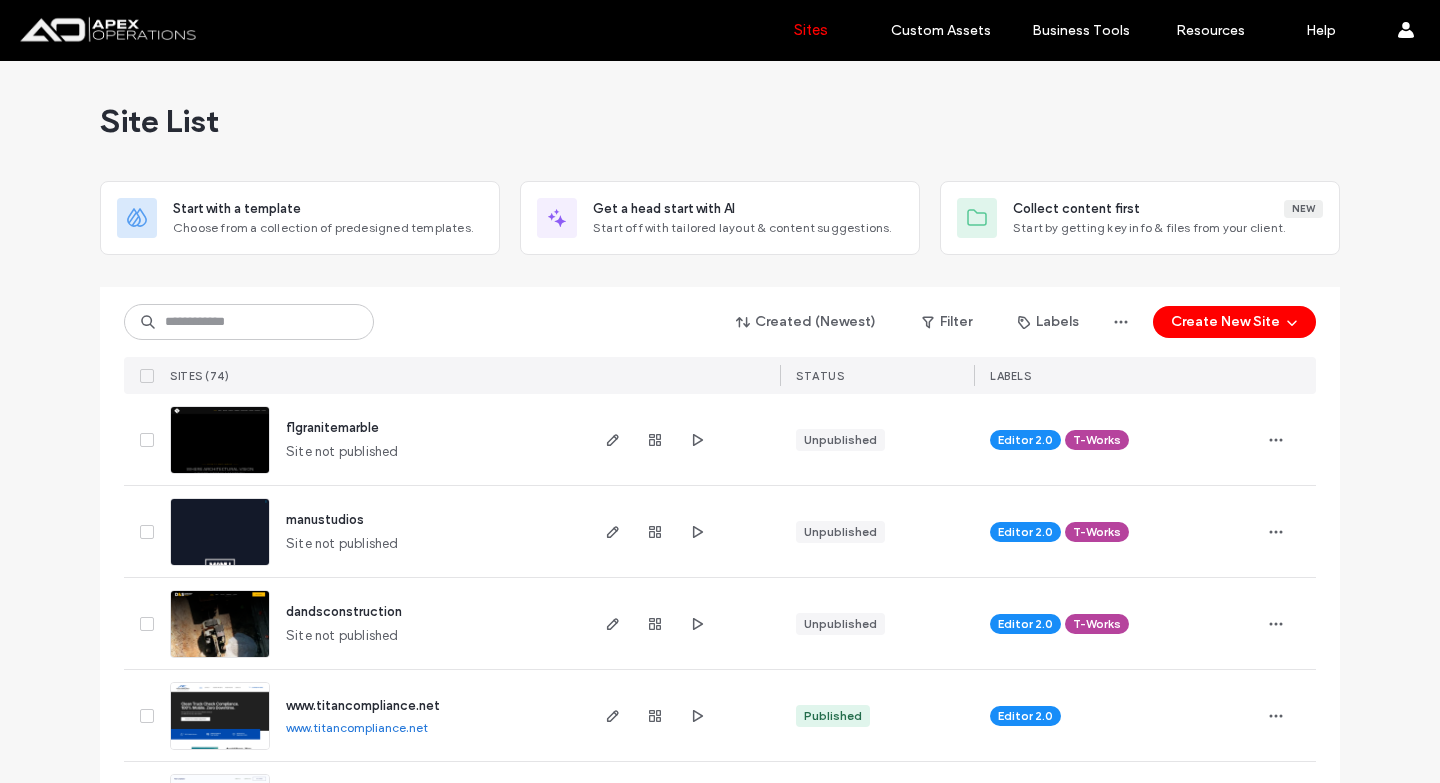scroll, scrollTop: 0, scrollLeft: 0, axis: both 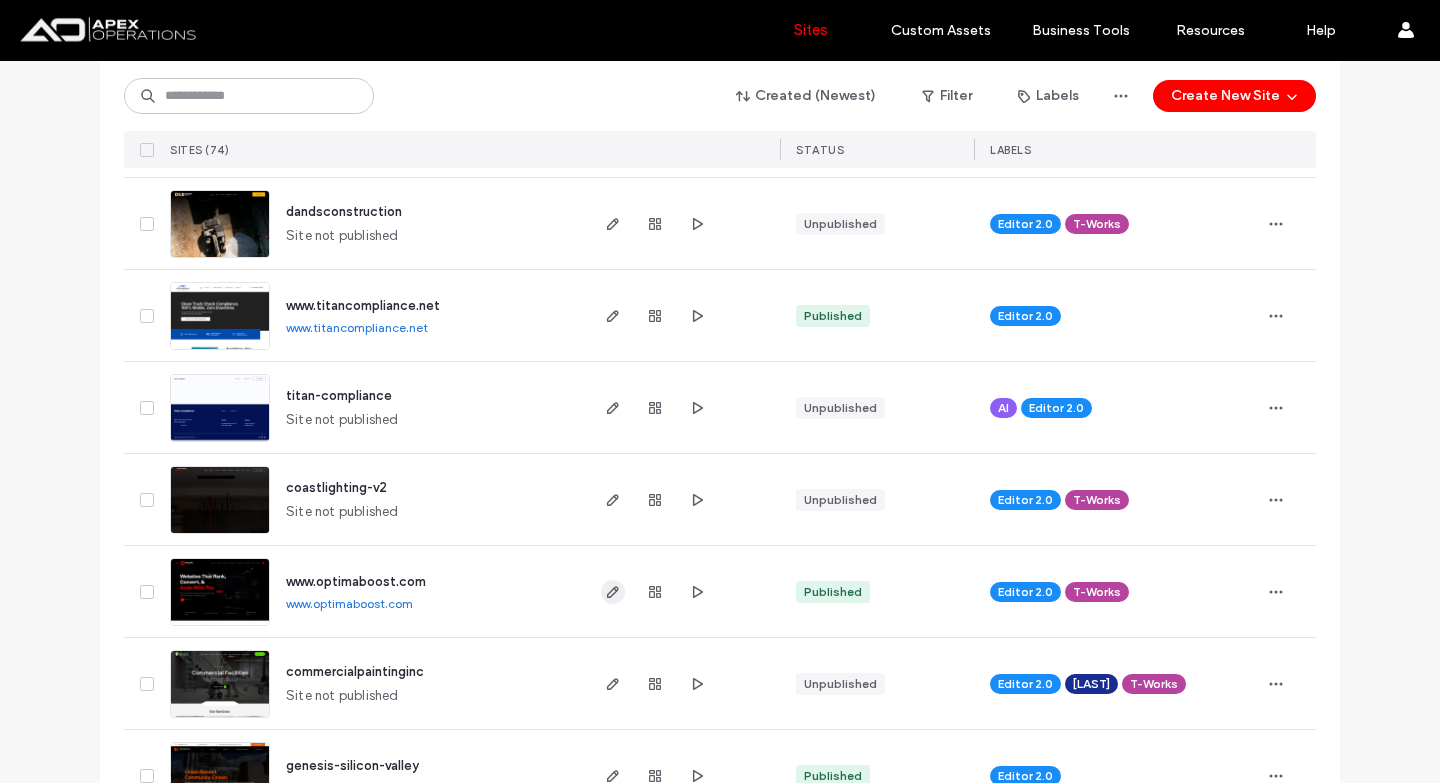 click 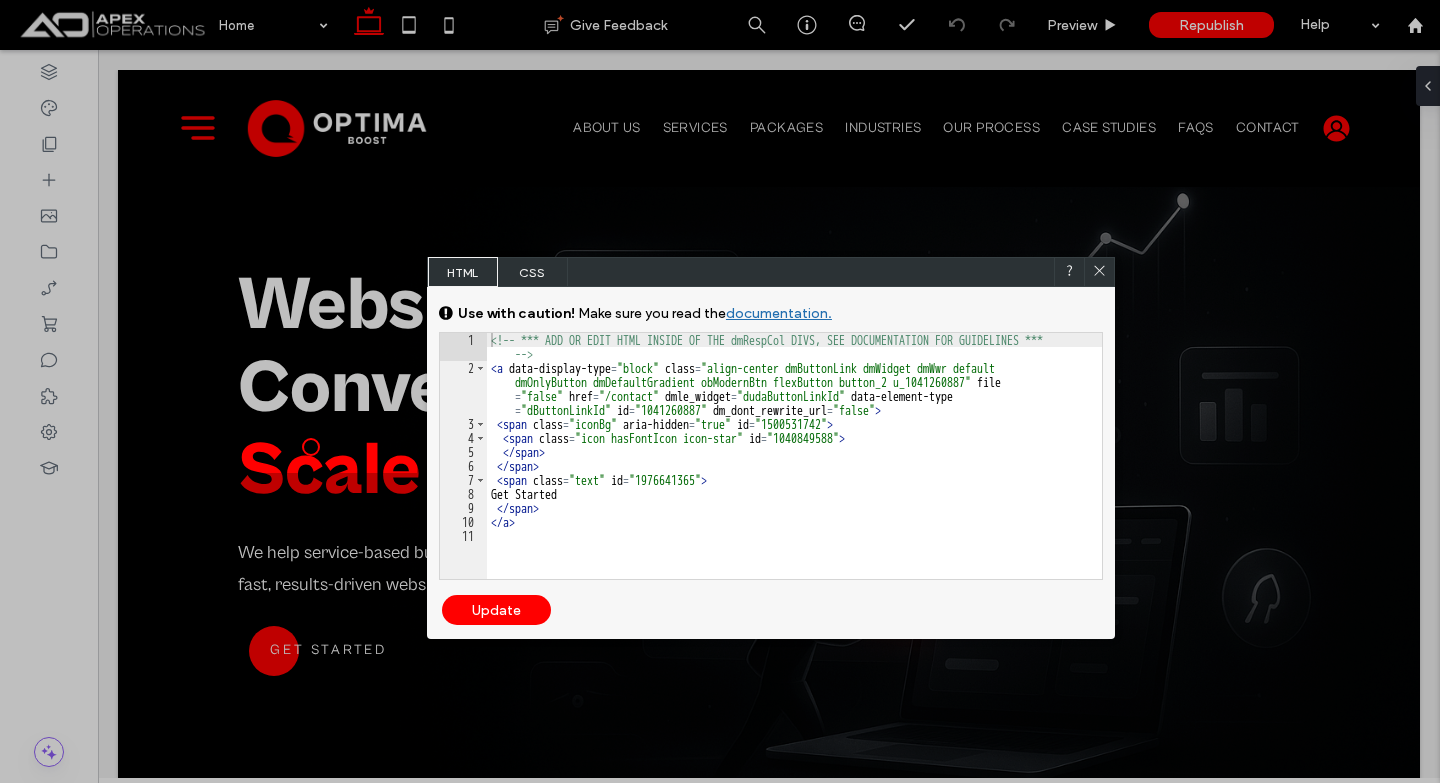 scroll, scrollTop: 200, scrollLeft: 0, axis: vertical 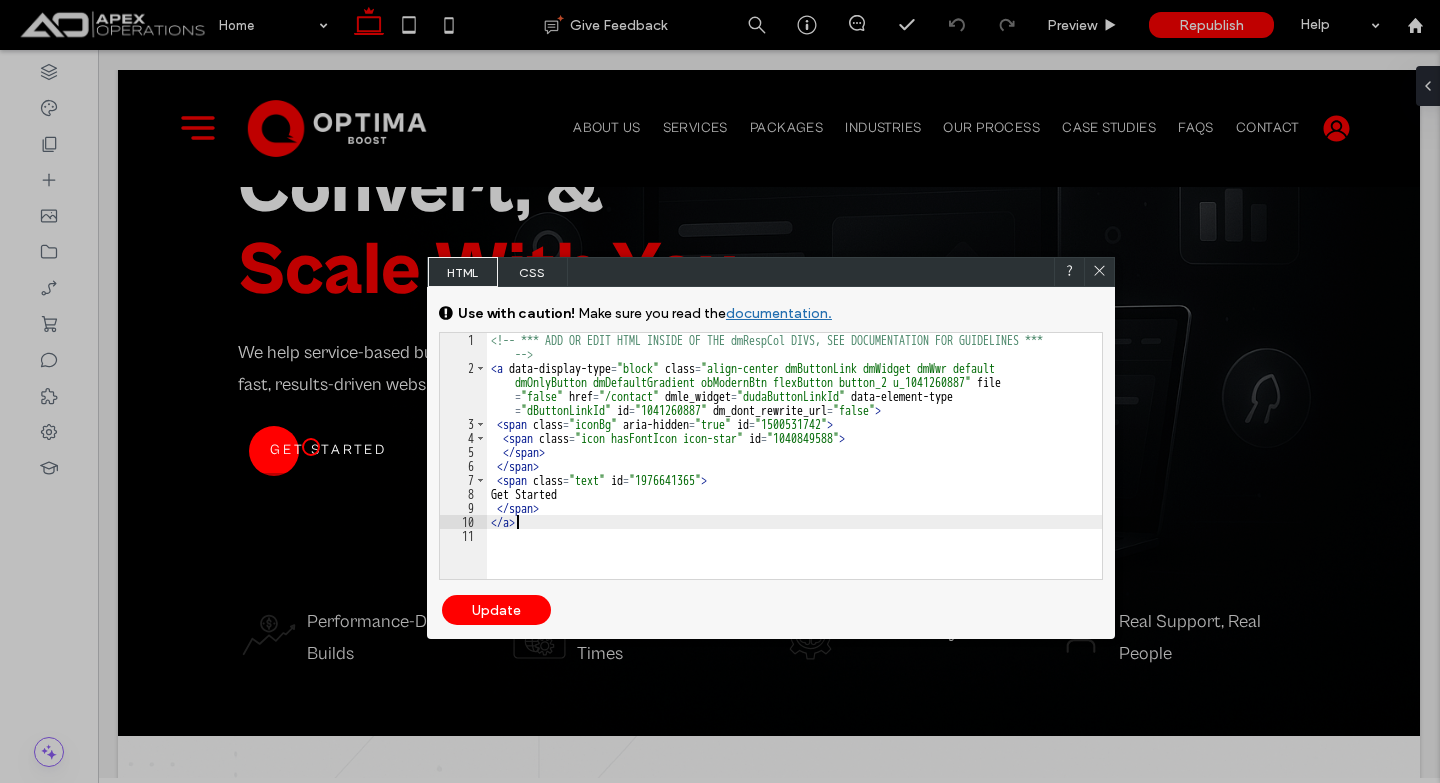 click on "<!-- *** ADD OR EDIT HTML INSIDE OF THE dmRespCol DIVS, SEE DOCUMENTATION FOR GUIDELINES ***       --> < a   data-display-type = "block"   class = "align-center dmButtonLink dmWidget dmWwr default       dmOnlyButton dmDefaultGradient obModernBtn flexButton button_2 u_1041260887"   file      = "false"   href = "/contact"   dmle_widget = "dudaButtonLinkId"   data-element-type      = "dButtonLinkId"   id = "1041260887"   dm_dont_rewrite_url = "false" >   < span   class = "iconBg"   aria-hidden = "true"   id = "1500531742" >    < span   class = "icon hasFontIcon icon-star"   id = "1040849588" >    </ span >   </ span >   < span   class = "text"   id = "1976641365" >   Get Started   </ span > </ a >" at bounding box center (794, 477) 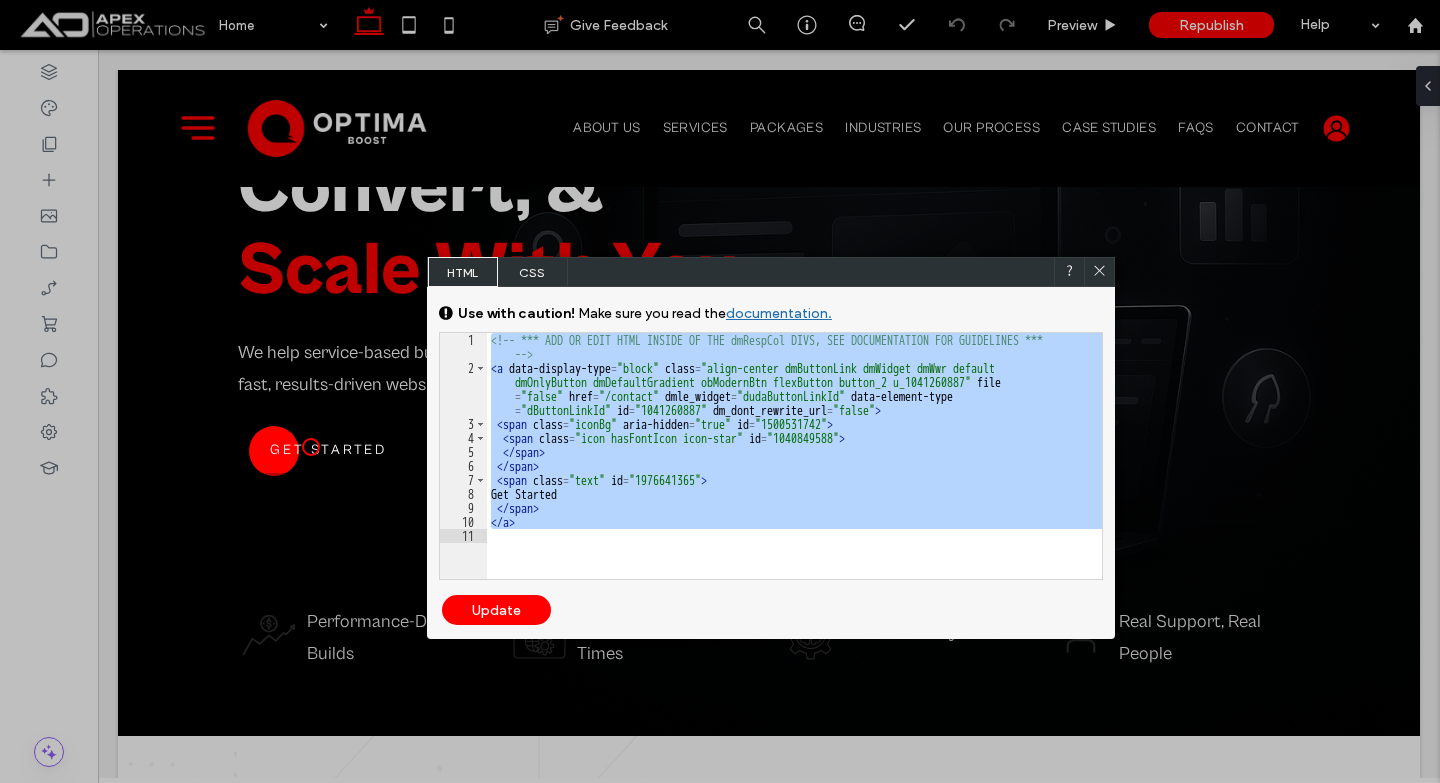 click on "CSS" at bounding box center [533, 272] 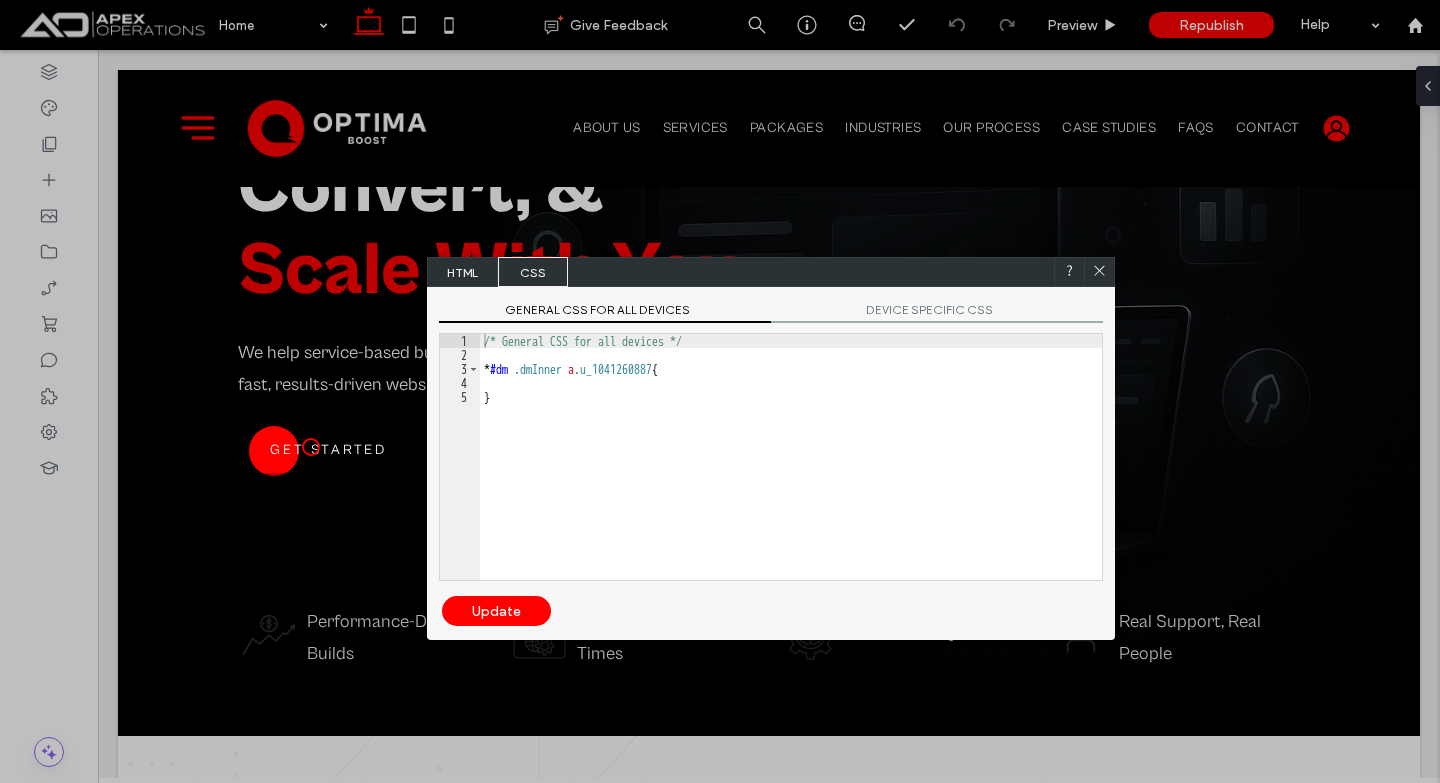 click on "DEVICE SPECIFIC CSS" at bounding box center (937, 312) 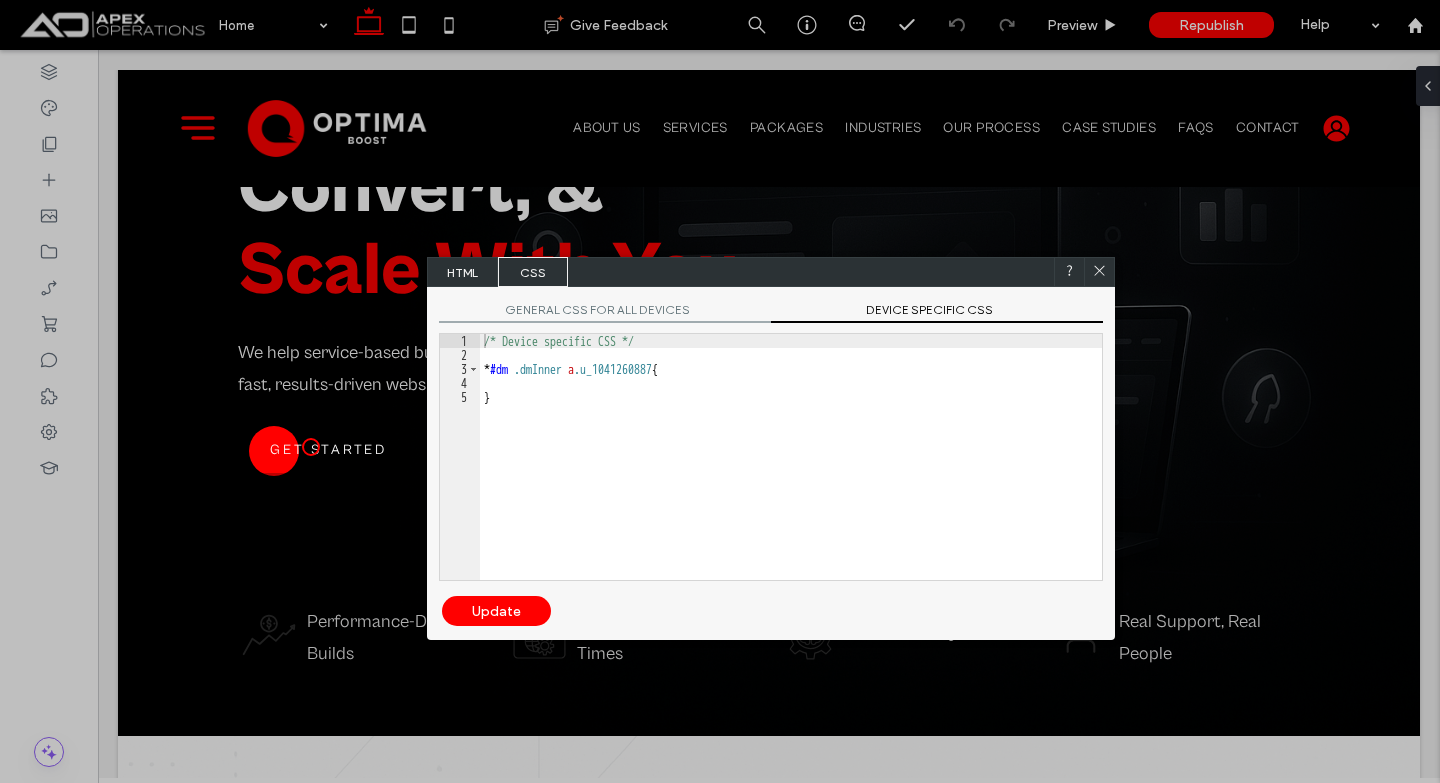 click on "GENERAL CSS FOR ALL DEVICES" at bounding box center [605, 312] 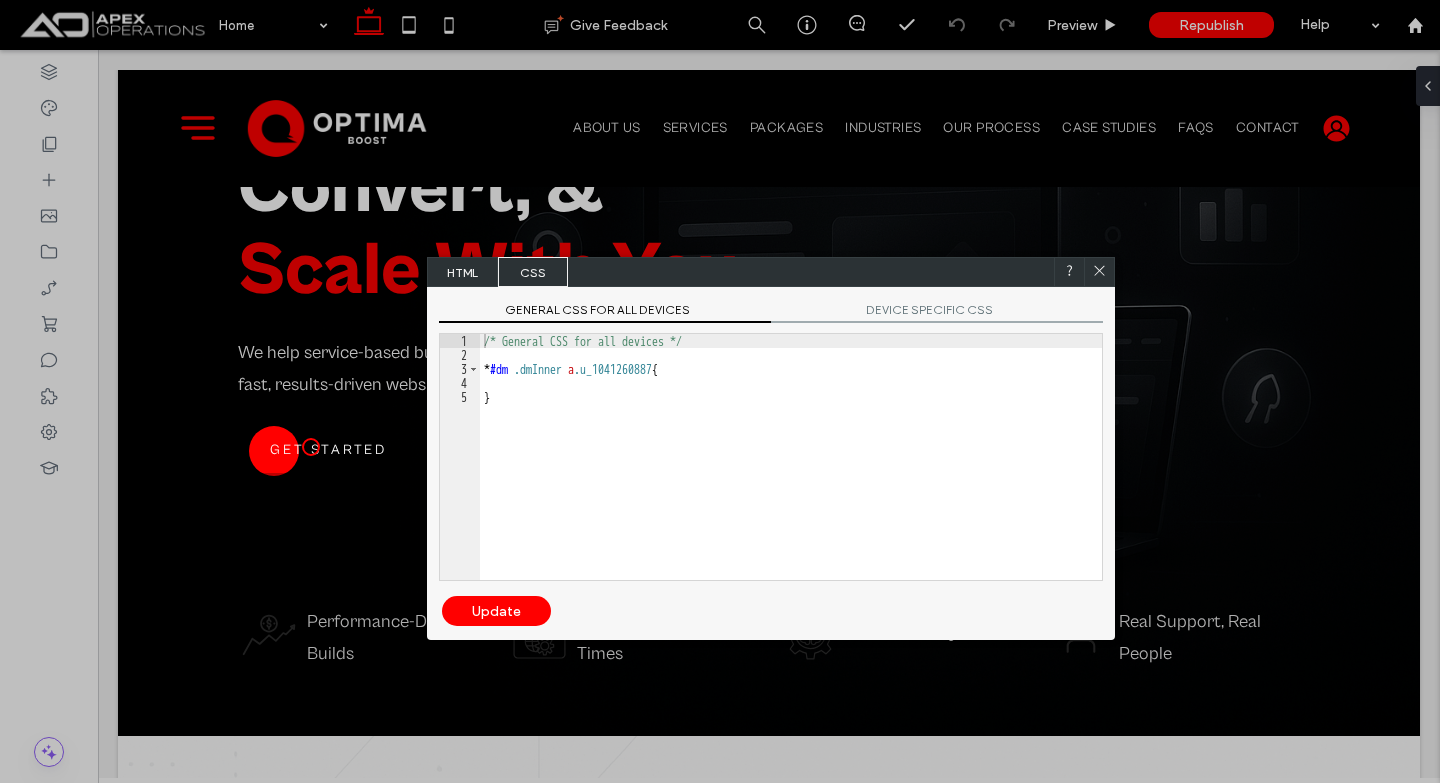 click on "HTML" at bounding box center (463, 272) 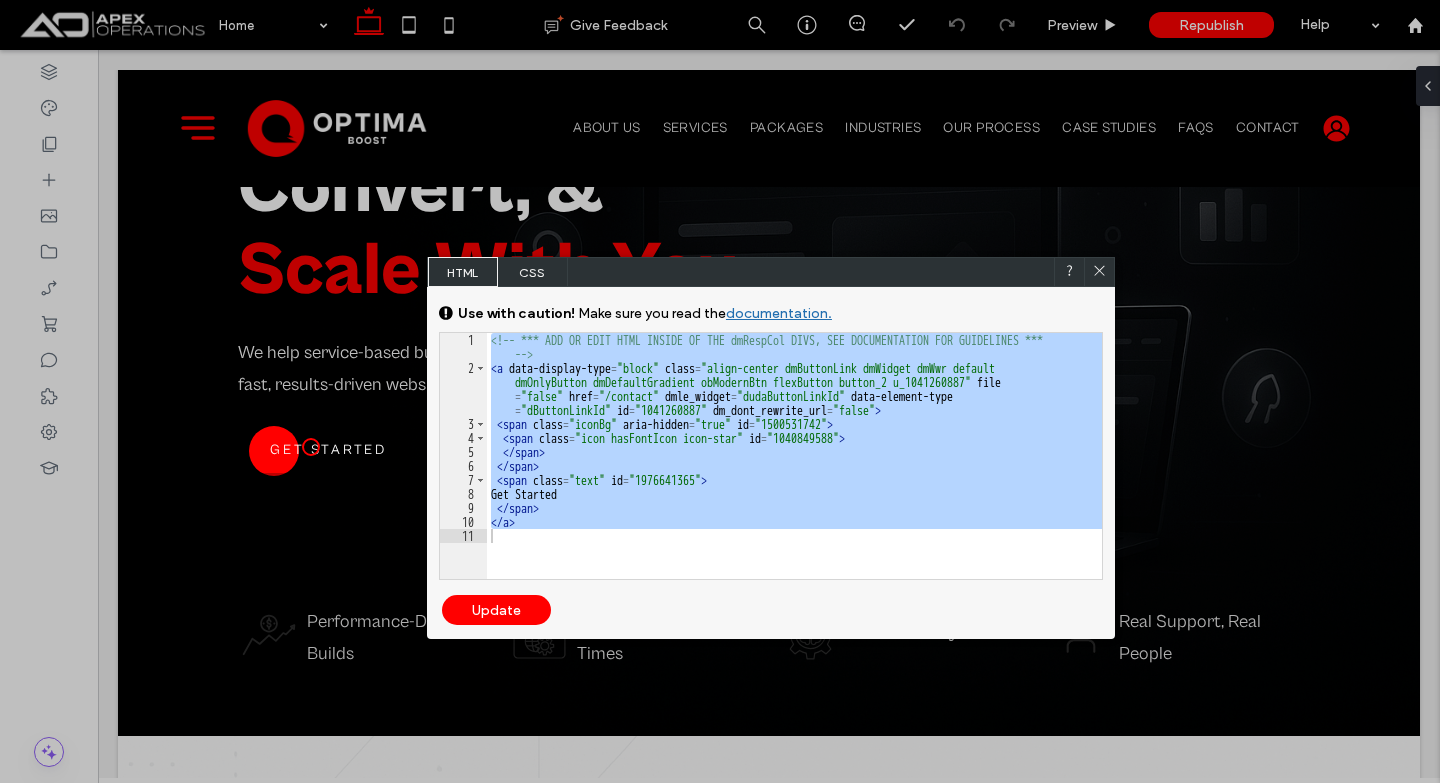 click on "documentation." at bounding box center [779, 313] 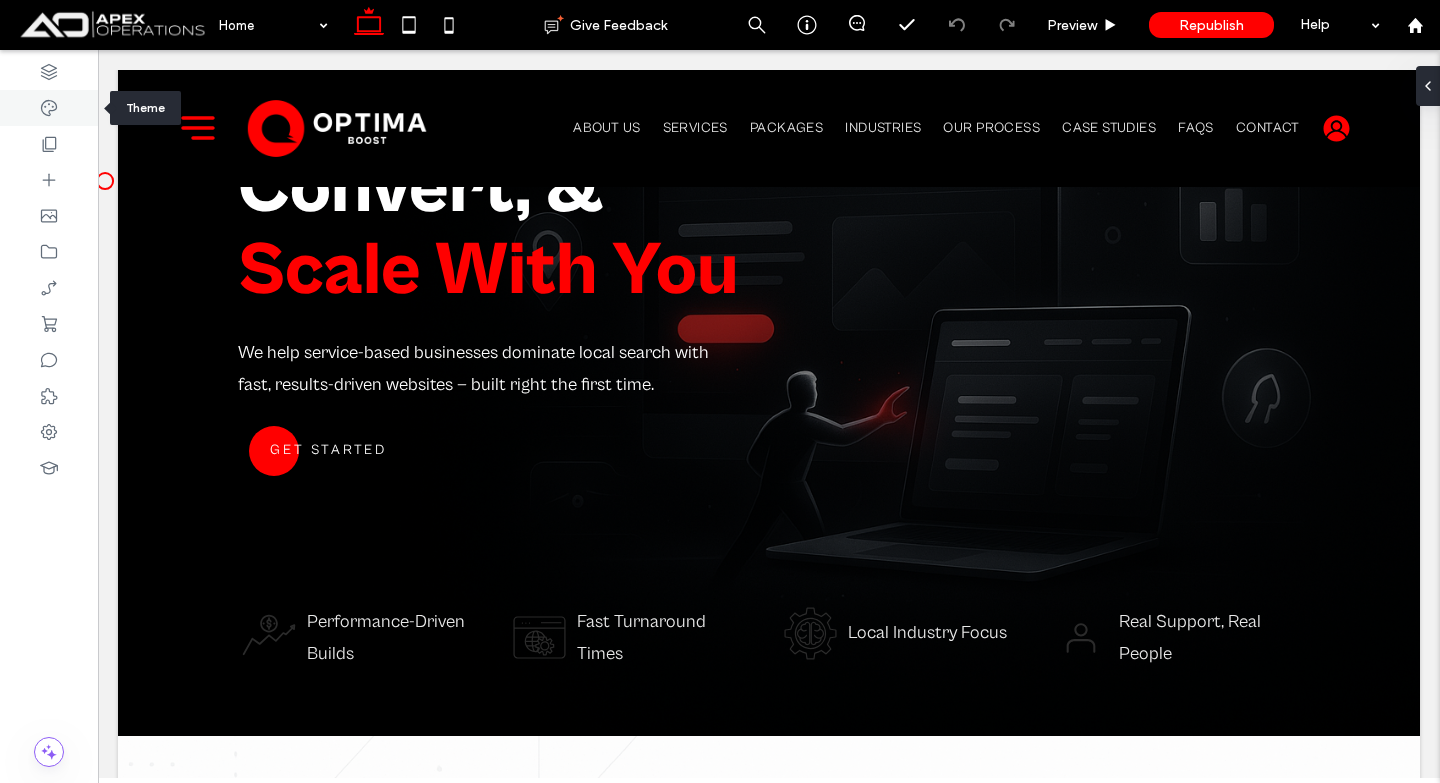 click 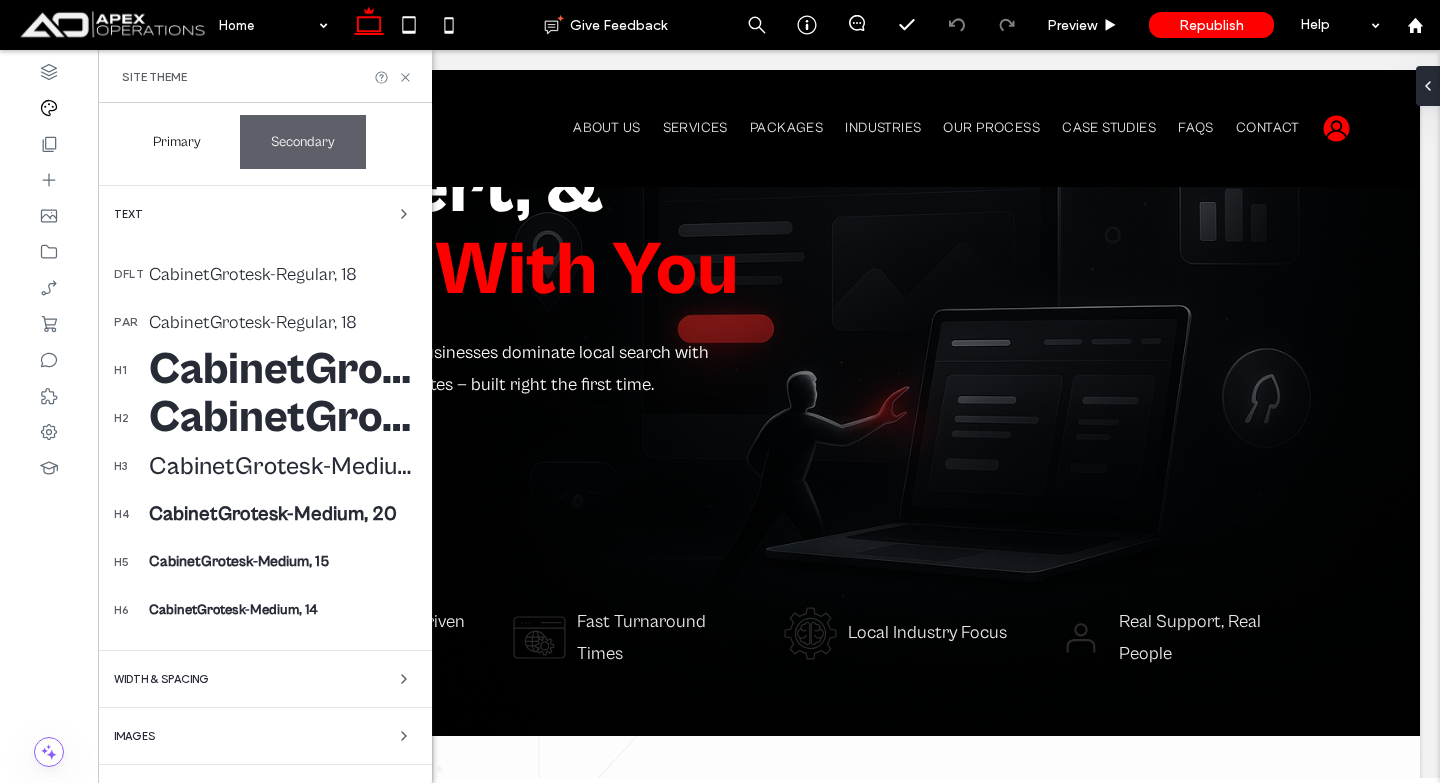 scroll, scrollTop: 370, scrollLeft: 0, axis: vertical 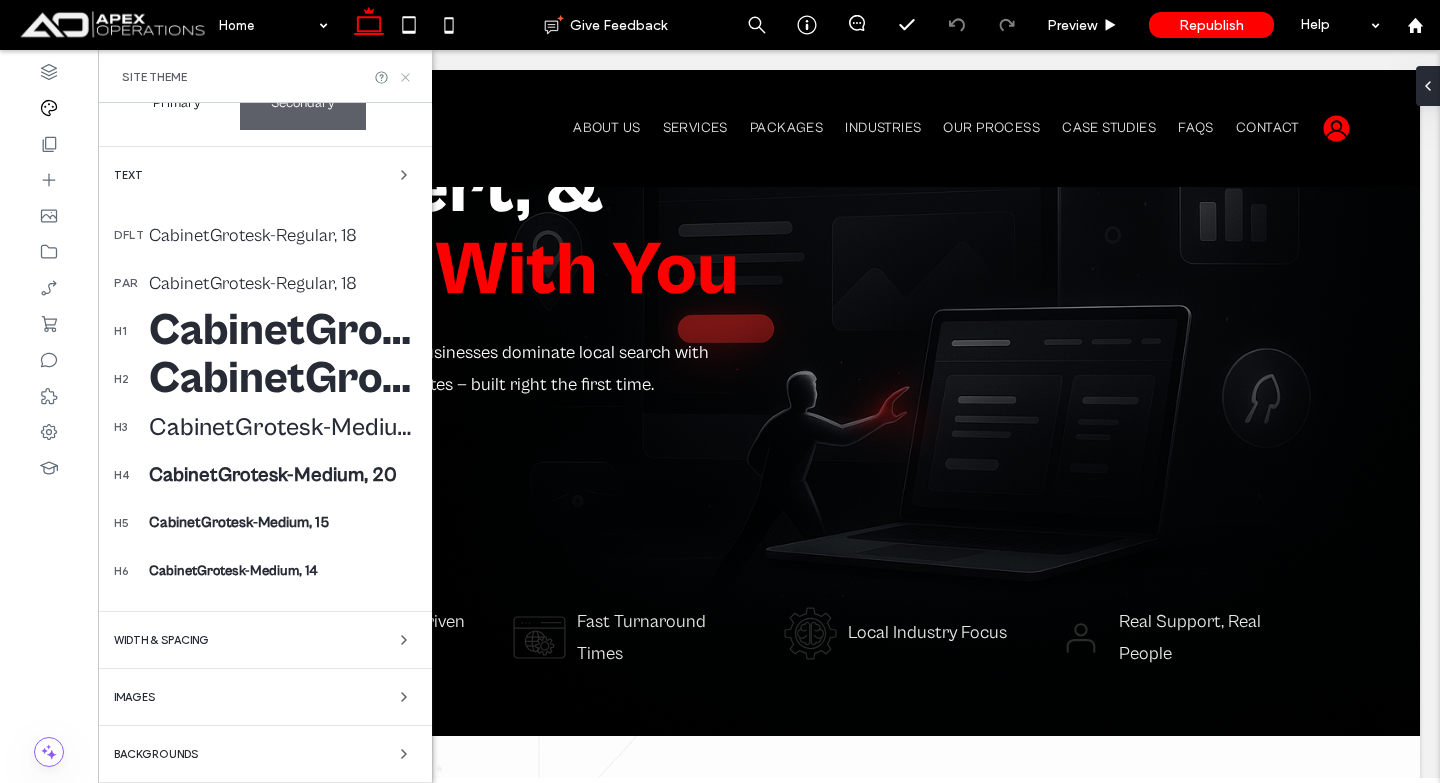 click 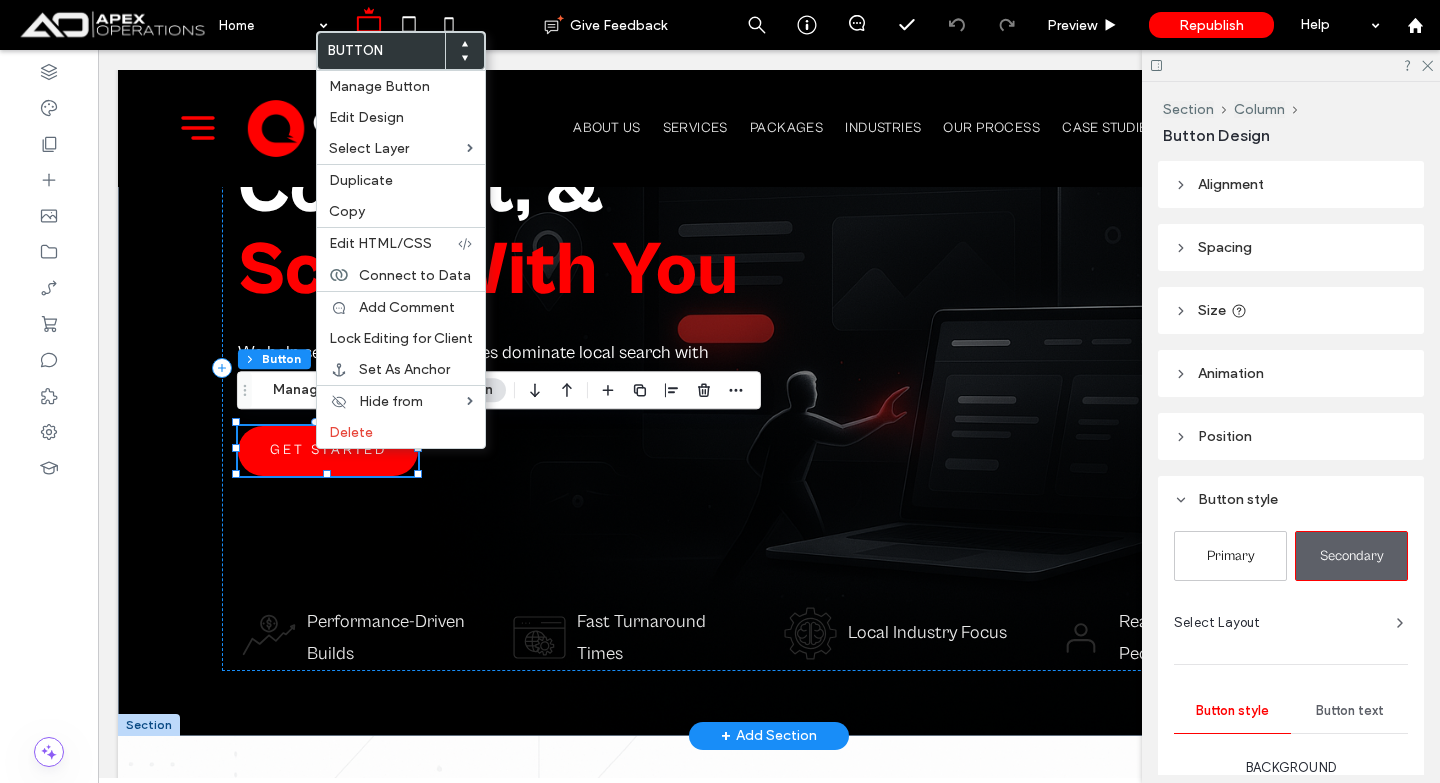 type on "**" 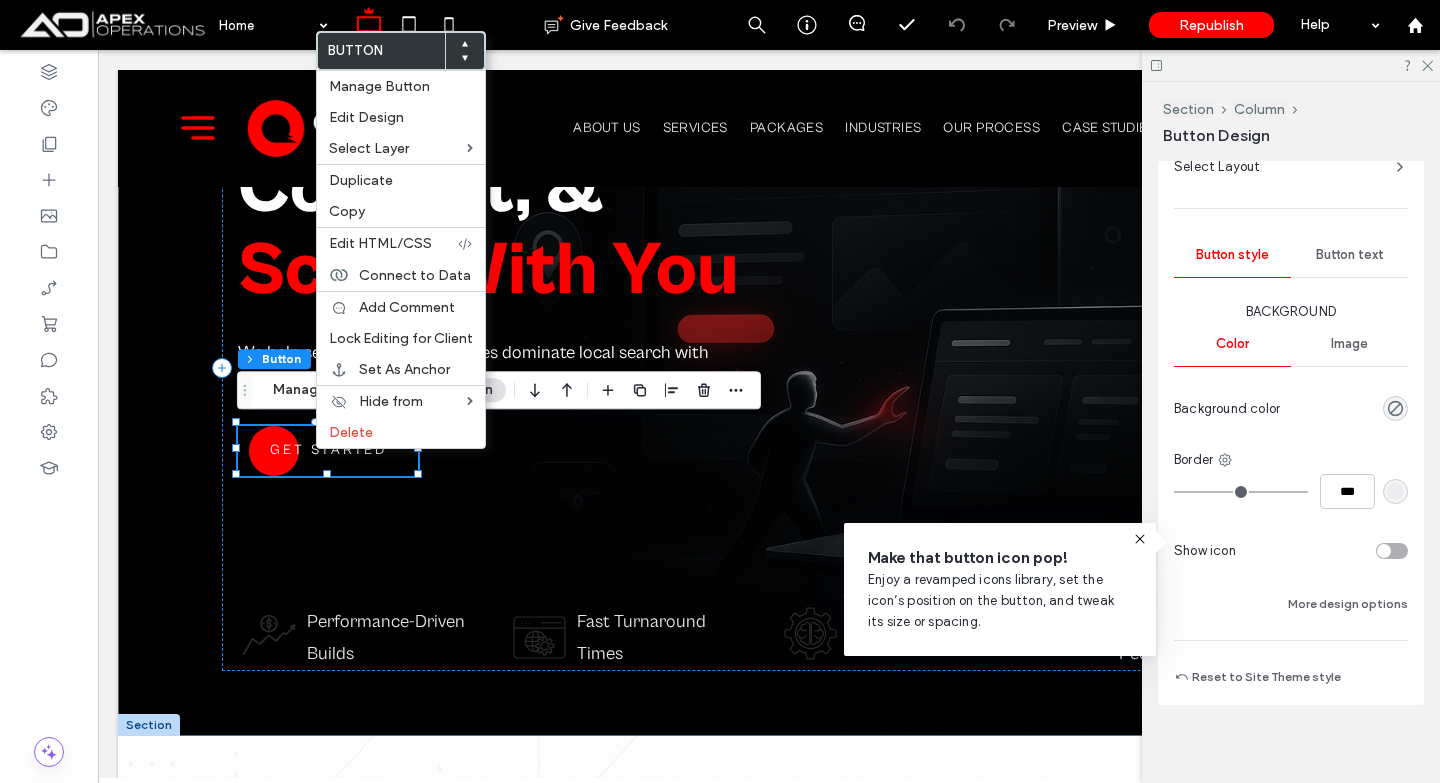 scroll, scrollTop: 466, scrollLeft: 0, axis: vertical 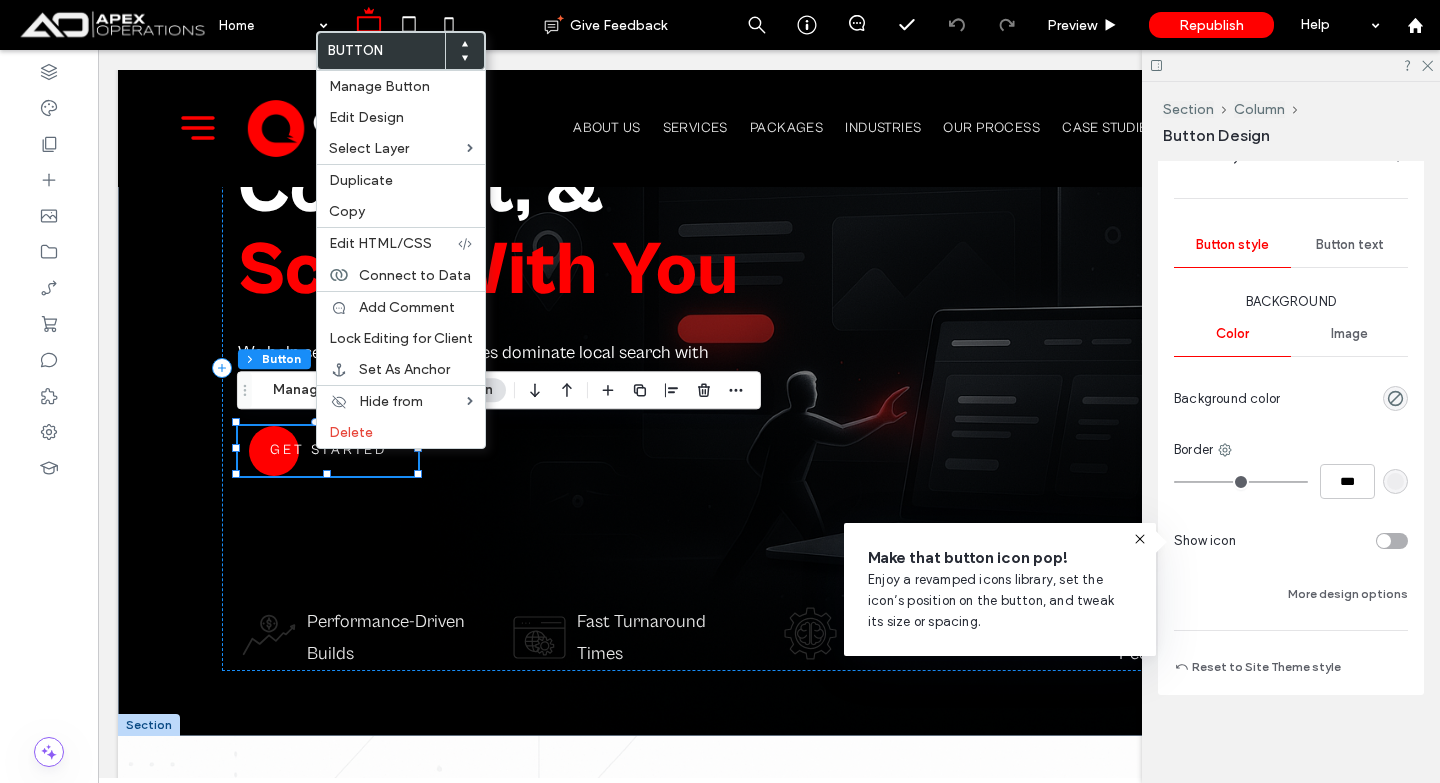 click on "Button text" at bounding box center (1350, 245) 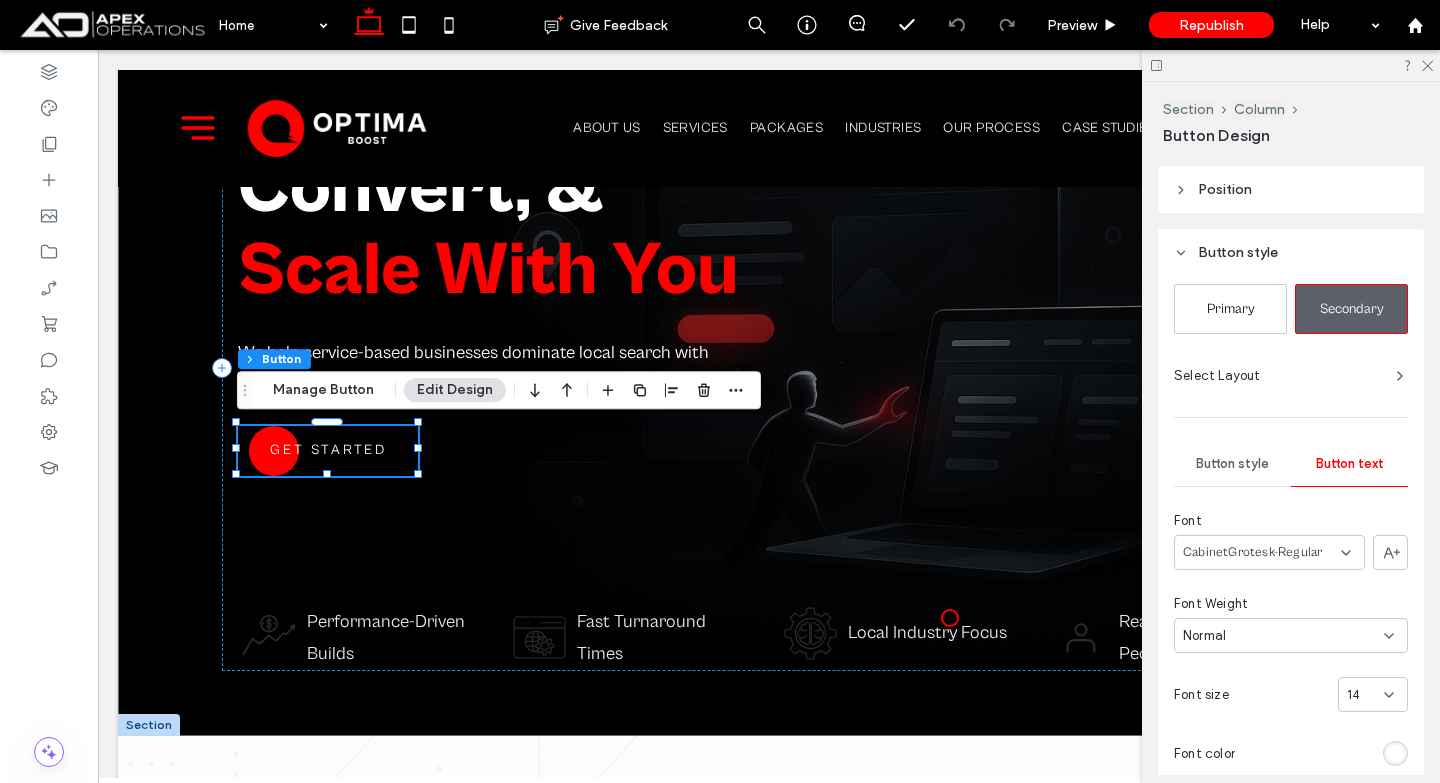 scroll, scrollTop: 237, scrollLeft: 0, axis: vertical 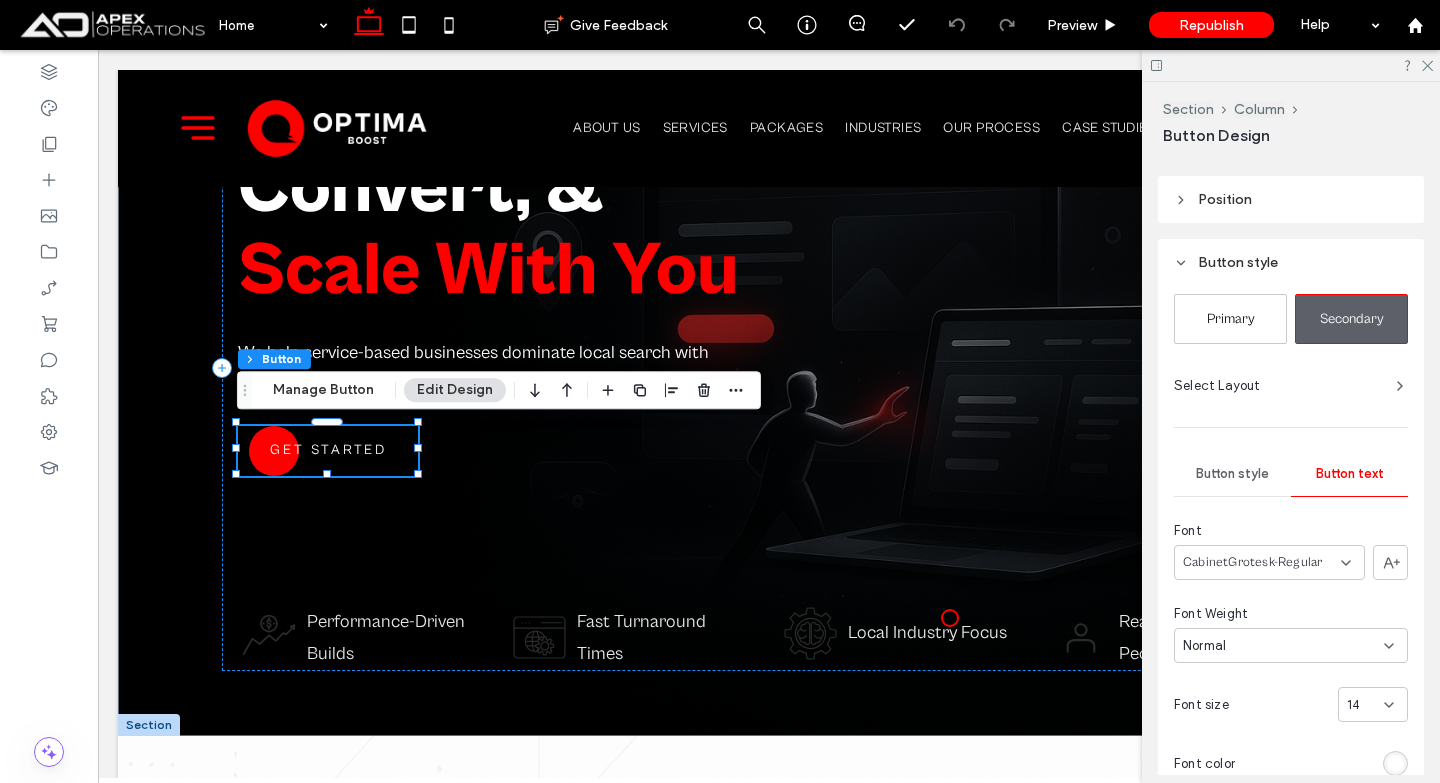 click on "Button style" at bounding box center [1232, 474] 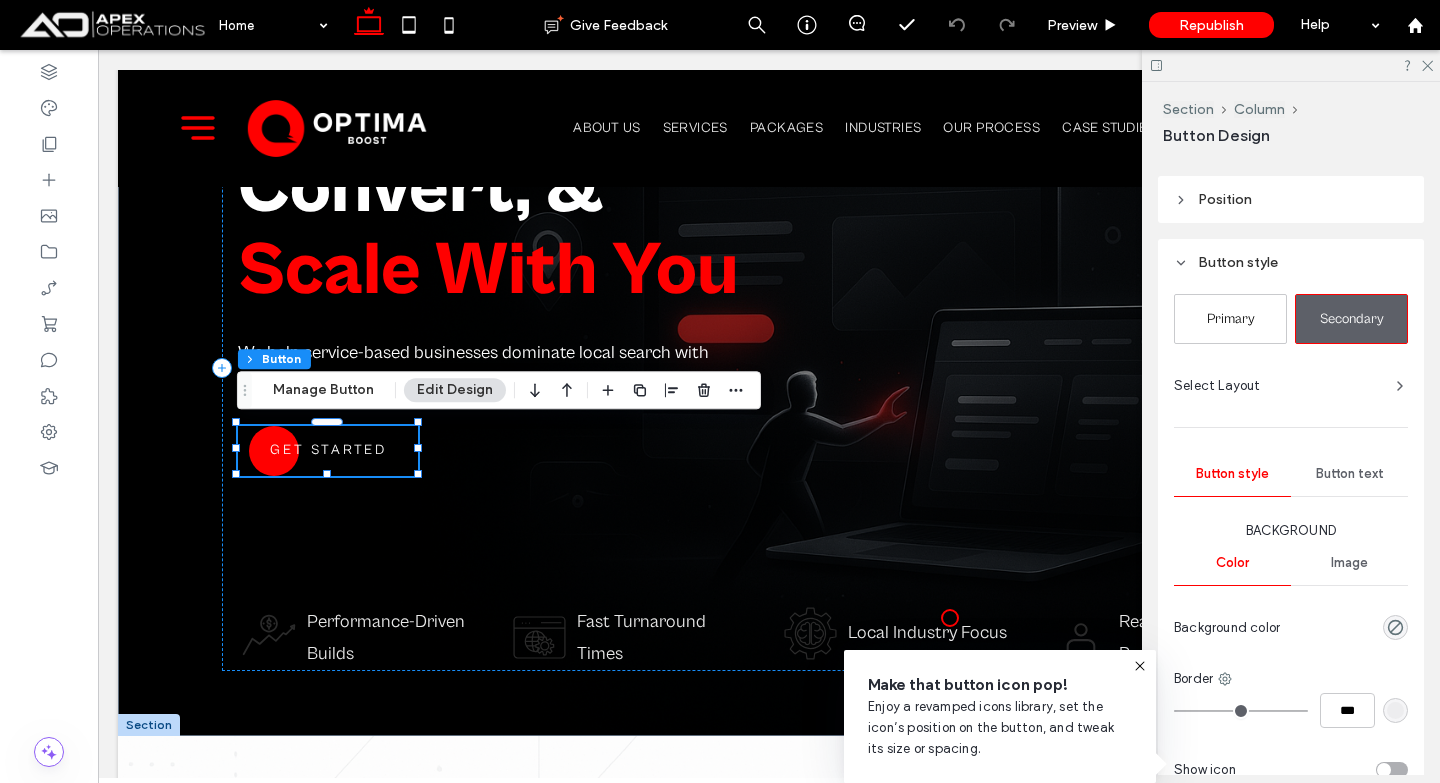 click on "Select Layout" at bounding box center (1217, 386) 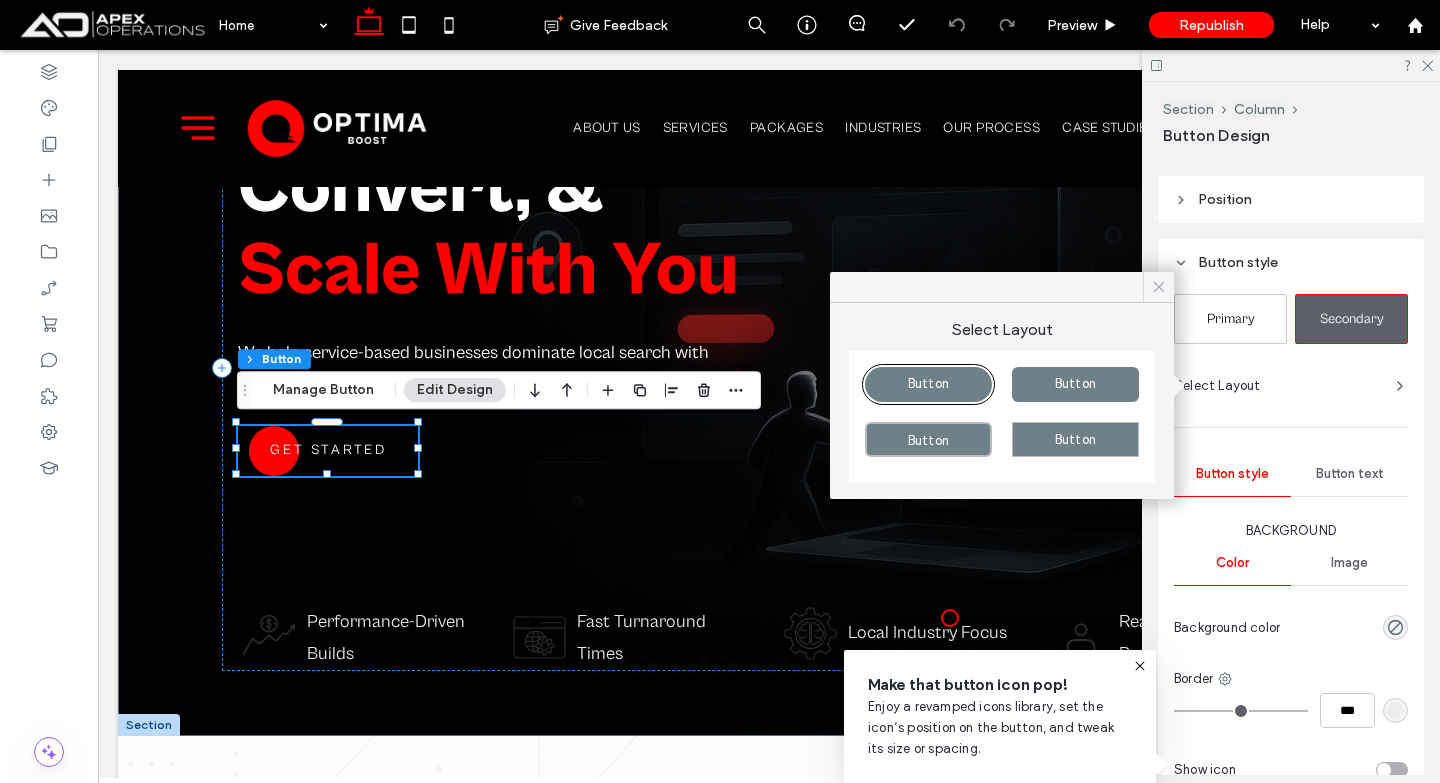 click 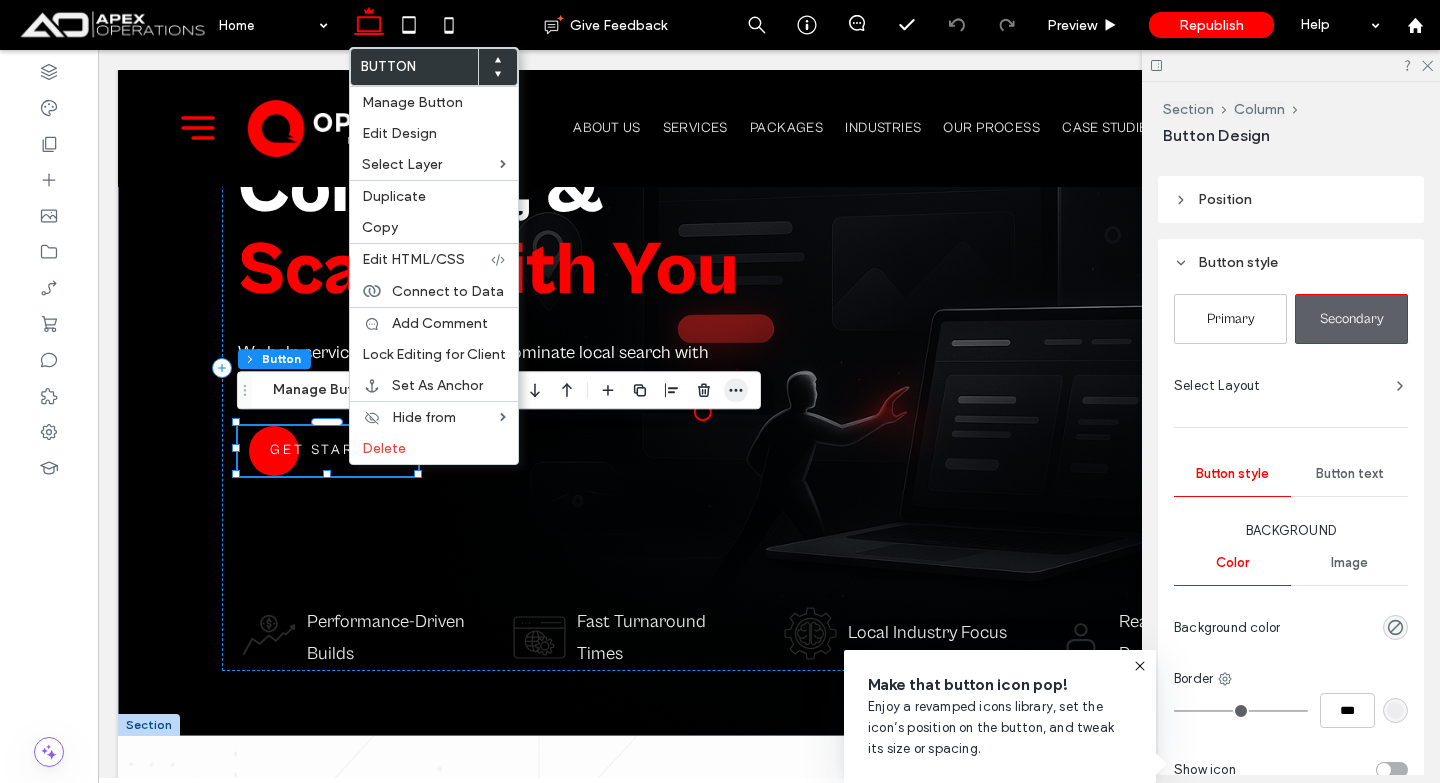 click 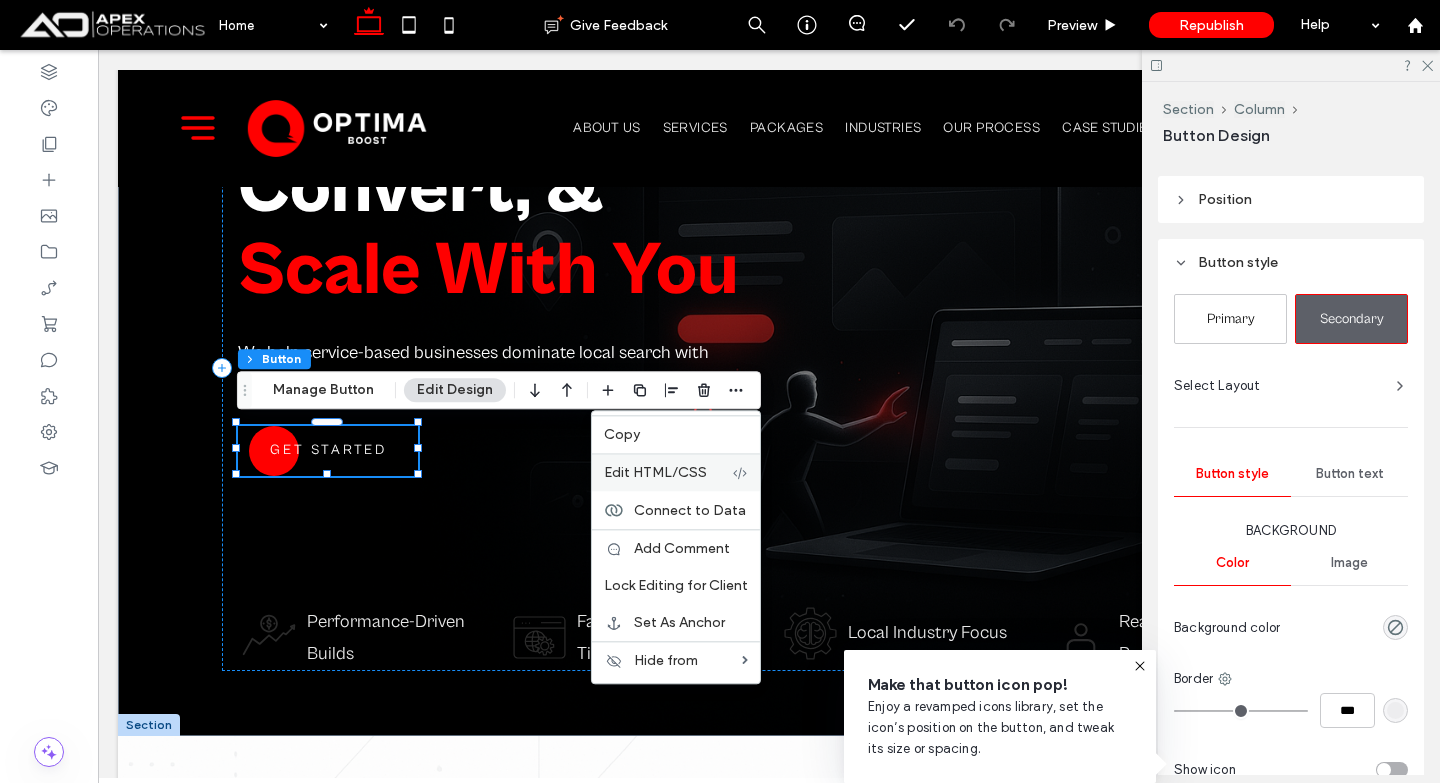 click on "Edit HTML/CSS" at bounding box center [655, 472] 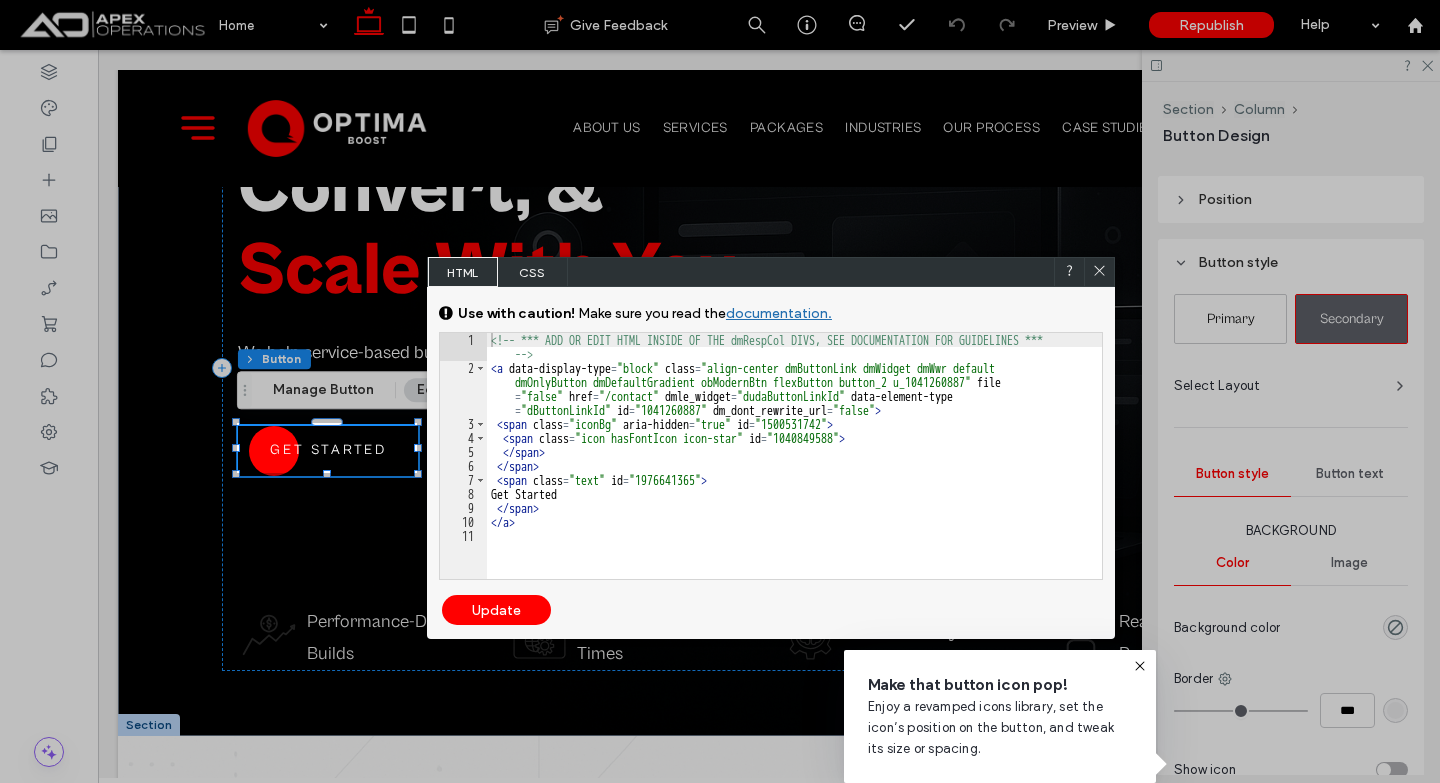 click on "CSS" at bounding box center [533, 272] 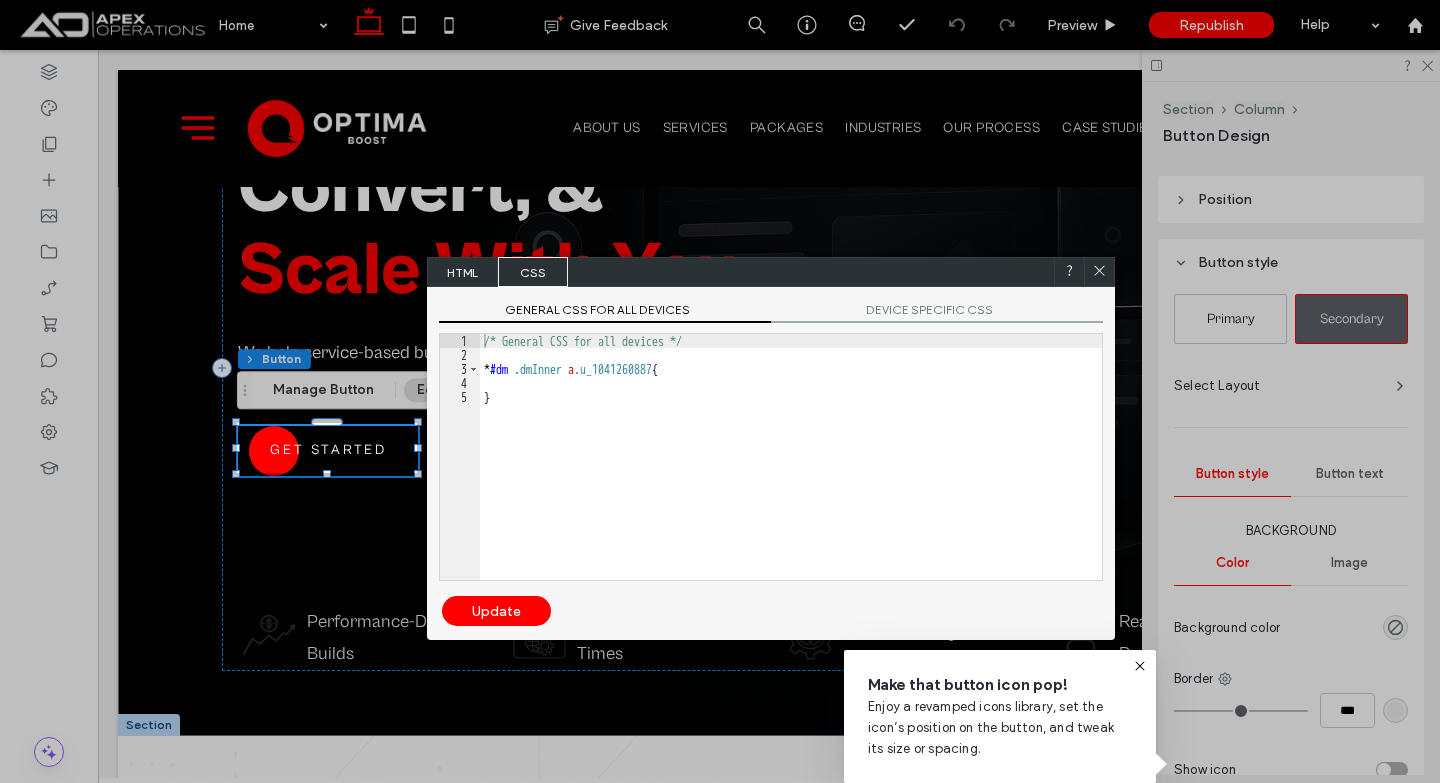 click on "DEVICE SPECIFIC CSS" at bounding box center (937, 312) 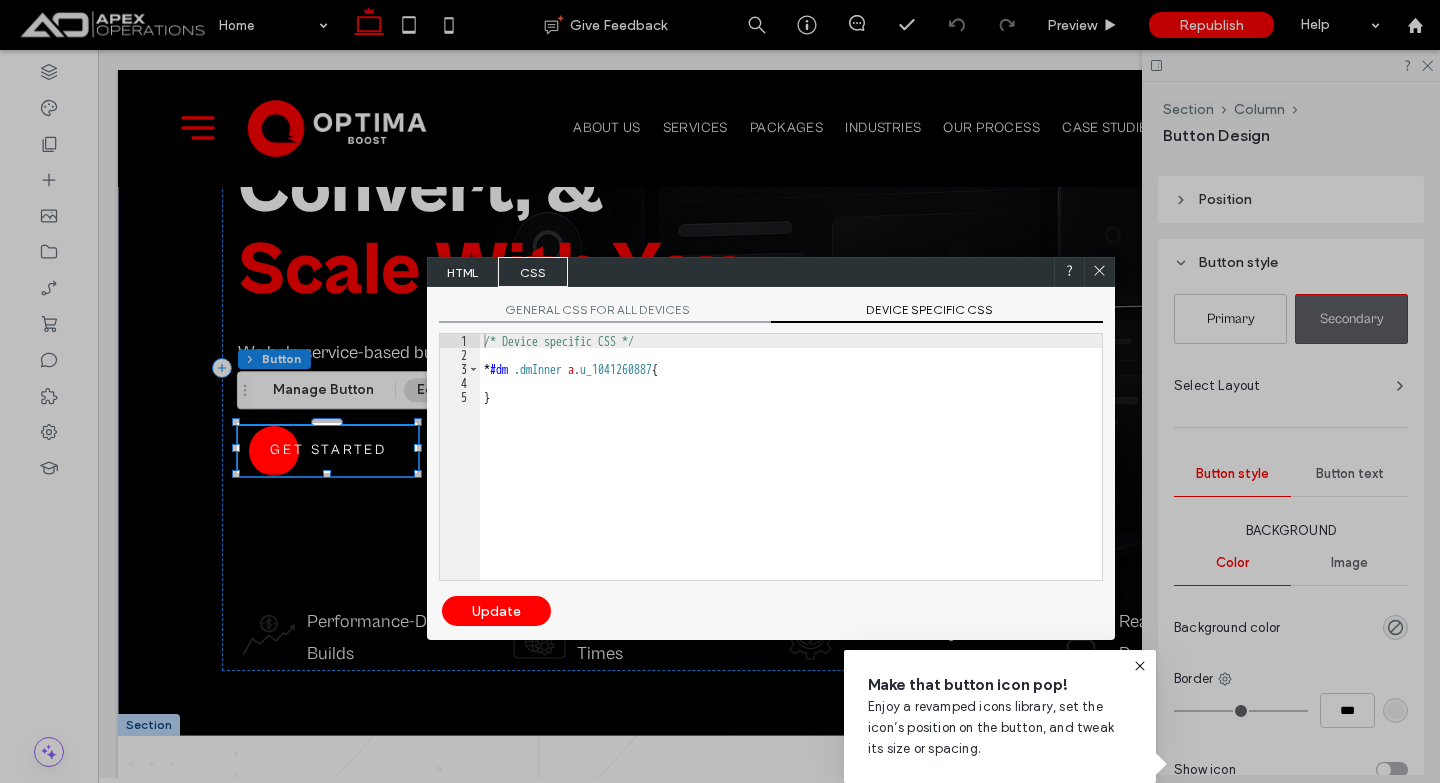 click on "GENERAL CSS FOR ALL DEVICES" at bounding box center (605, 312) 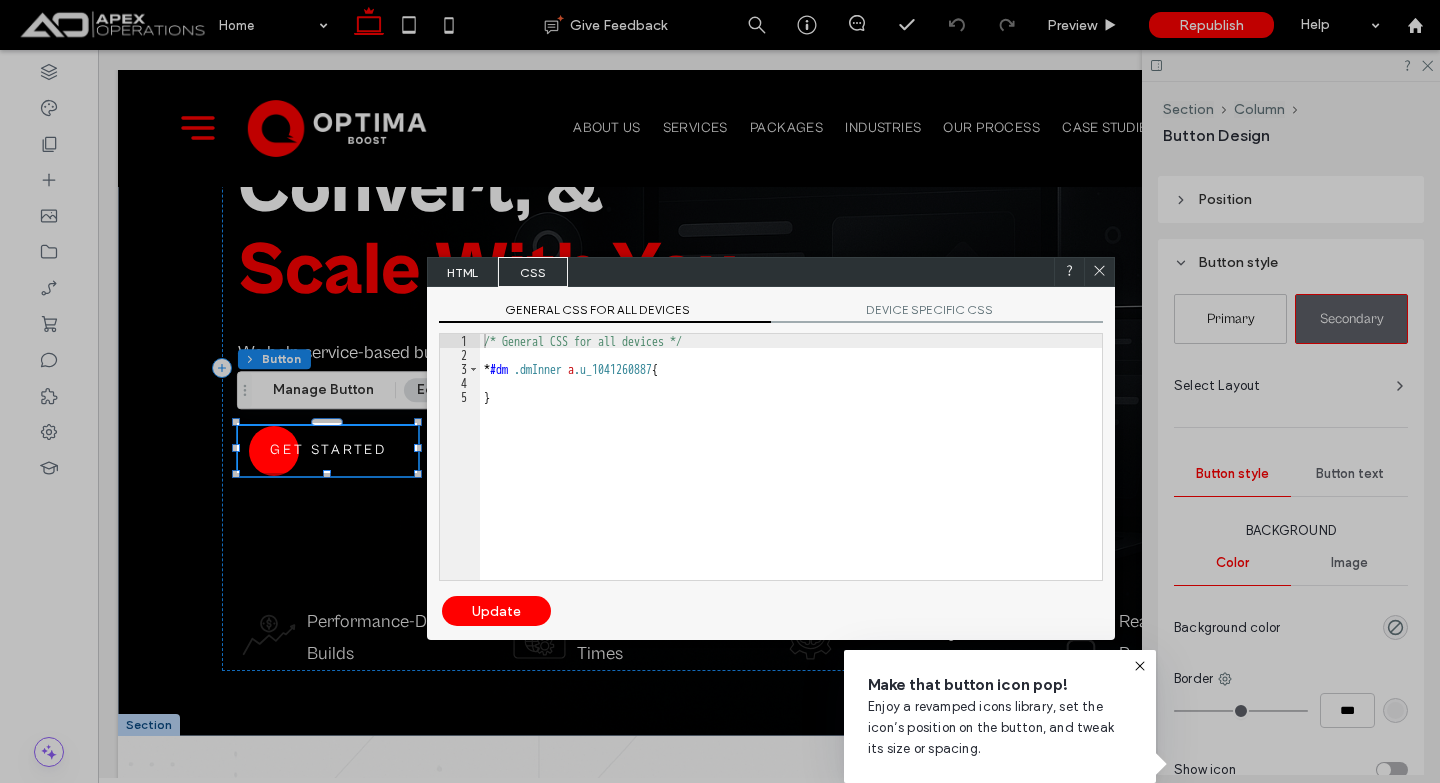 click on "HTML" at bounding box center [463, 272] 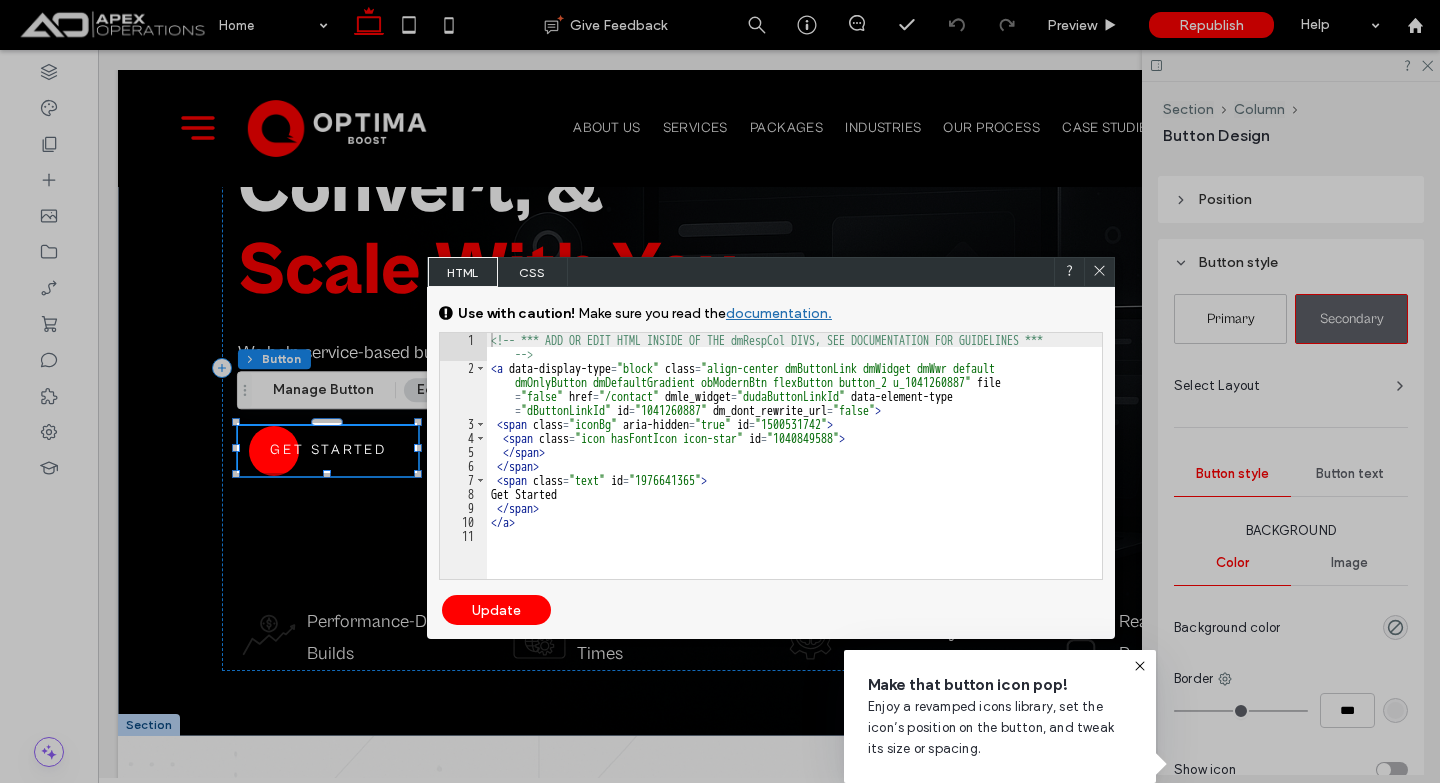 click on "<!-- *** ADD OR EDIT HTML INSIDE OF THE dmRespCol DIVS, SEE DOCUMENTATION FOR GUIDELINES ***       --> < a   data-display-type = "block"   class = "align-center dmButtonLink dmWidget dmWwr default       dmOnlyButton dmDefaultGradient obModernBtn flexButton button_2 u_1041260887"   file      = "false"   href = "/contact"   dmle_widget = "dudaButtonLinkId"   data-element-type      = "dButtonLinkId"   id = "1041260887"   dm_dont_rewrite_url = "false" >   < span   class = "iconBg"   aria-hidden = "true"   id = "1500531742" >    < span   class = "icon hasFontIcon icon-star"   id = "1040849588" >    </ span >   </ span >   < span   class = "text"   id = "1976641365" >   Get Started   </ span > </ a >" at bounding box center (794, 477) 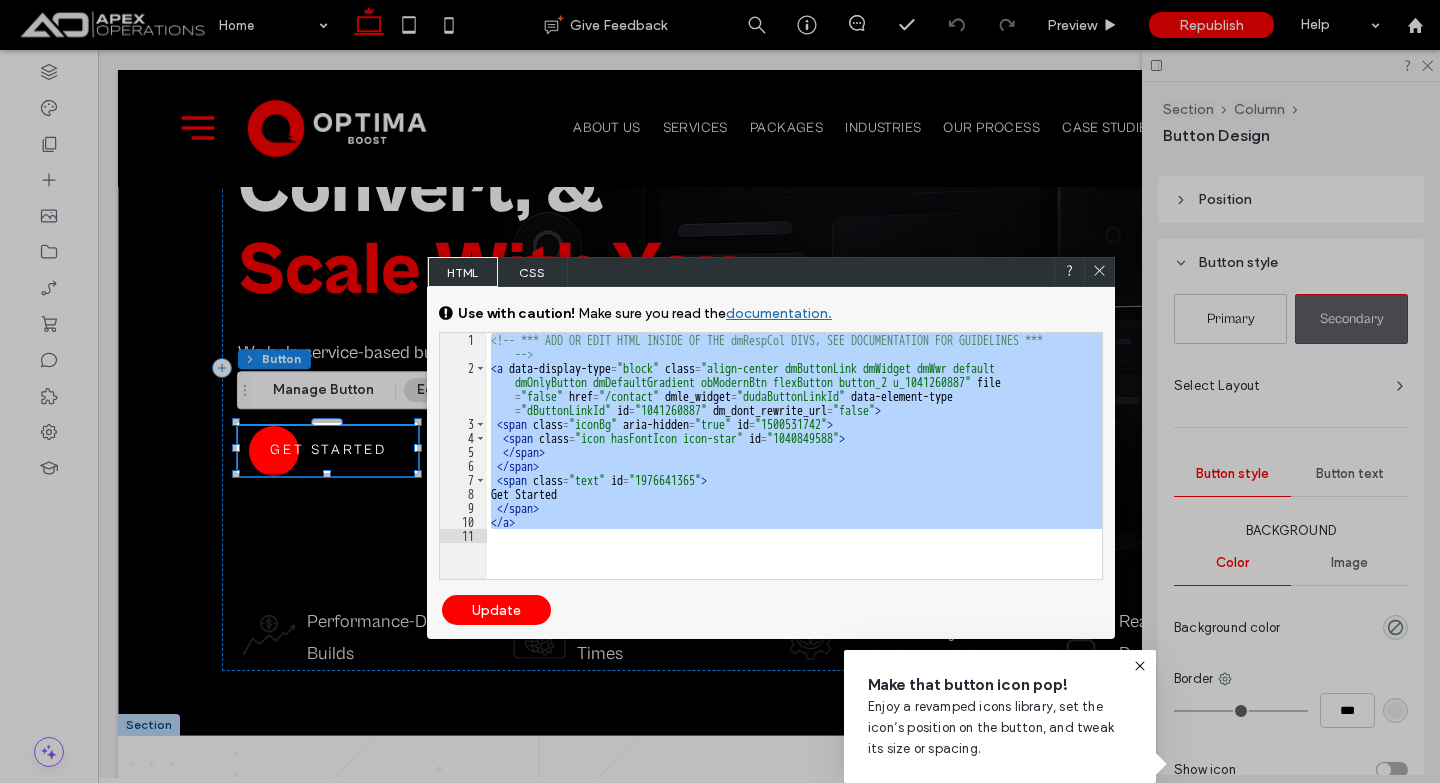 click 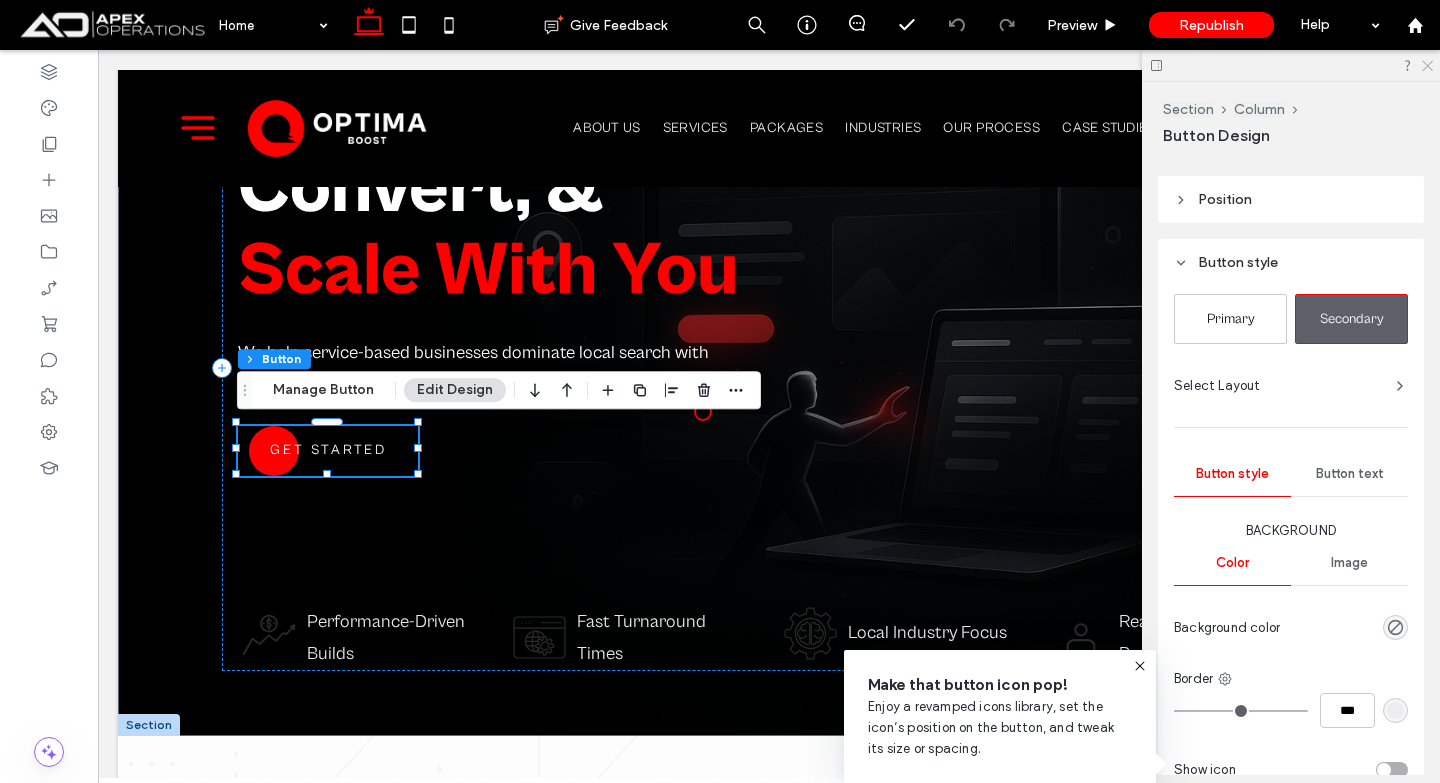 click 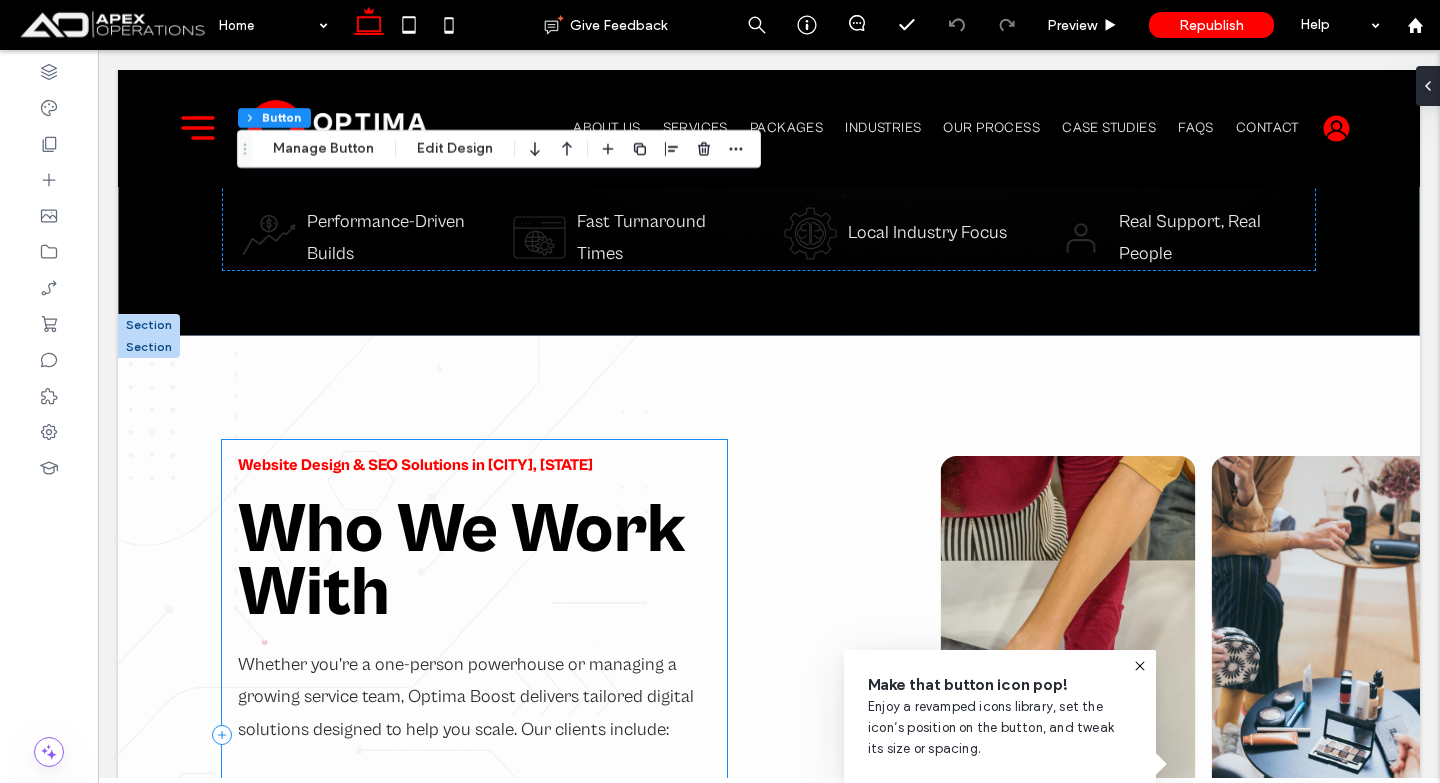 scroll, scrollTop: 1100, scrollLeft: 0, axis: vertical 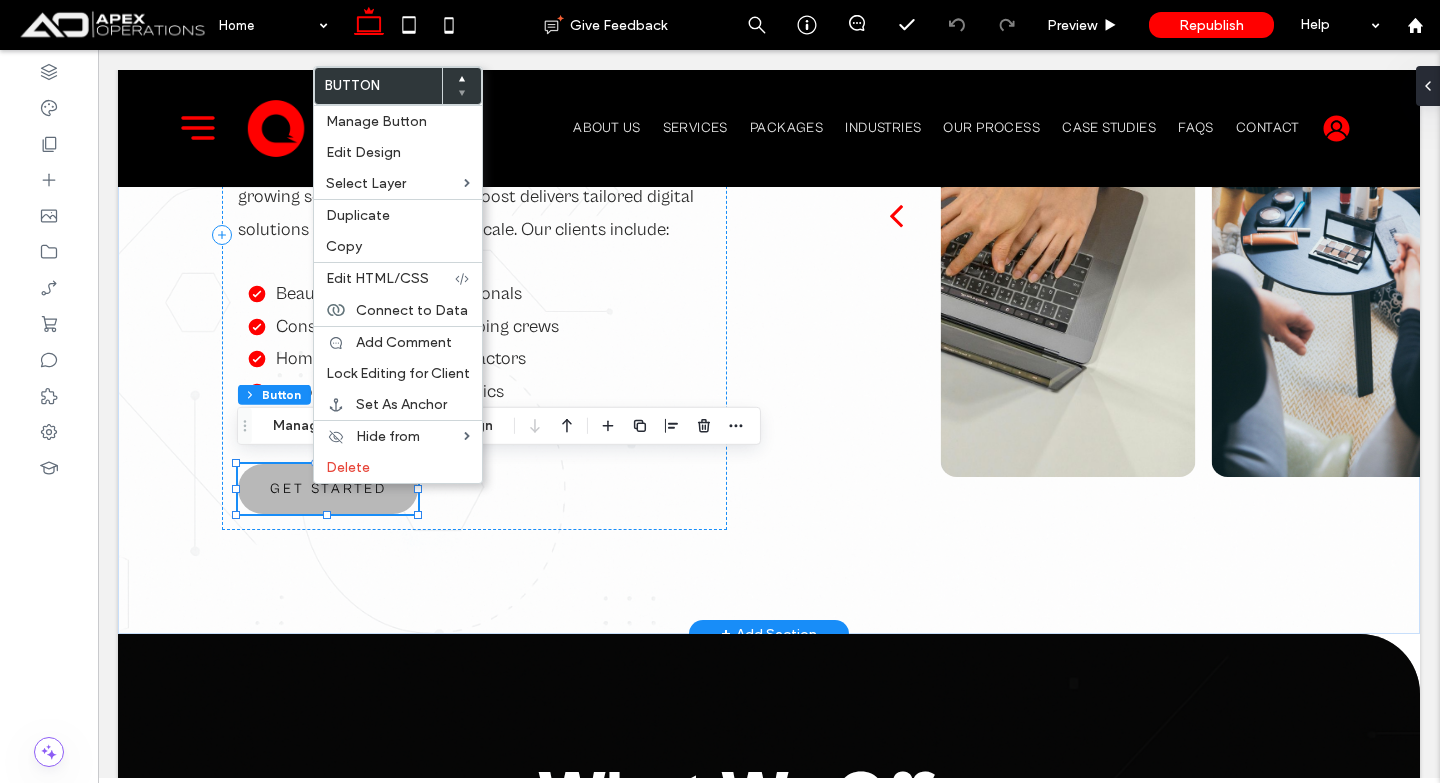 type on "**" 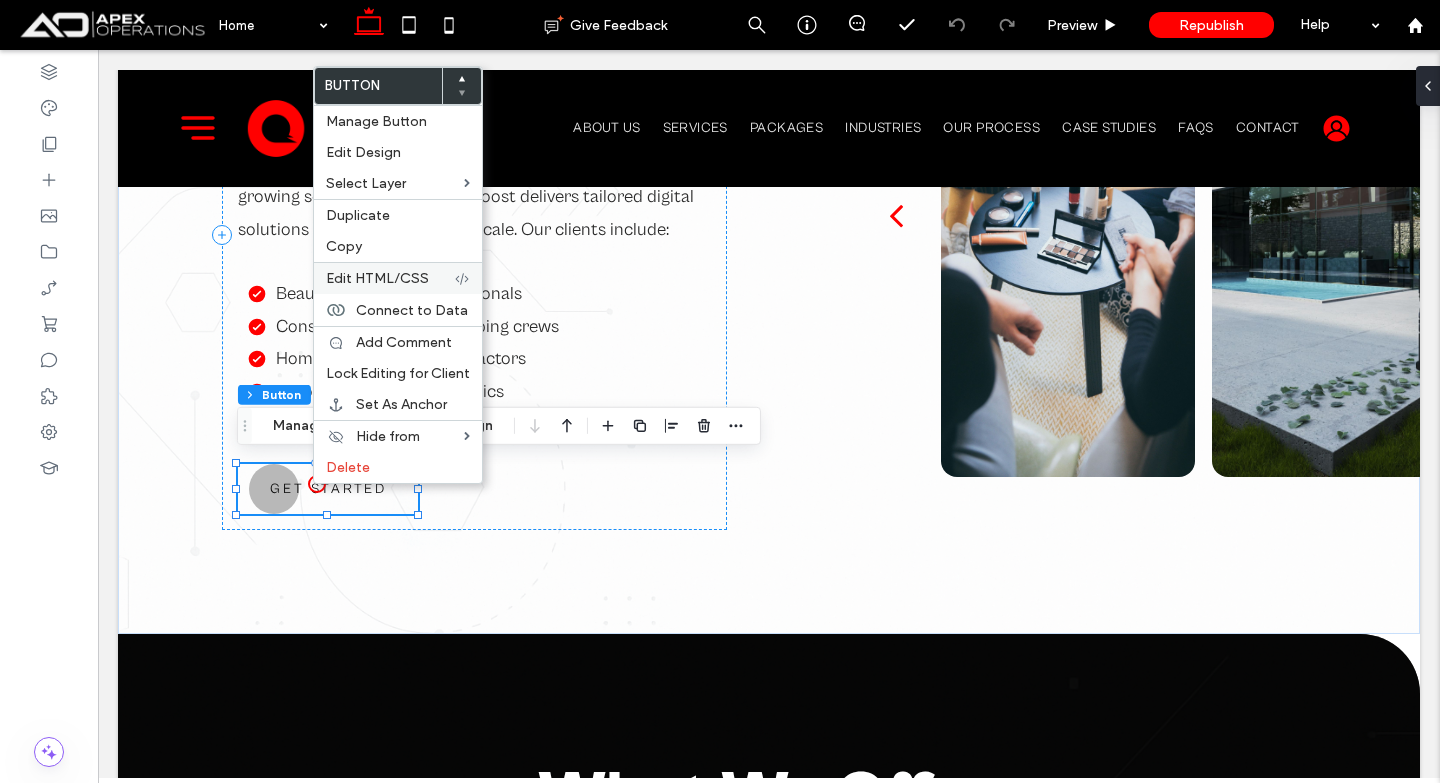 click on "Edit HTML/CSS" at bounding box center (377, 278) 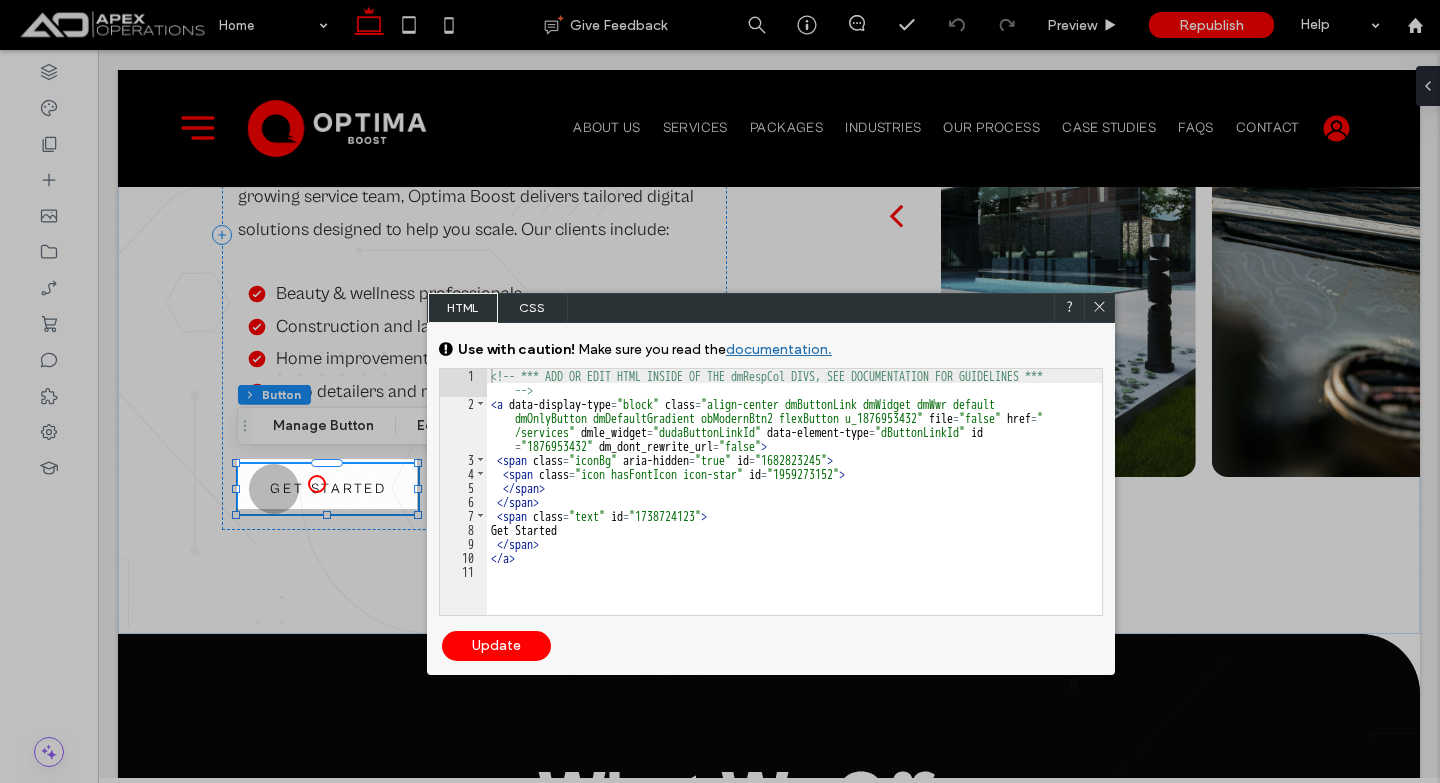 click on "<!-- *** ADD OR EDIT HTML INSIDE OF THE dmRespCol DIVS, SEE DOCUMENTATION FOR GUIDELINES ***       --> < a   data-display-type = "block"   class = "align-center dmButtonLink dmWidget dmWwr default       dmOnlyButton dmDefaultGradient obModernBtn2 flexButton u_1876953432"   file = "false"   href = "      /services"   dmle_widget = "dudaButtonLinkId"   data-element-type = "dButtonLinkId"   id      = "1876953432"   dm_dont_rewrite_url = "false" >   < span   class = "iconBg"   aria-hidden = "true"   id = "1682823245" >    < span   class = "icon hasFontIcon icon-star"   id = "1959273152" >    </ span >   </ span >   < span   class = "text"   id = "1738724123" >   Get Started   </ span > </ a >" at bounding box center (794, 513) 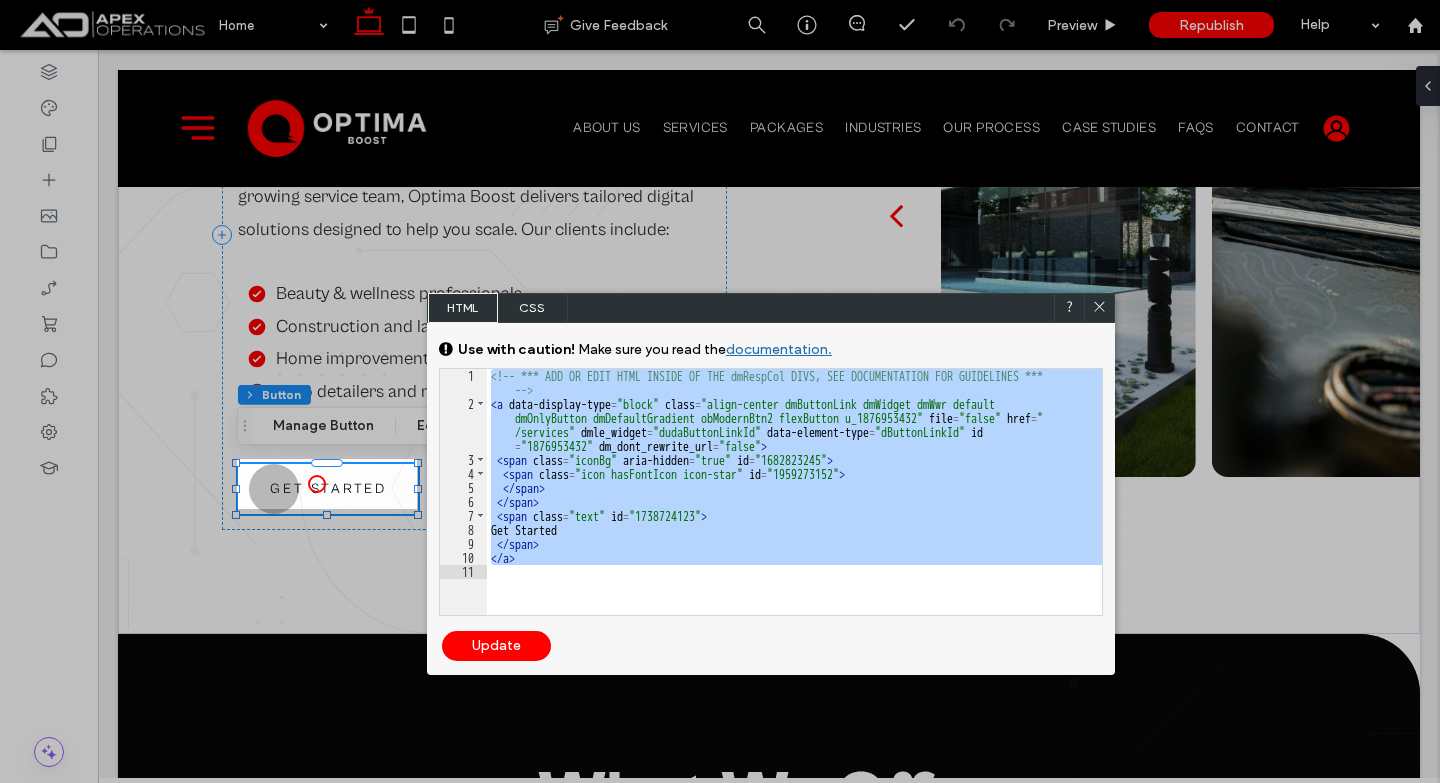 click 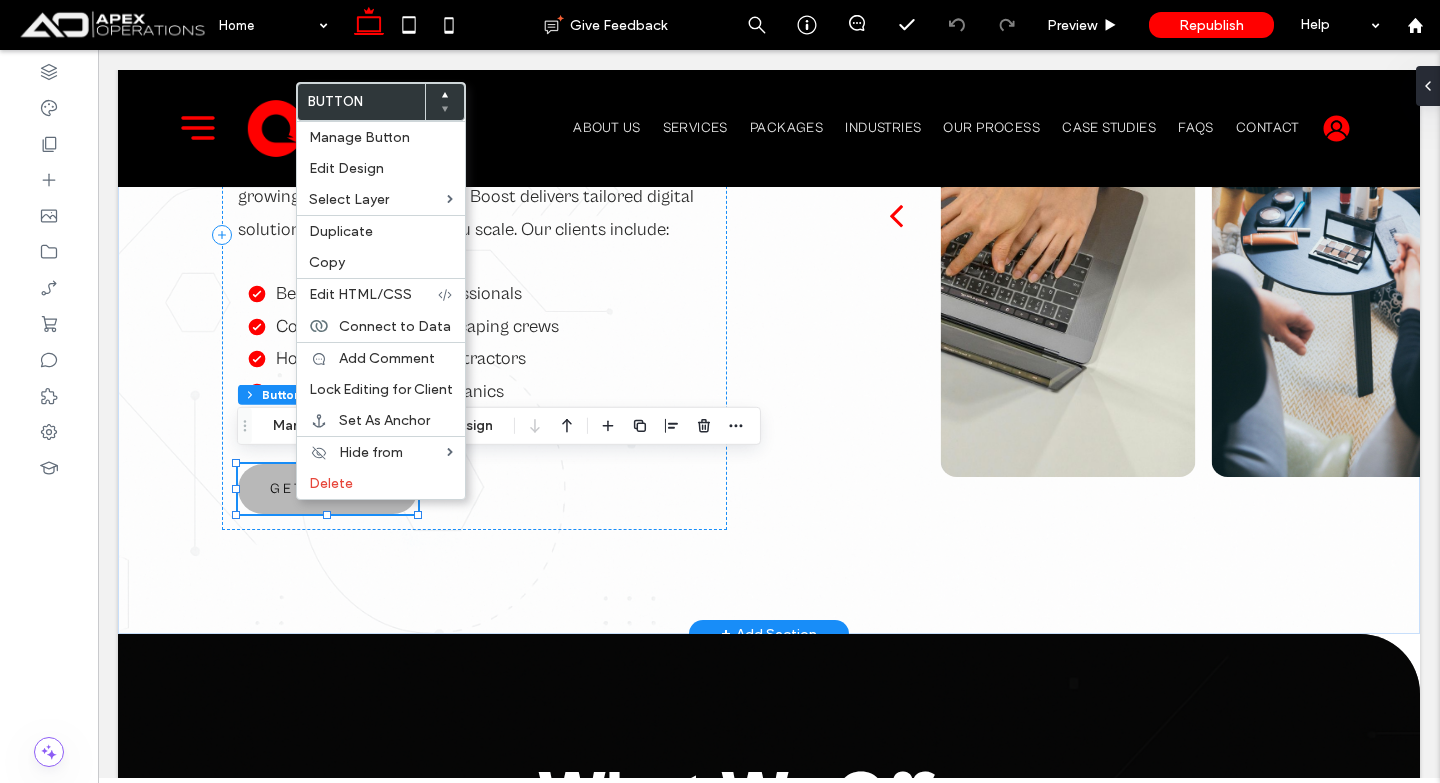 type on "**" 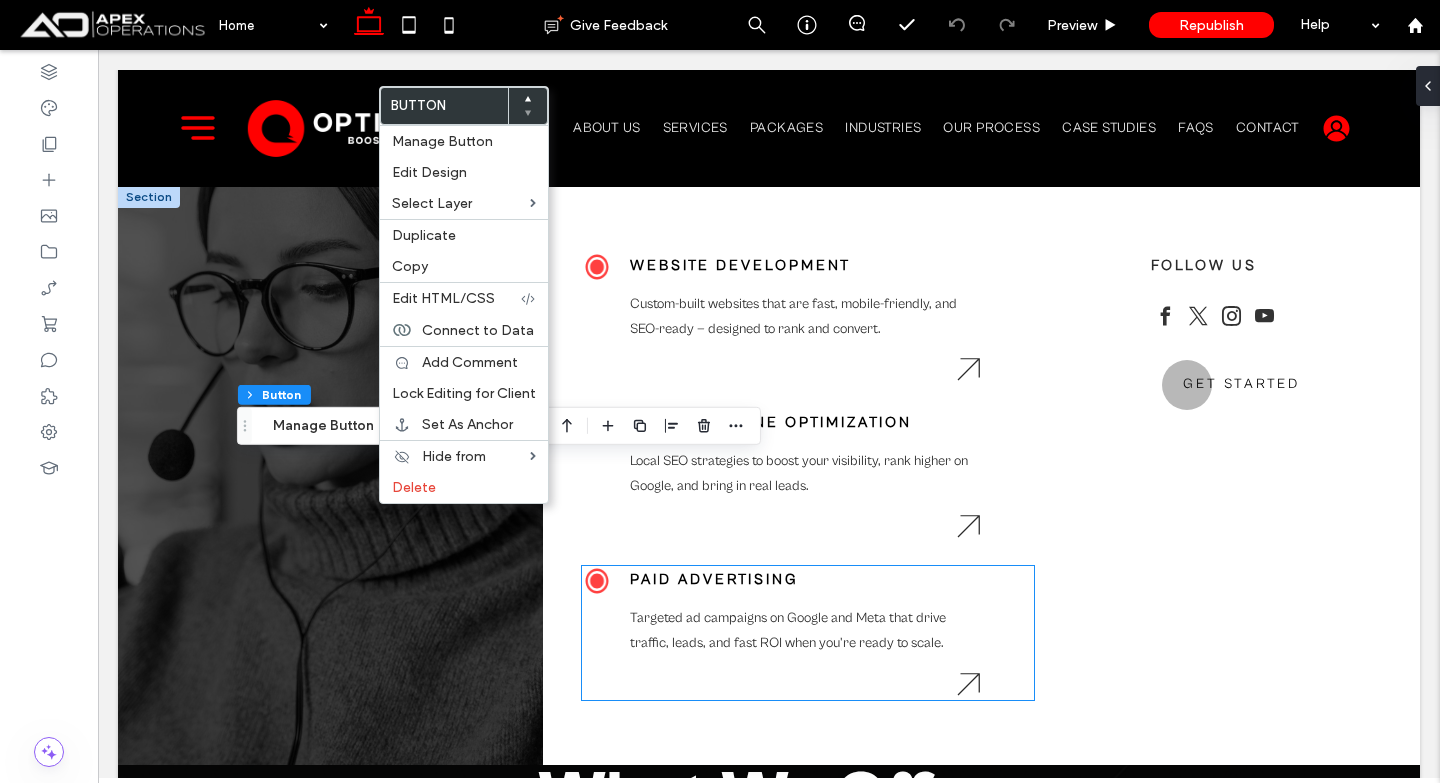 click on "Targeted ad campaigns on Google and Meta that drive traffic, leads, and fast ROI when you're ready to scale." at bounding box center [788, 630] 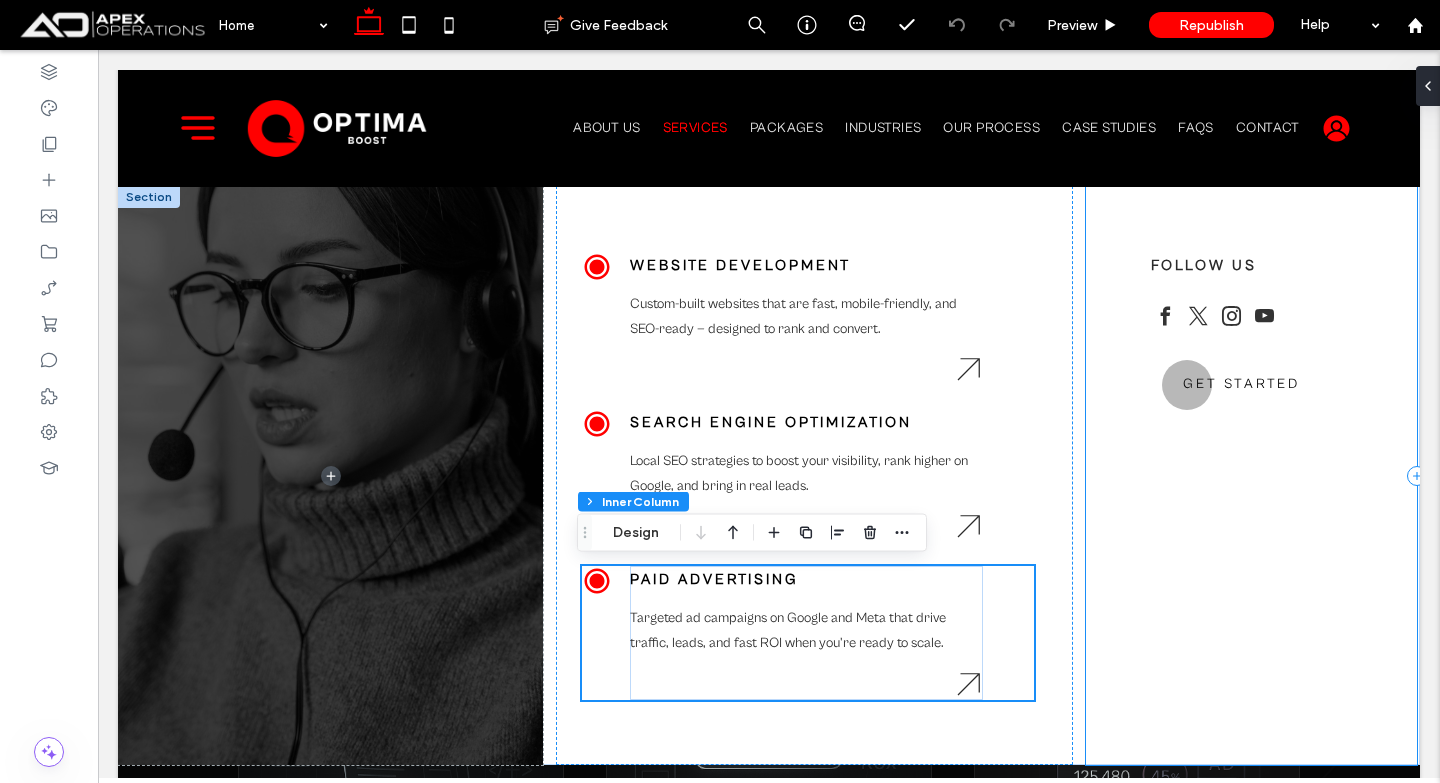 scroll, scrollTop: 1600, scrollLeft: 0, axis: vertical 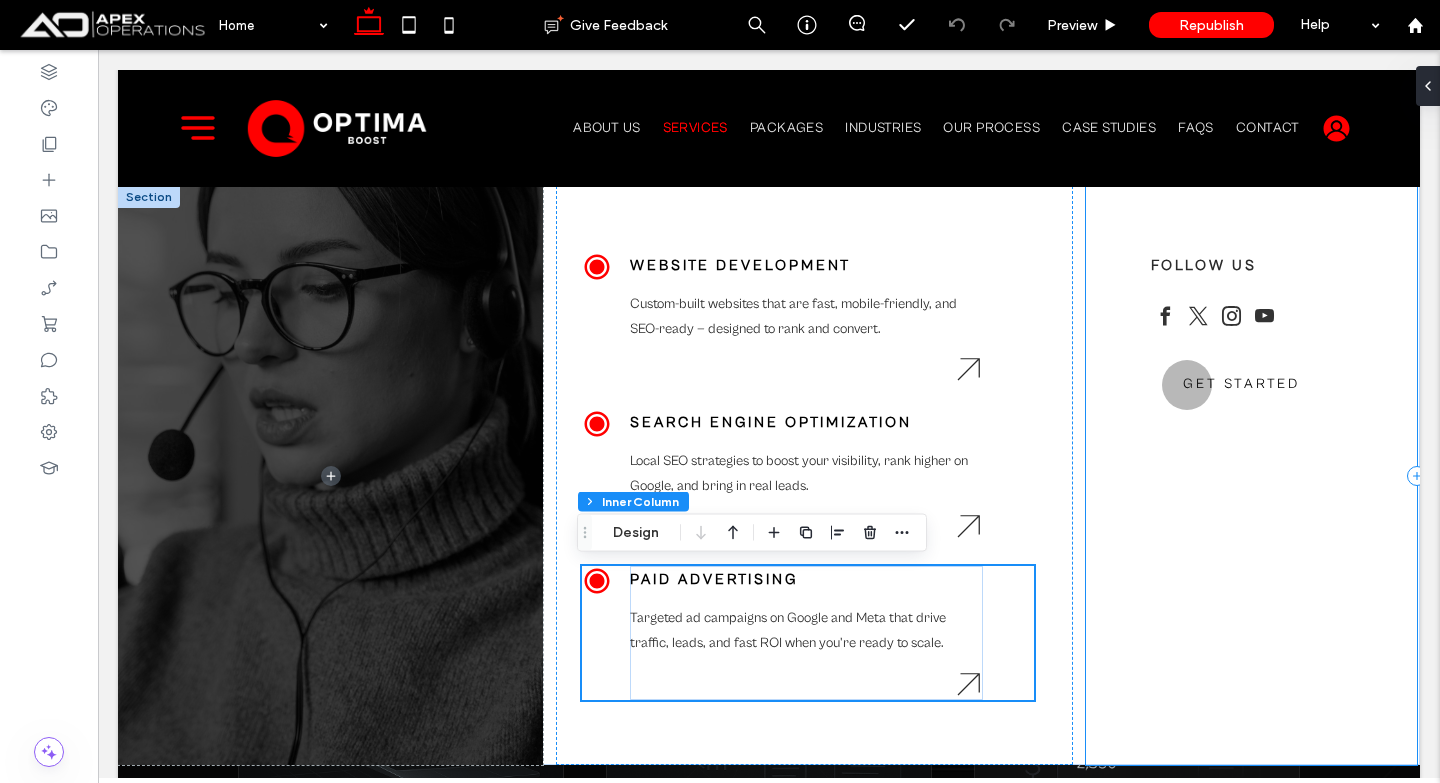 click on "Follow Us
Get Started" at bounding box center [1251, 475] 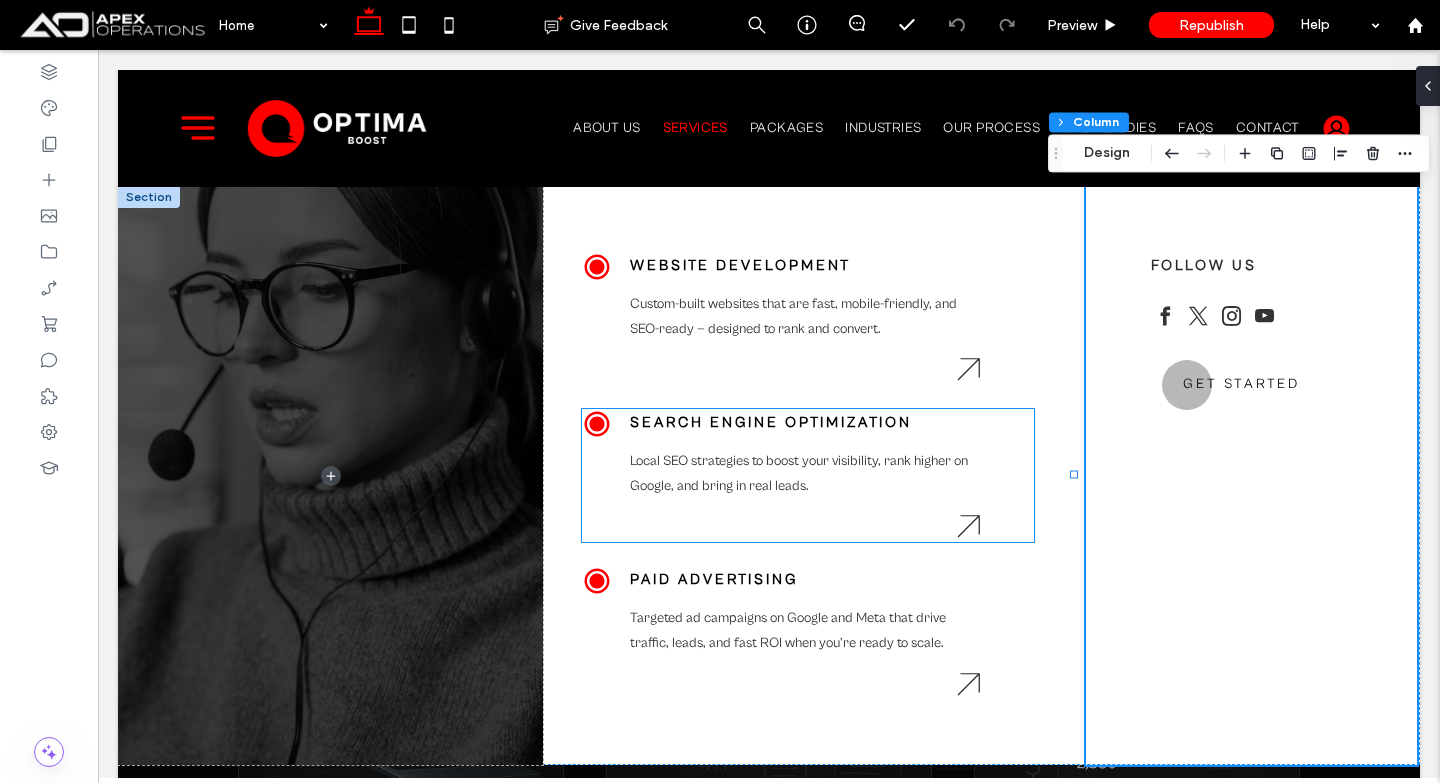 click 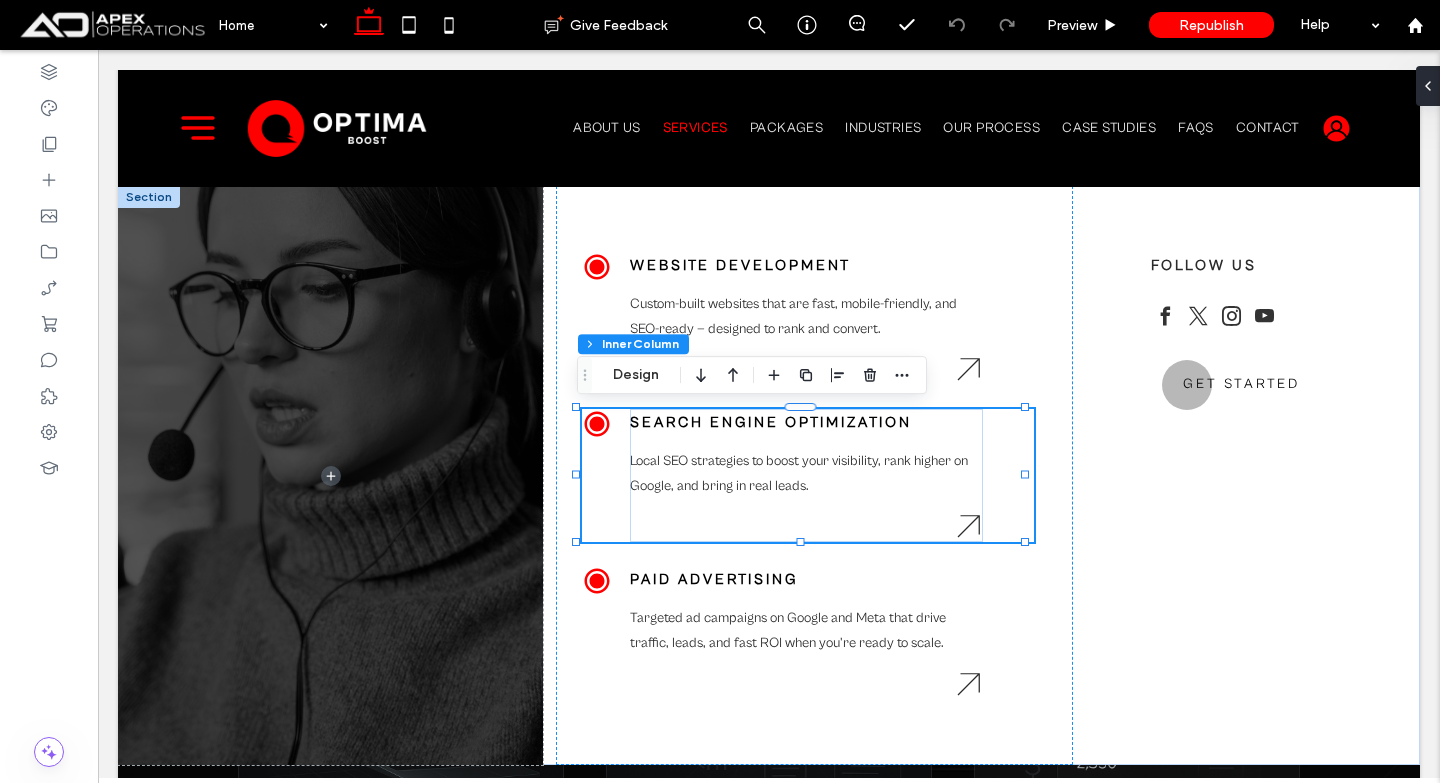 click 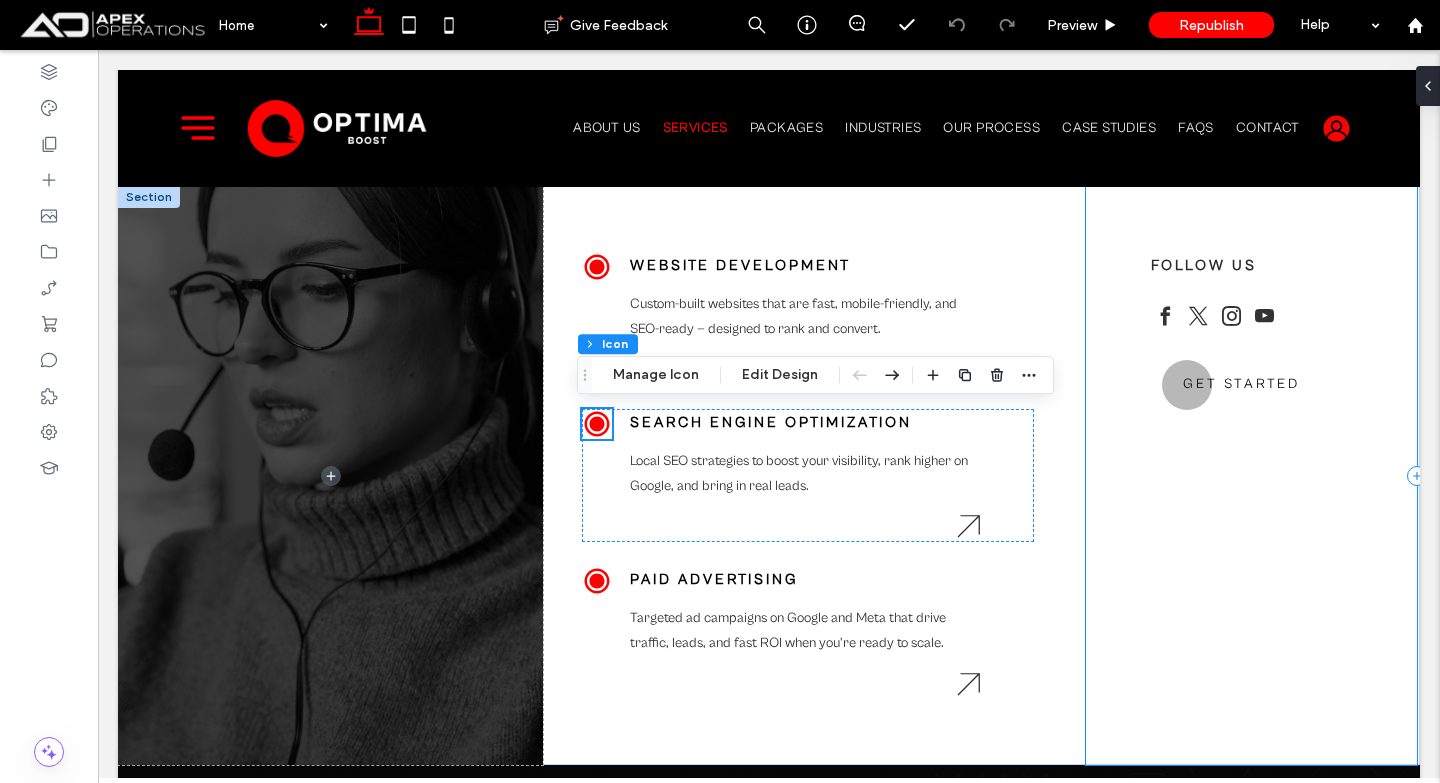 scroll, scrollTop: 3300, scrollLeft: 0, axis: vertical 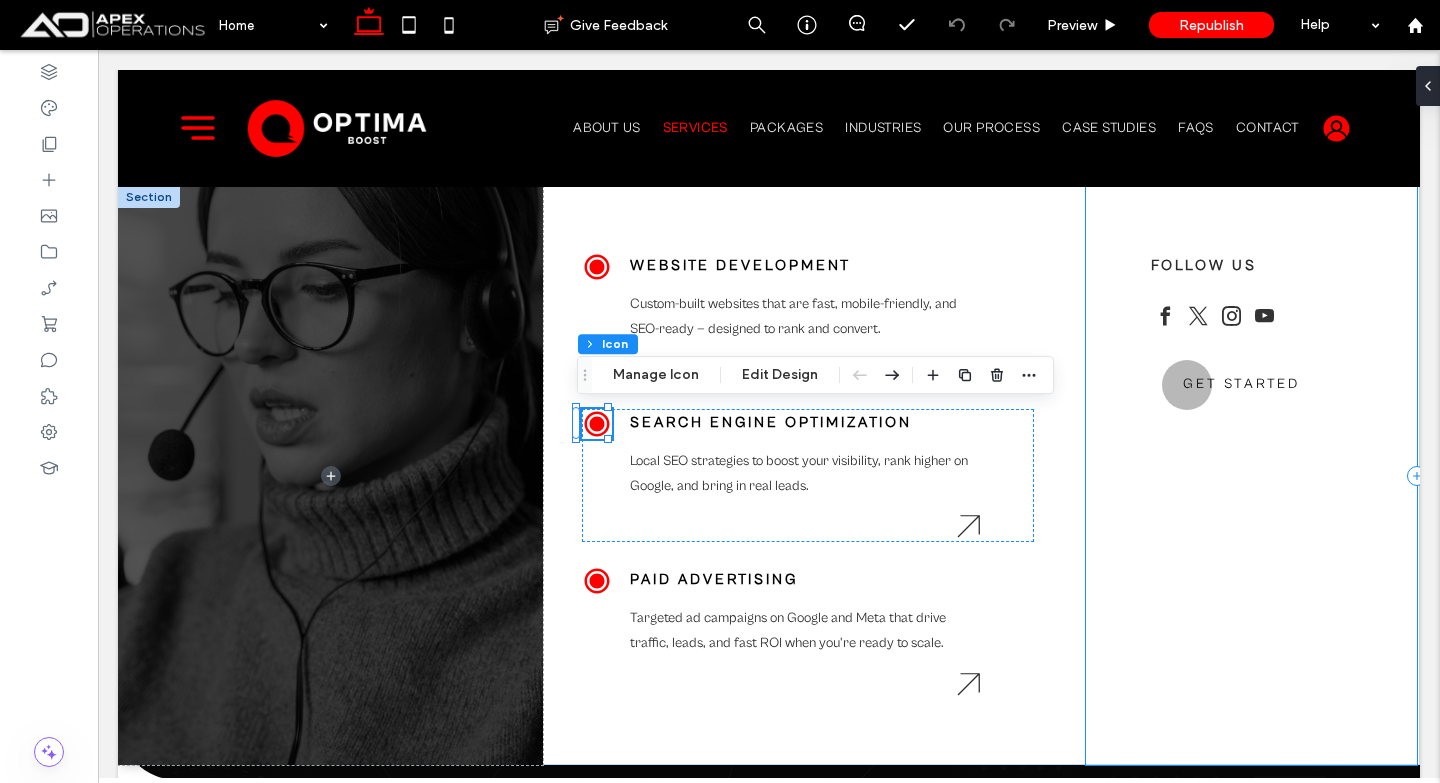click on "Follow Us
Get Started" at bounding box center (1251, 475) 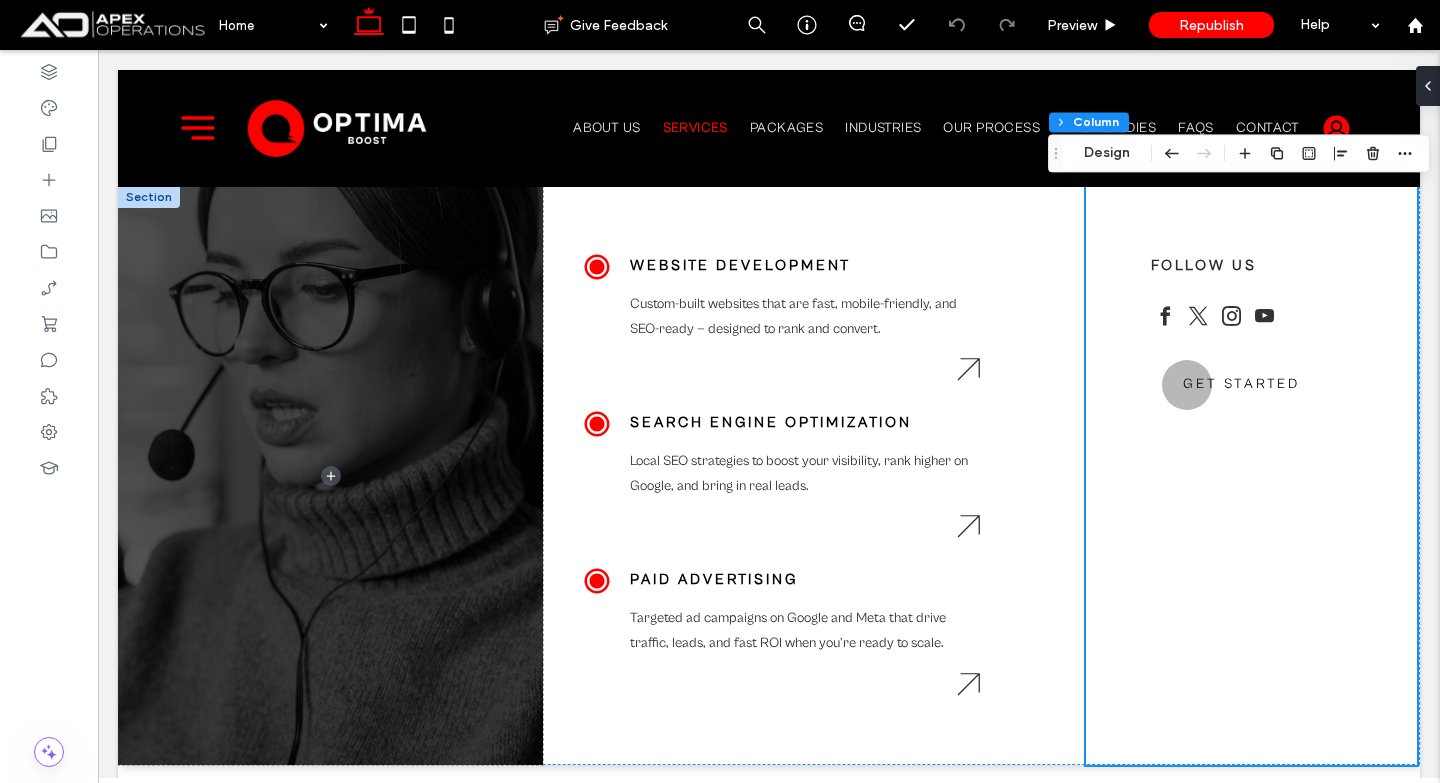 scroll, scrollTop: 5200, scrollLeft: 0, axis: vertical 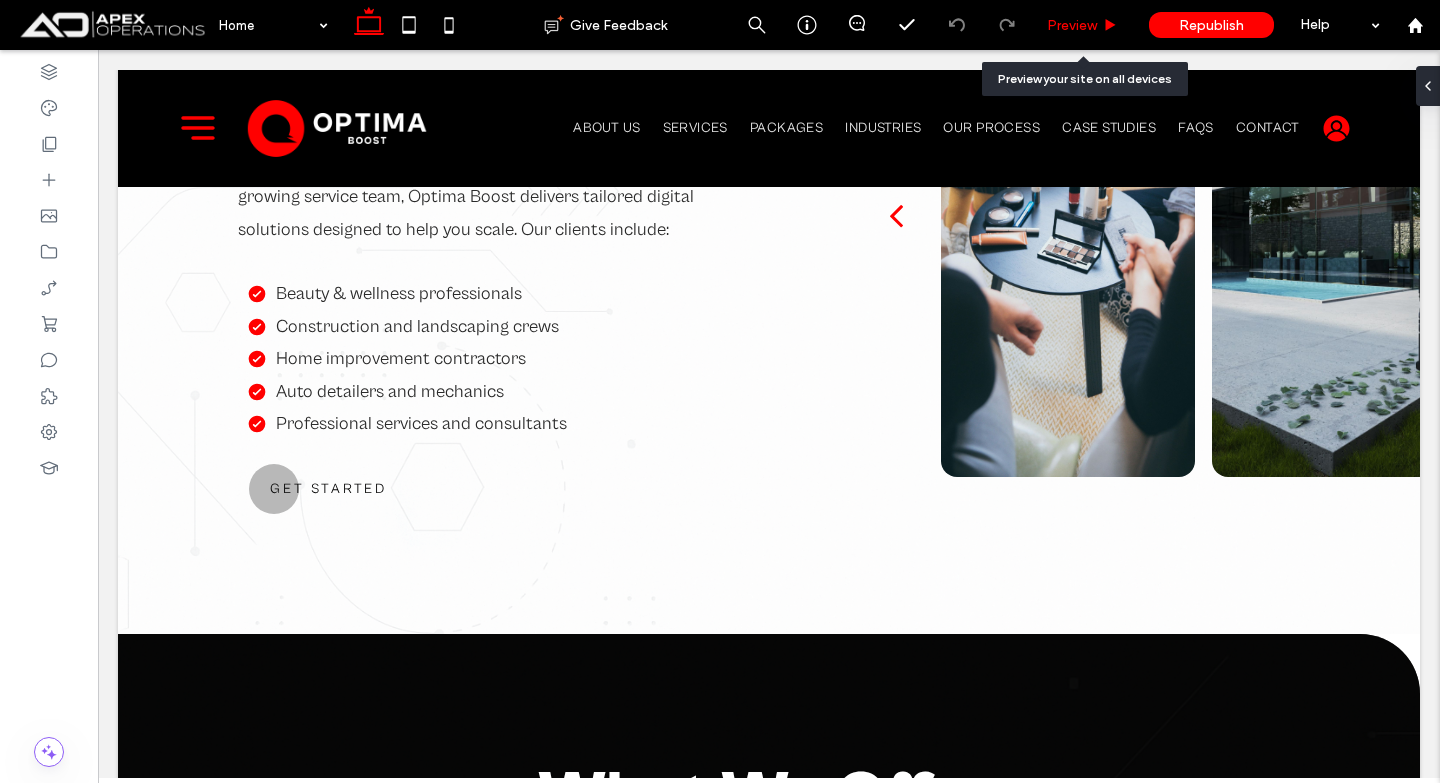 click on "Preview" at bounding box center (1072, 25) 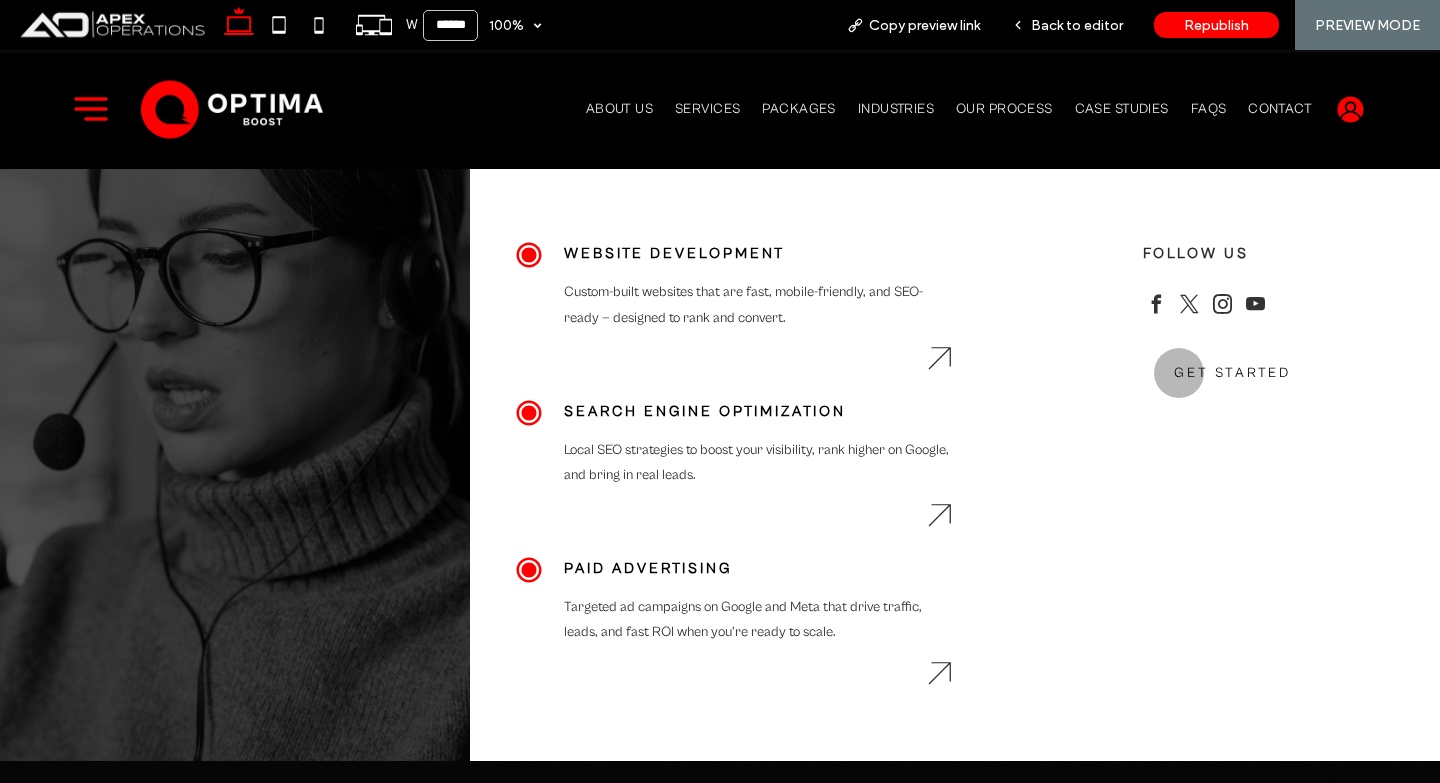 scroll, scrollTop: 1128, scrollLeft: 0, axis: vertical 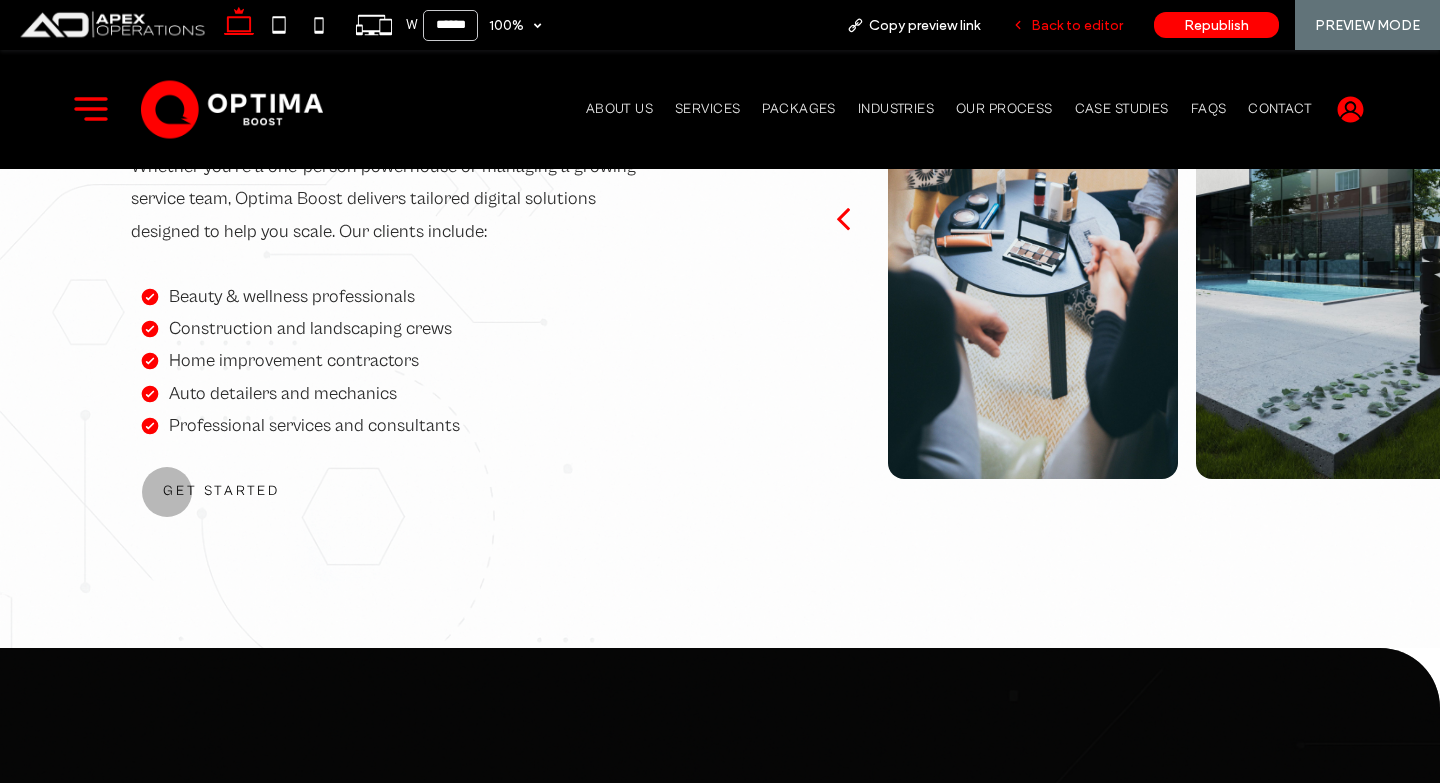 click on "Back to editor" at bounding box center (1077, 25) 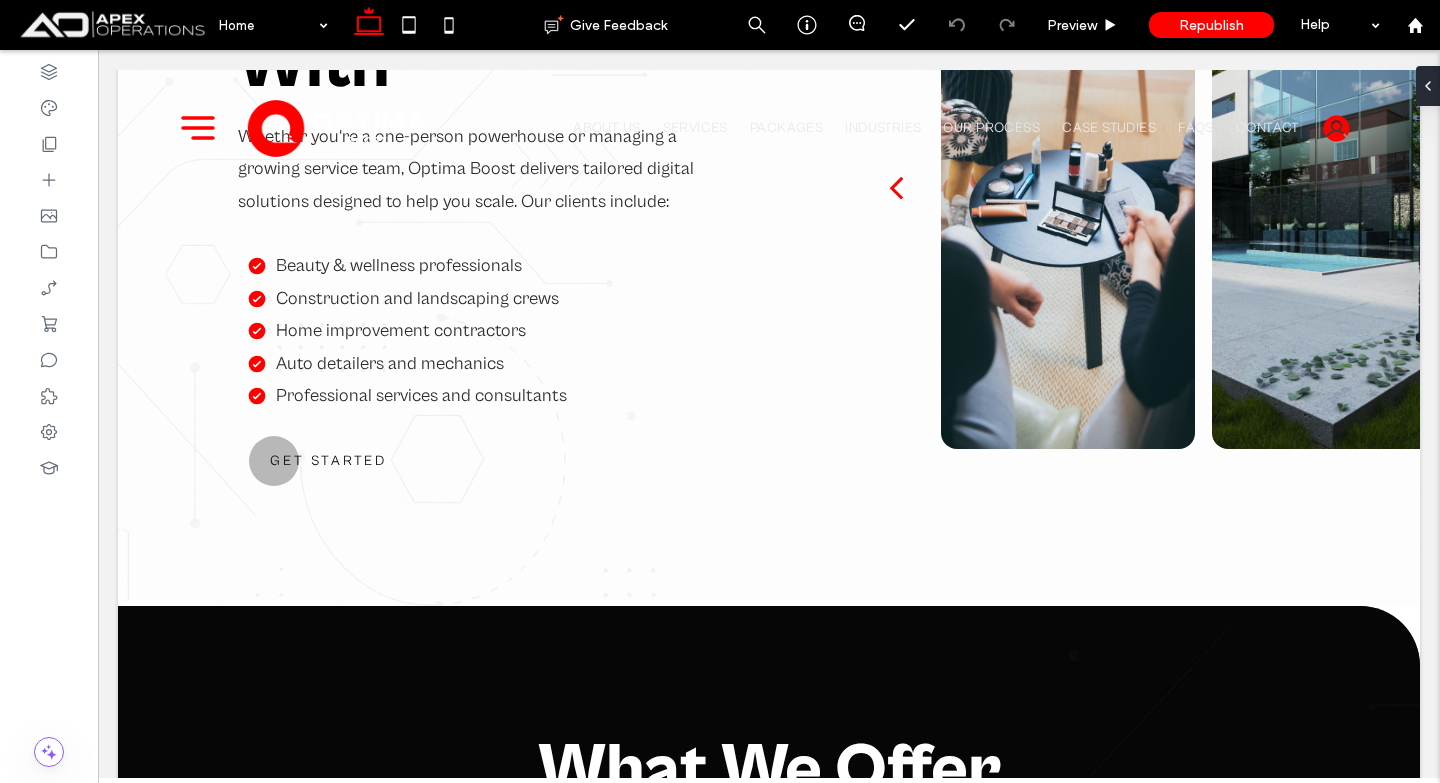 scroll, scrollTop: 1100, scrollLeft: 0, axis: vertical 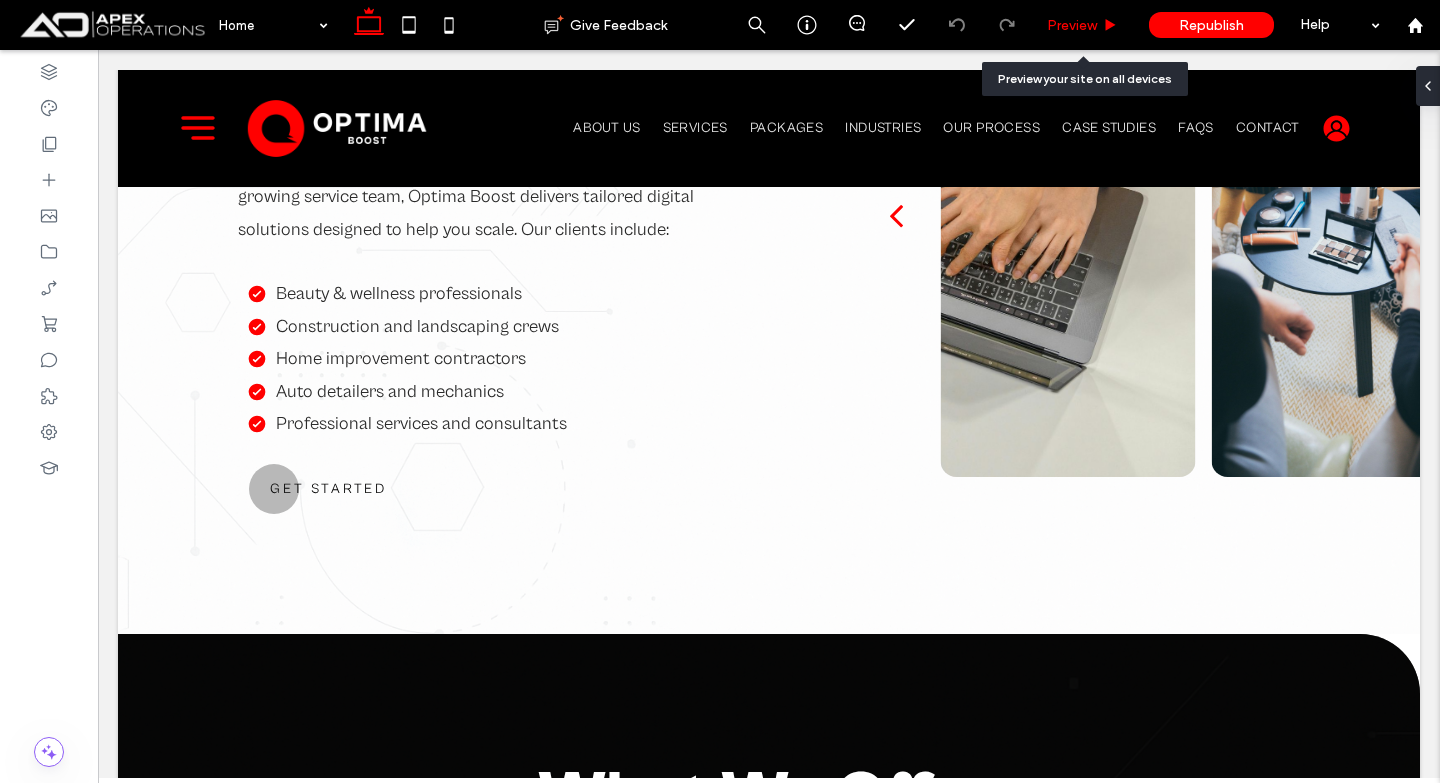 drag, startPoint x: 1085, startPoint y: 23, endPoint x: 951, endPoint y: 4, distance: 135.34032 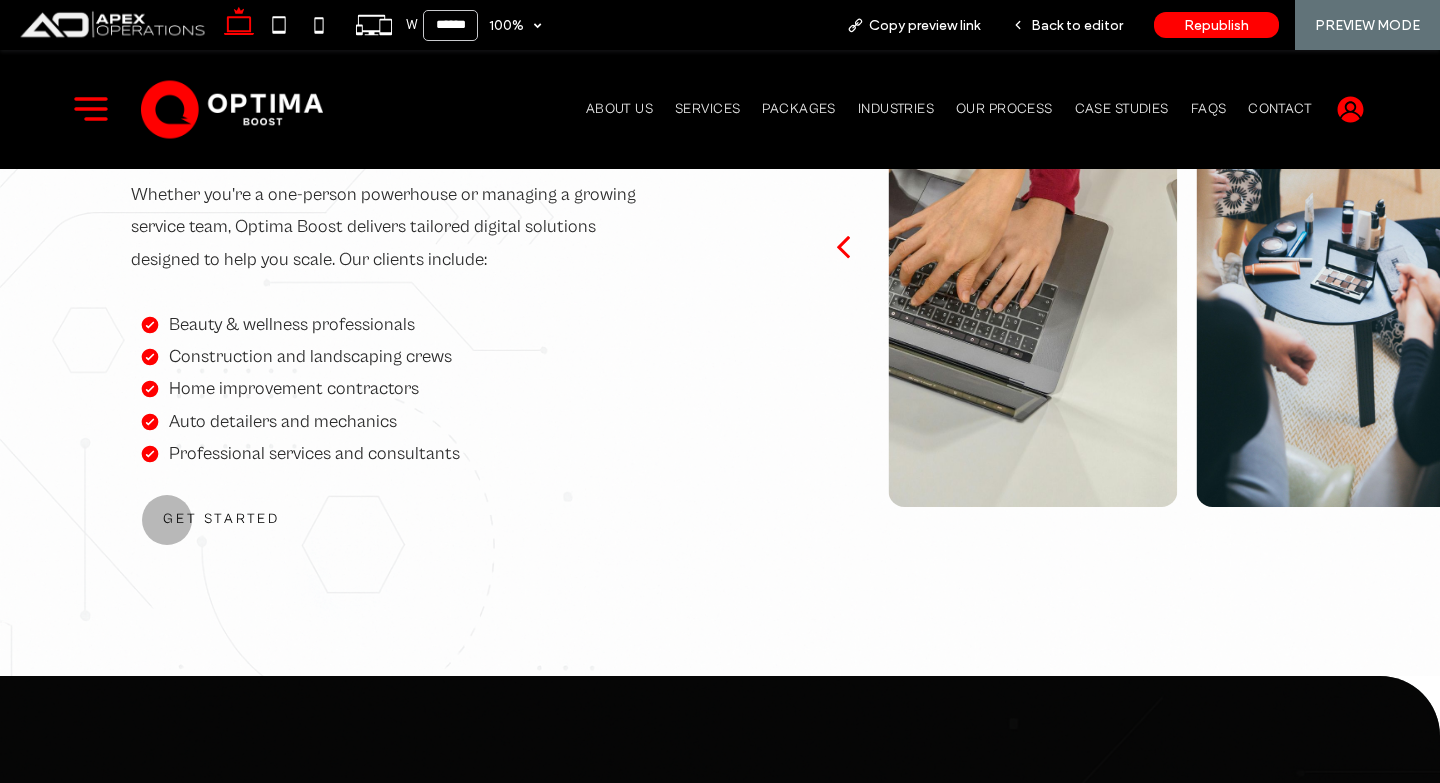 scroll, scrollTop: 1128, scrollLeft: 0, axis: vertical 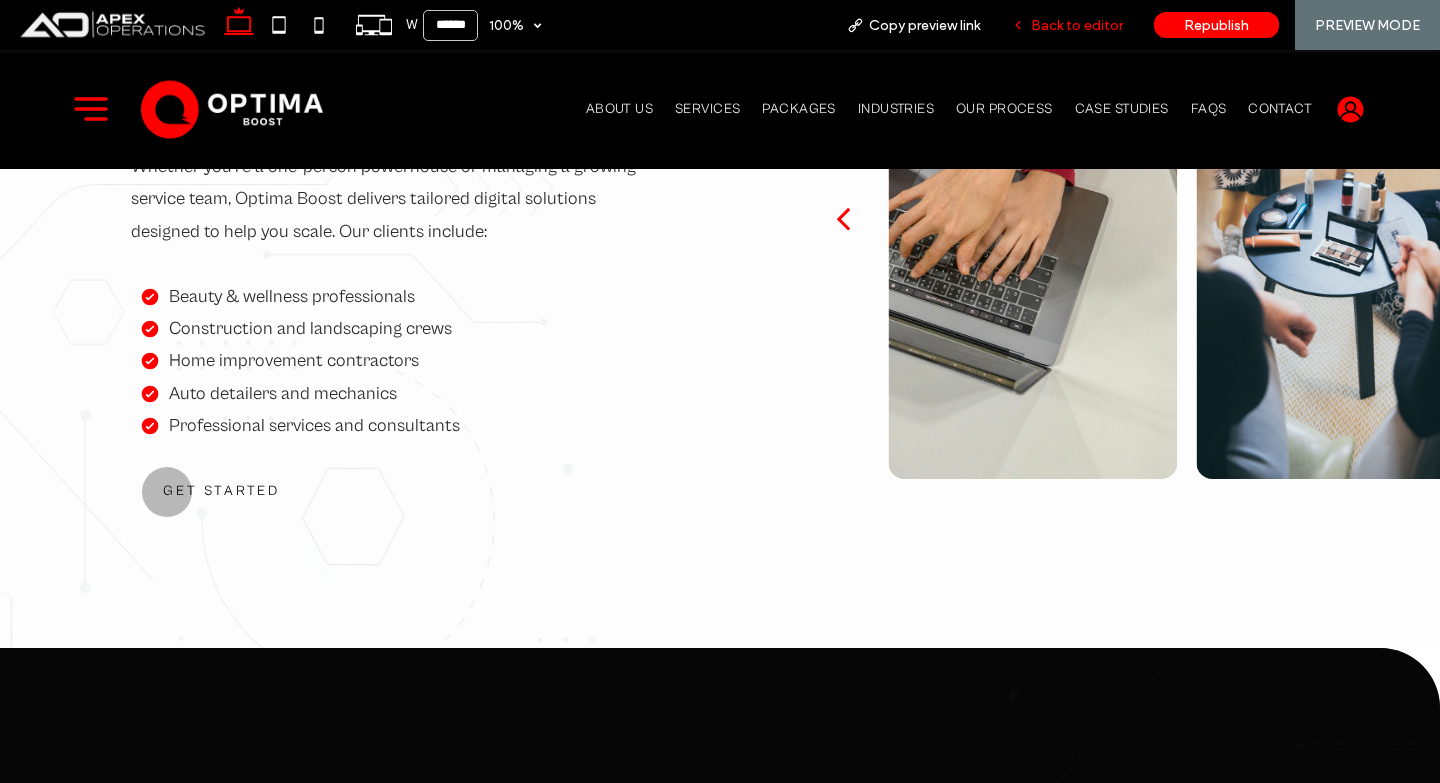 click on "Back to editor" at bounding box center (1067, 25) 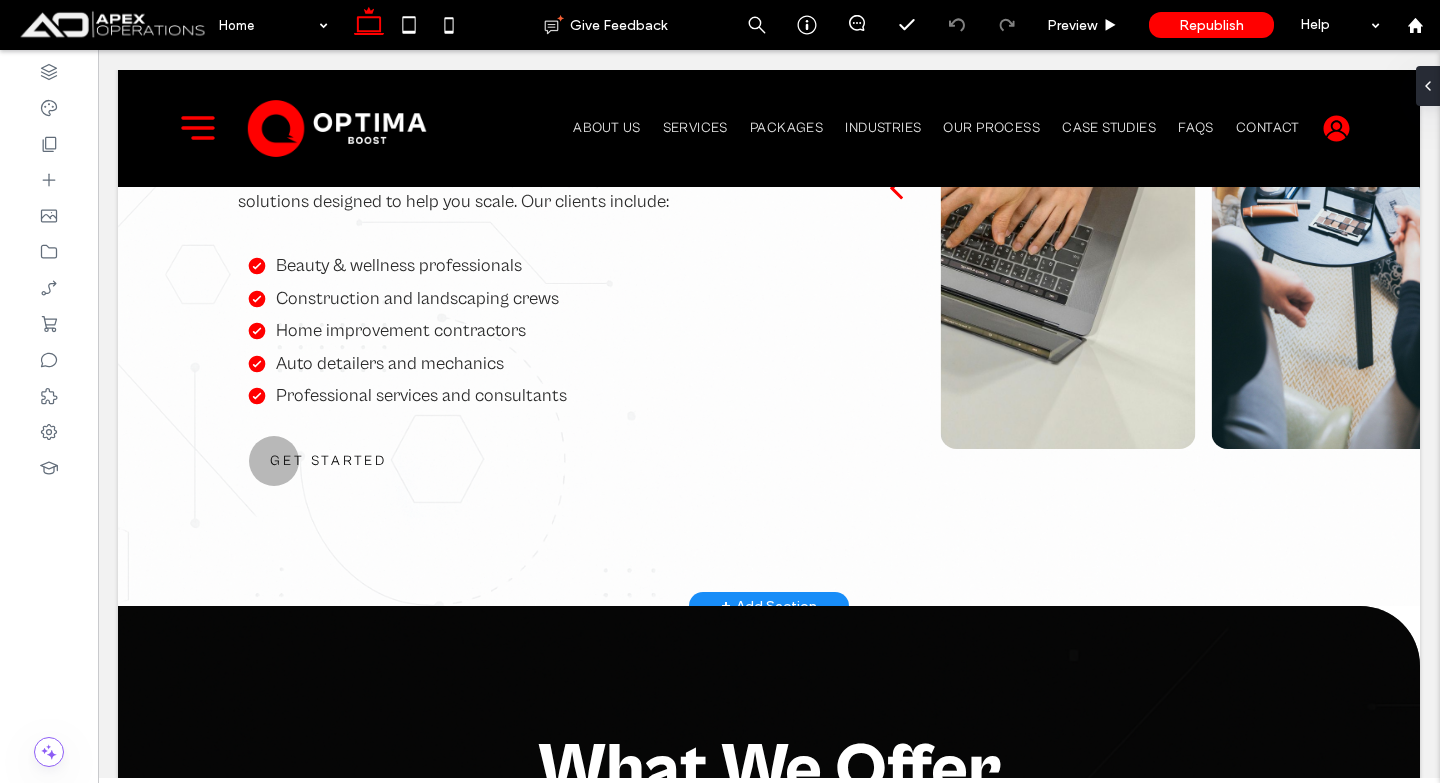 scroll, scrollTop: 1100, scrollLeft: 0, axis: vertical 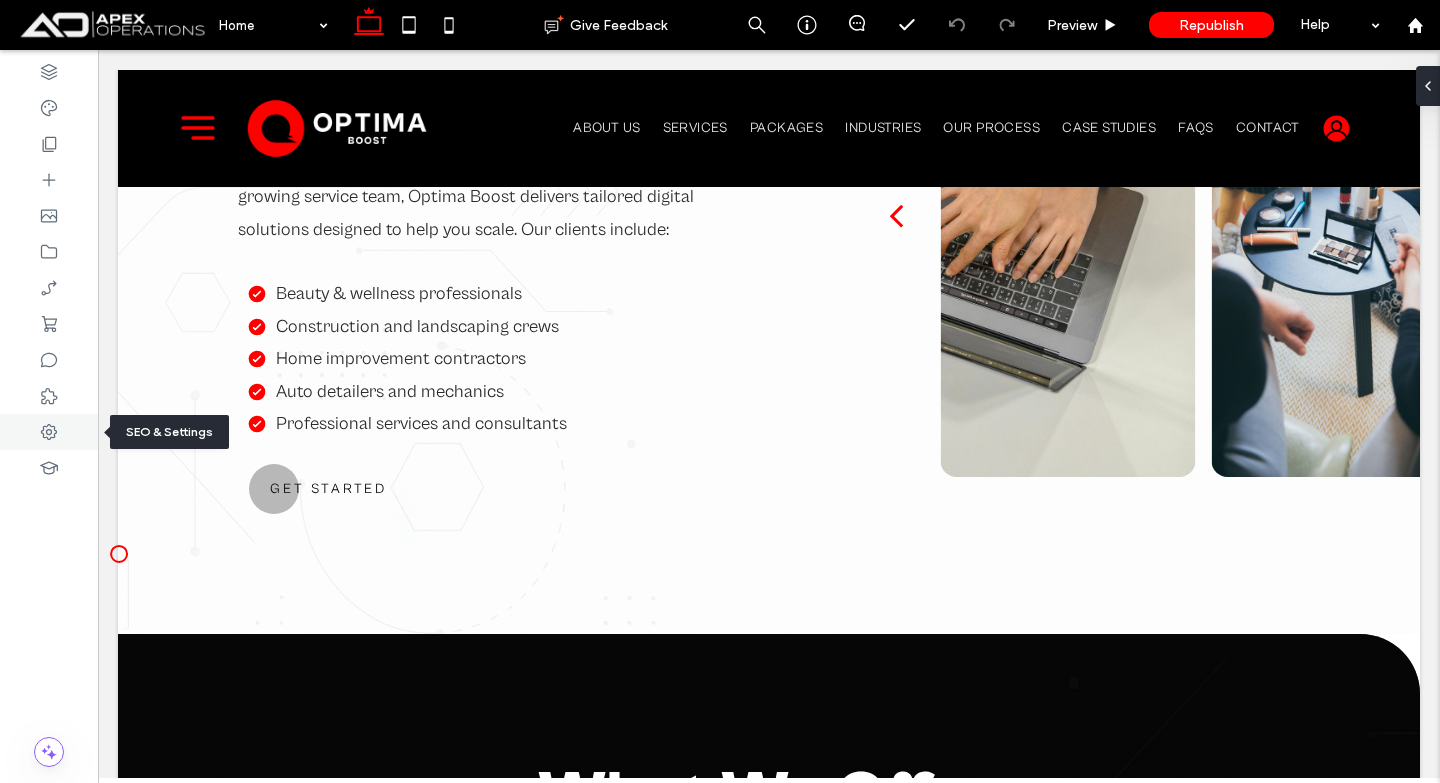 click 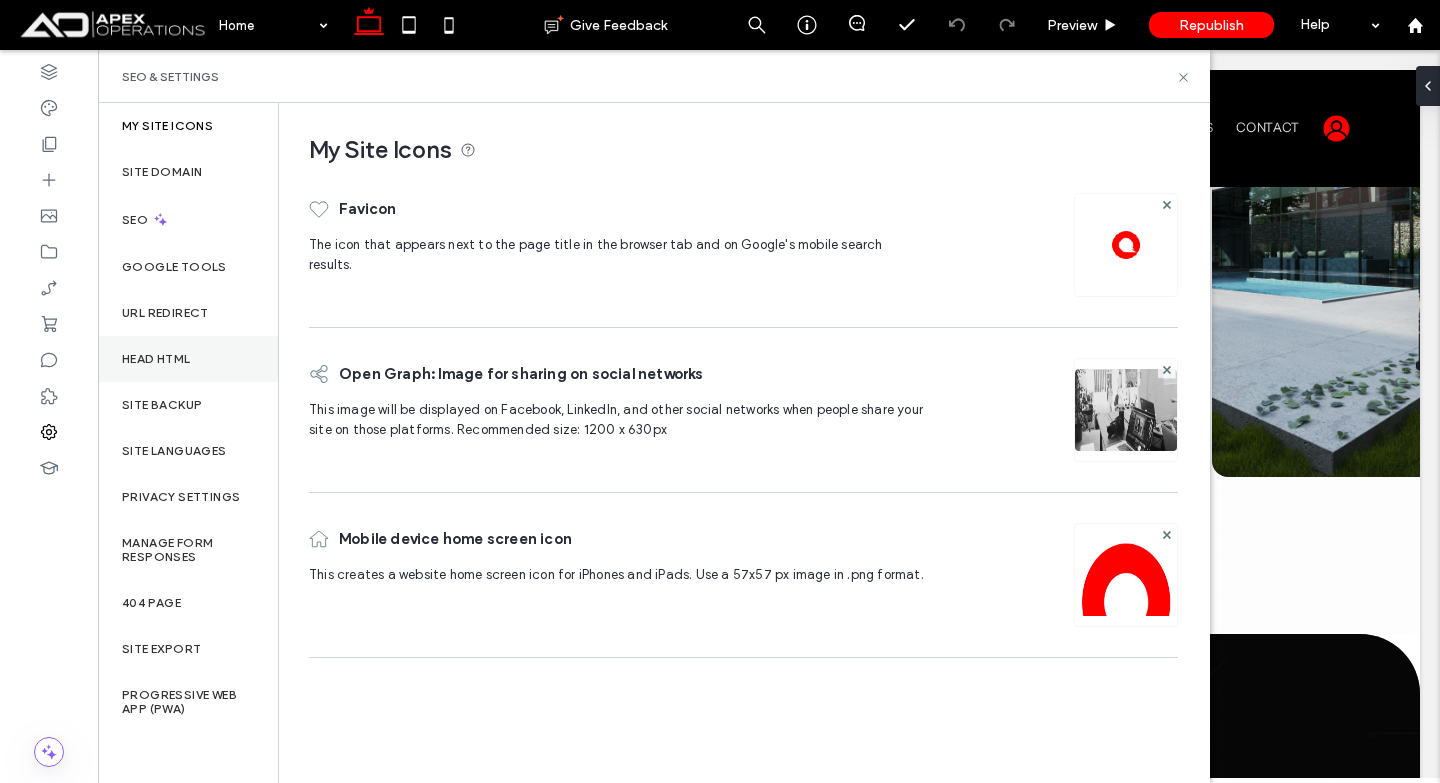 click on "Head HTML" at bounding box center [188, 359] 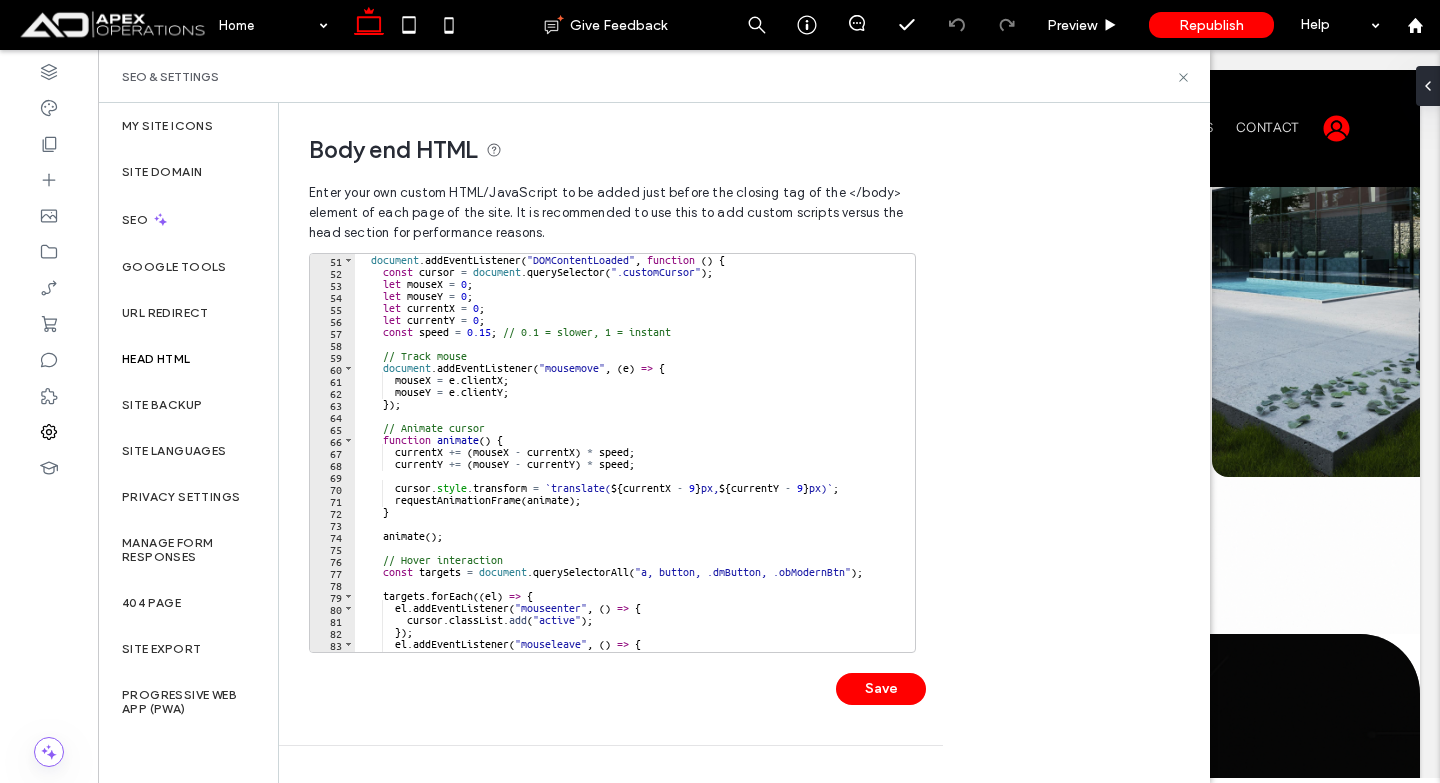 scroll, scrollTop: 790, scrollLeft: 0, axis: vertical 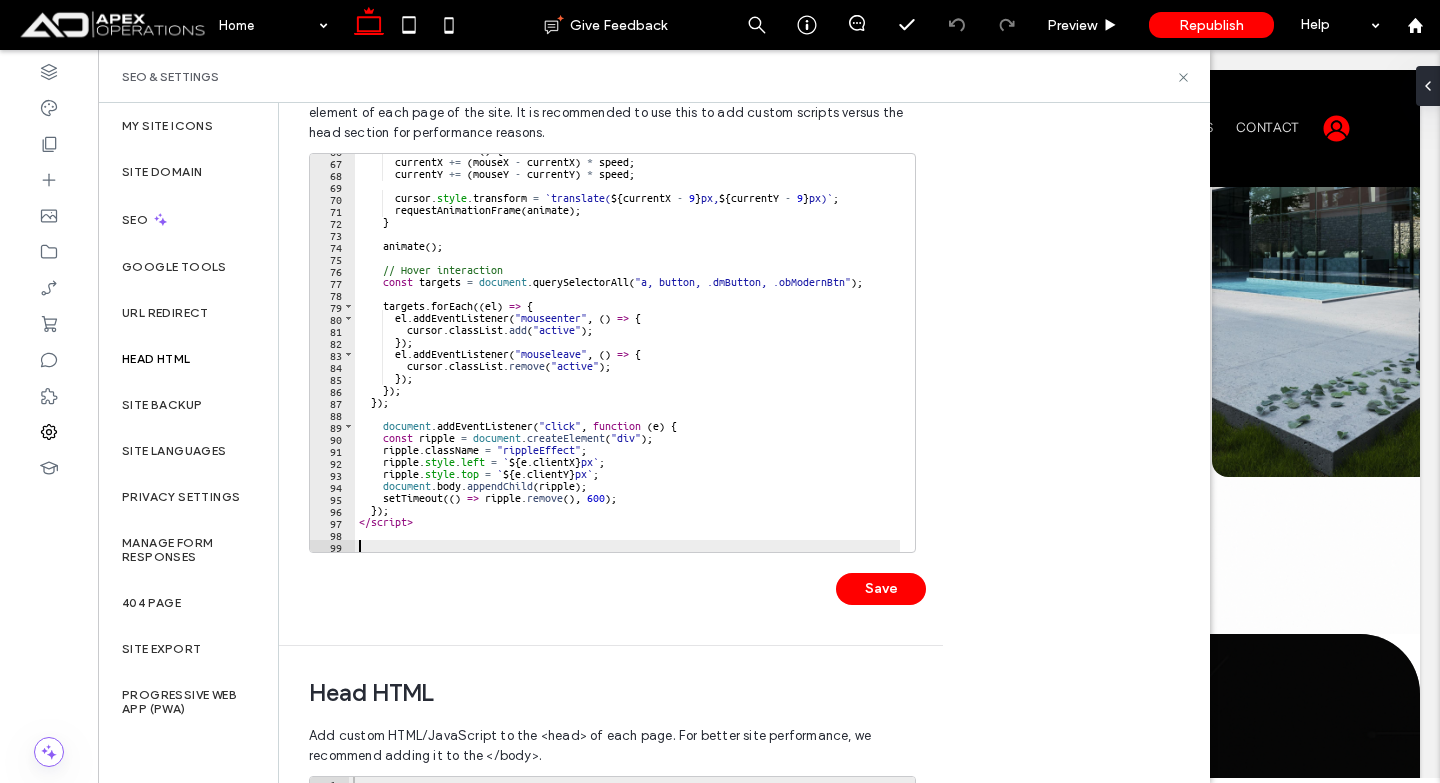 click on "function   animate ( )   {         currentX   +=   ( mouseX   -   currentX )   *   speed ;         currentY   +=   ( mouseY   -   currentY )   *   speed ;         cursor . style . transform   =   ` translate( ${ currentX   -   9 } px,  ${ currentY   -   9 } px) ` ;         requestAnimationFrame ( animate ) ;      }      animate ( ) ;      // Hover interaction      const   targets   =   document . querySelectorAll ( "a, button, .dmButton, .obModernBtn" ) ;      targets . forEach (( el )   =>   {         el . addEventListener ( "mouseenter" ,   ( )   =>   {           cursor . classList . add ( "active" ) ;         }) ;         el . addEventListener ( "mouseleave" ,   ( )   =>   {           cursor . classList . remove ( "active" ) ;         }) ;      }) ;    }) ;         document . addEventListener ( "click" ,   function   ( e )   {      const   ripple   =   document . createElement ( "div" ) ;      ripple . className   =   "rippleEffect" ;      ripple . style . left   =   ` ${ e . clientX } px ` ;      . ." at bounding box center [627, 355] 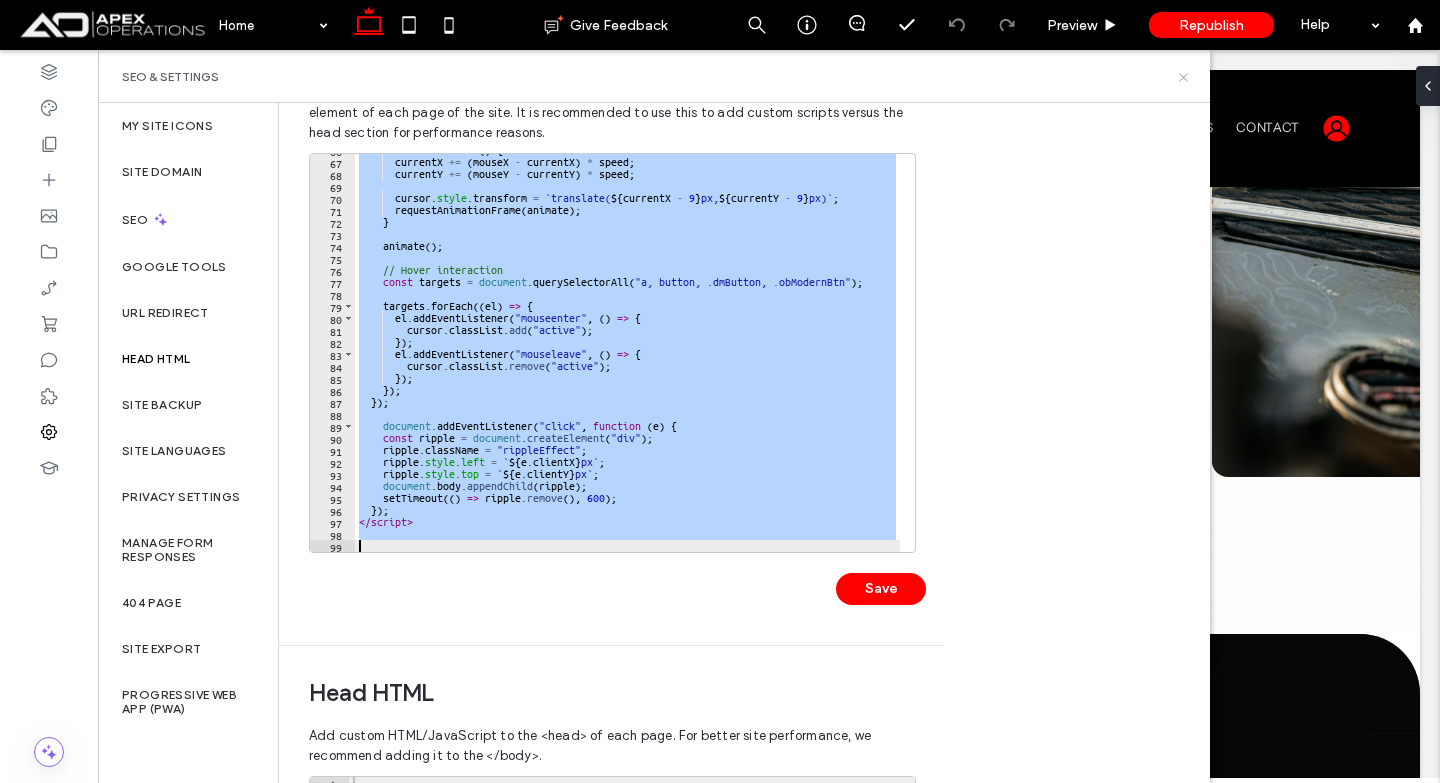 click 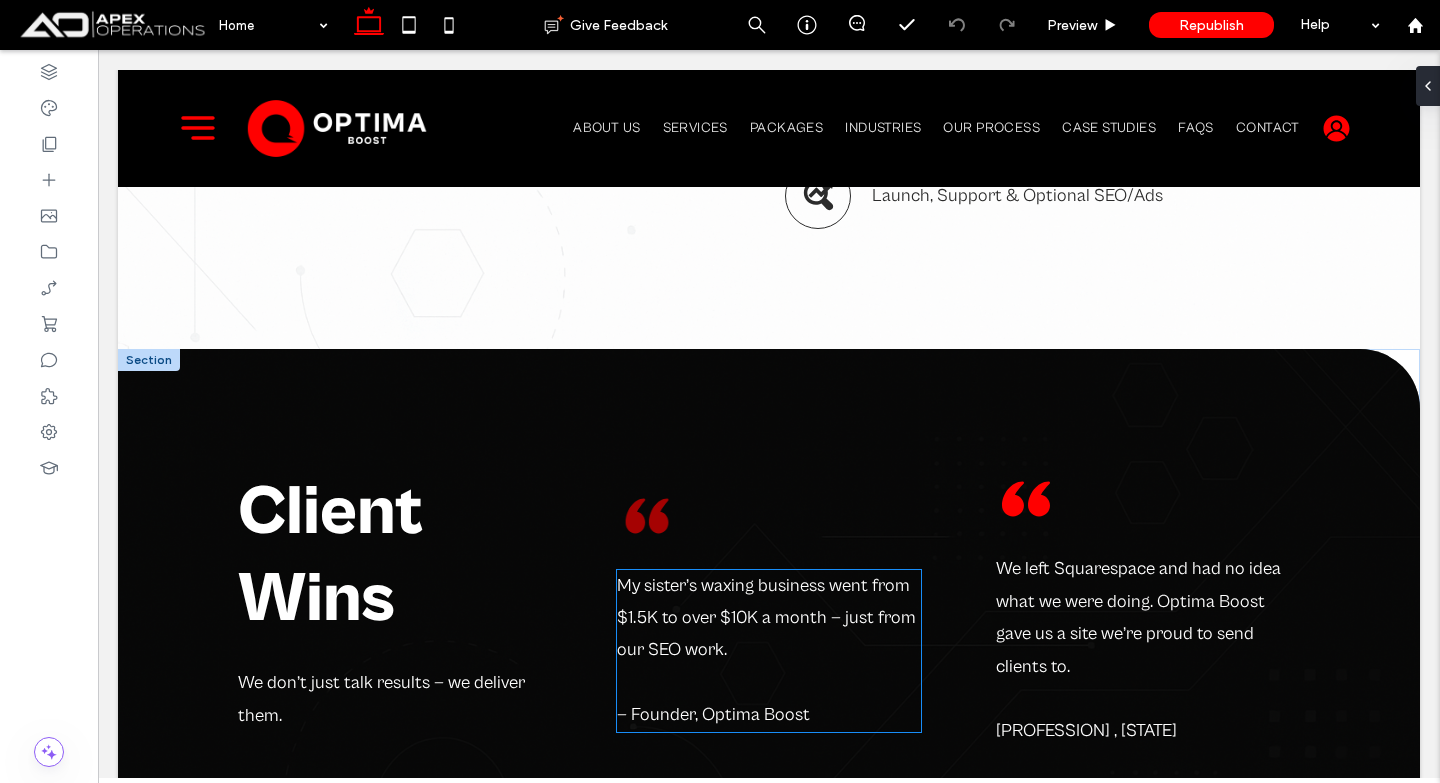 scroll, scrollTop: 3400, scrollLeft: 0, axis: vertical 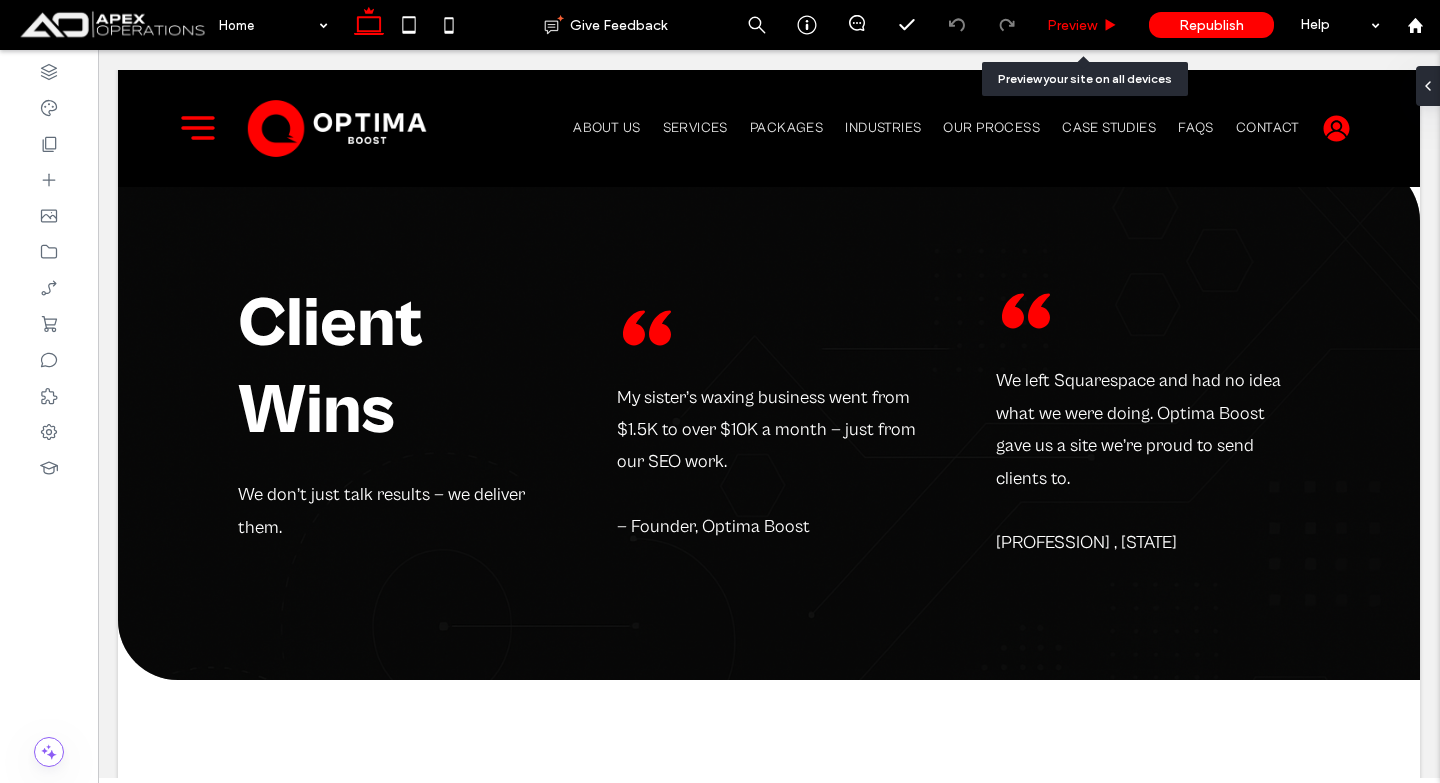 drag, startPoint x: 1106, startPoint y: 24, endPoint x: 942, endPoint y: 94, distance: 178.31433 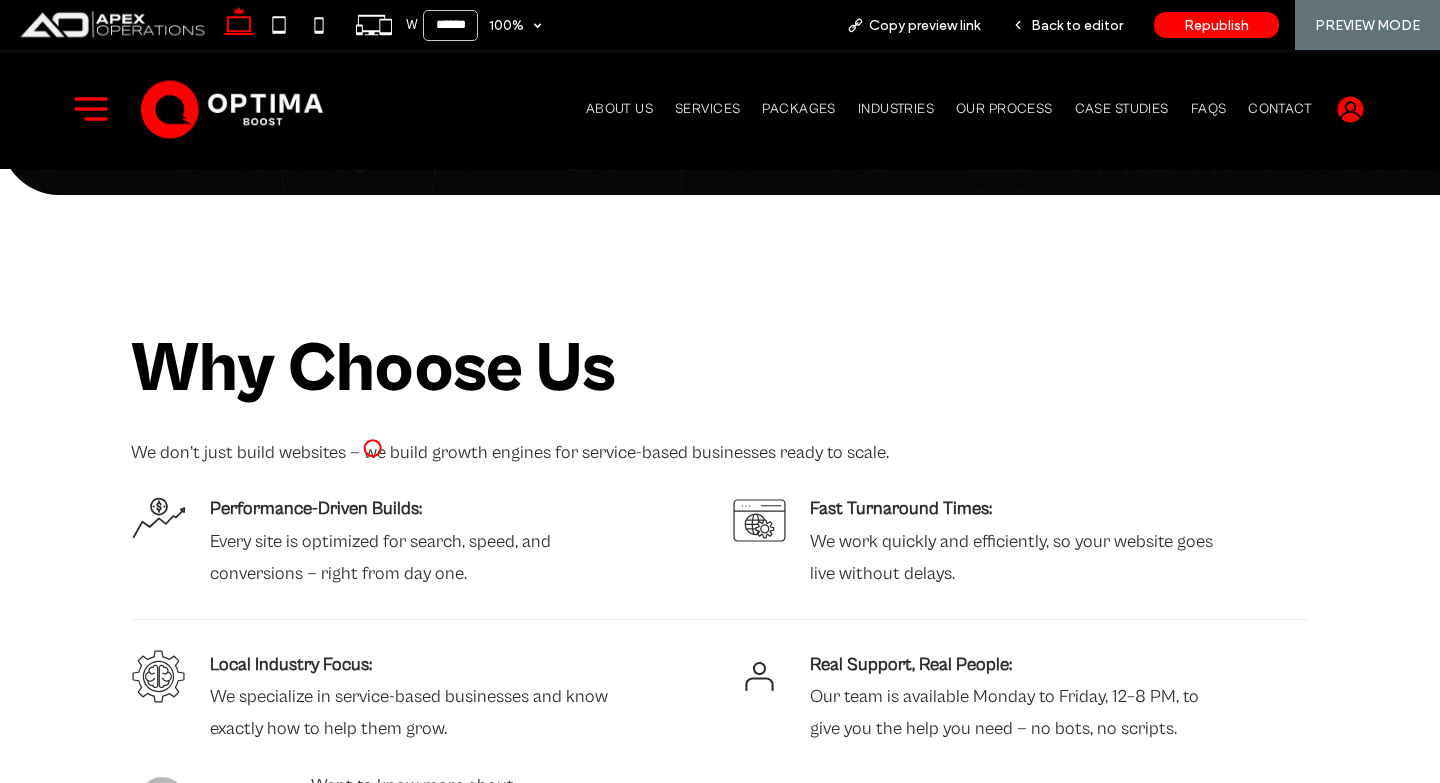 scroll, scrollTop: 3627, scrollLeft: 0, axis: vertical 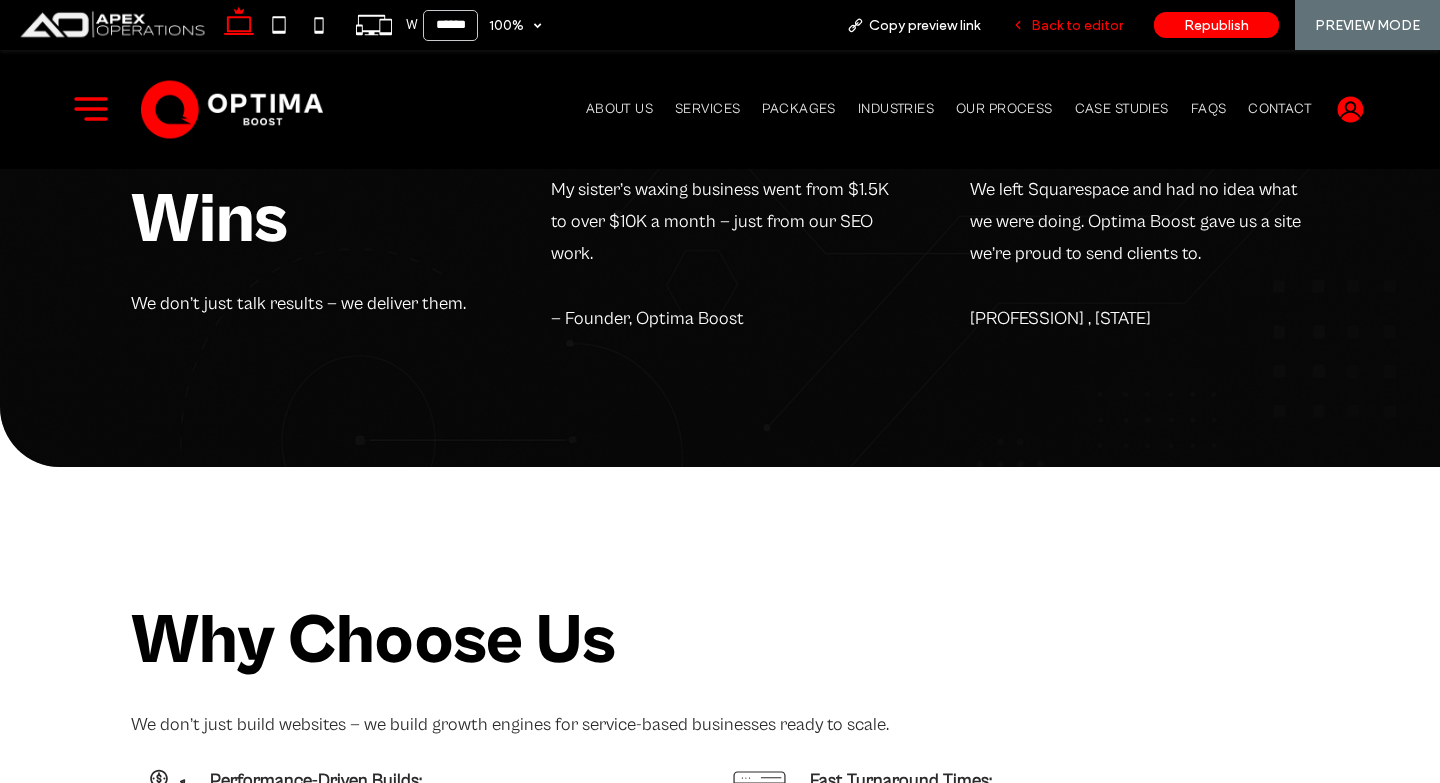 click on "Back to editor" at bounding box center (1077, 25) 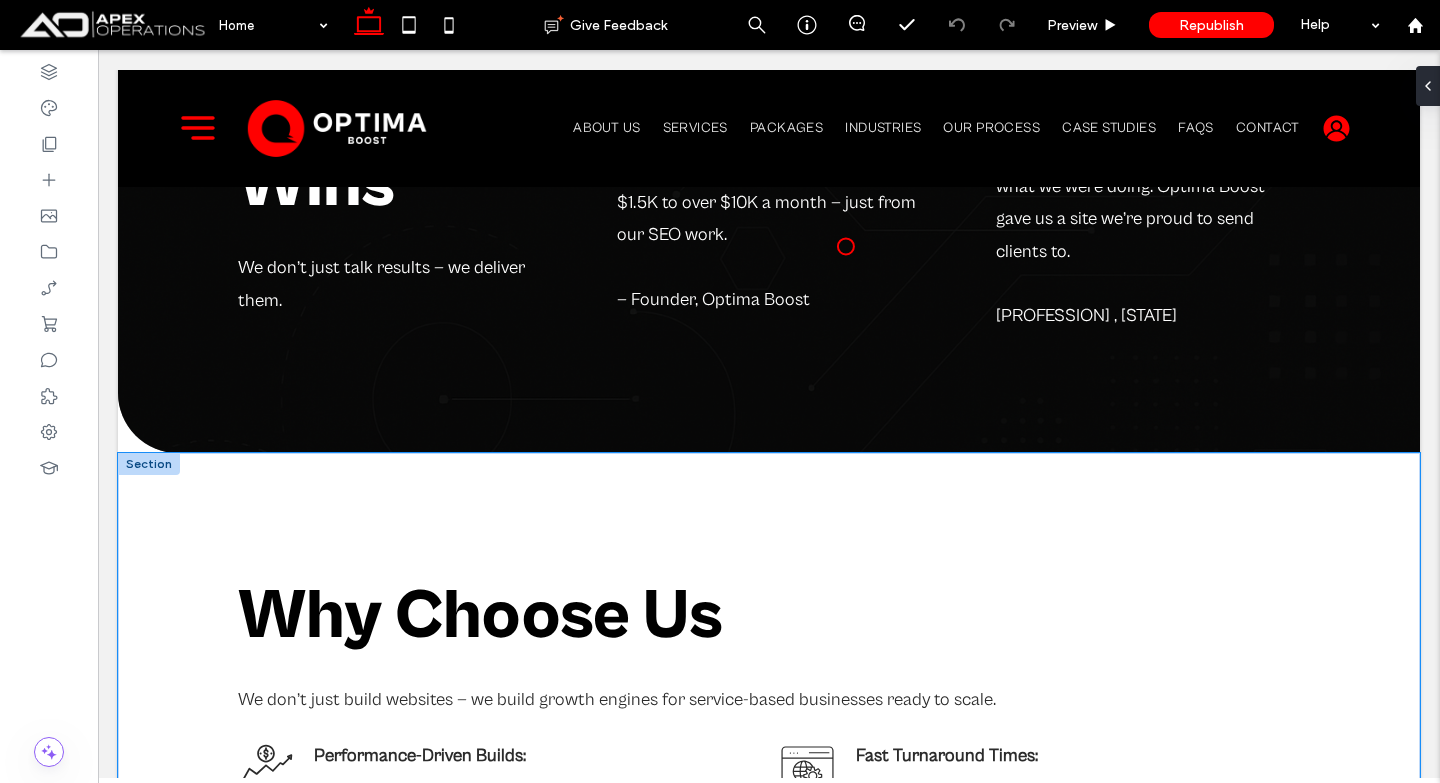 scroll, scrollTop: 3614, scrollLeft: 0, axis: vertical 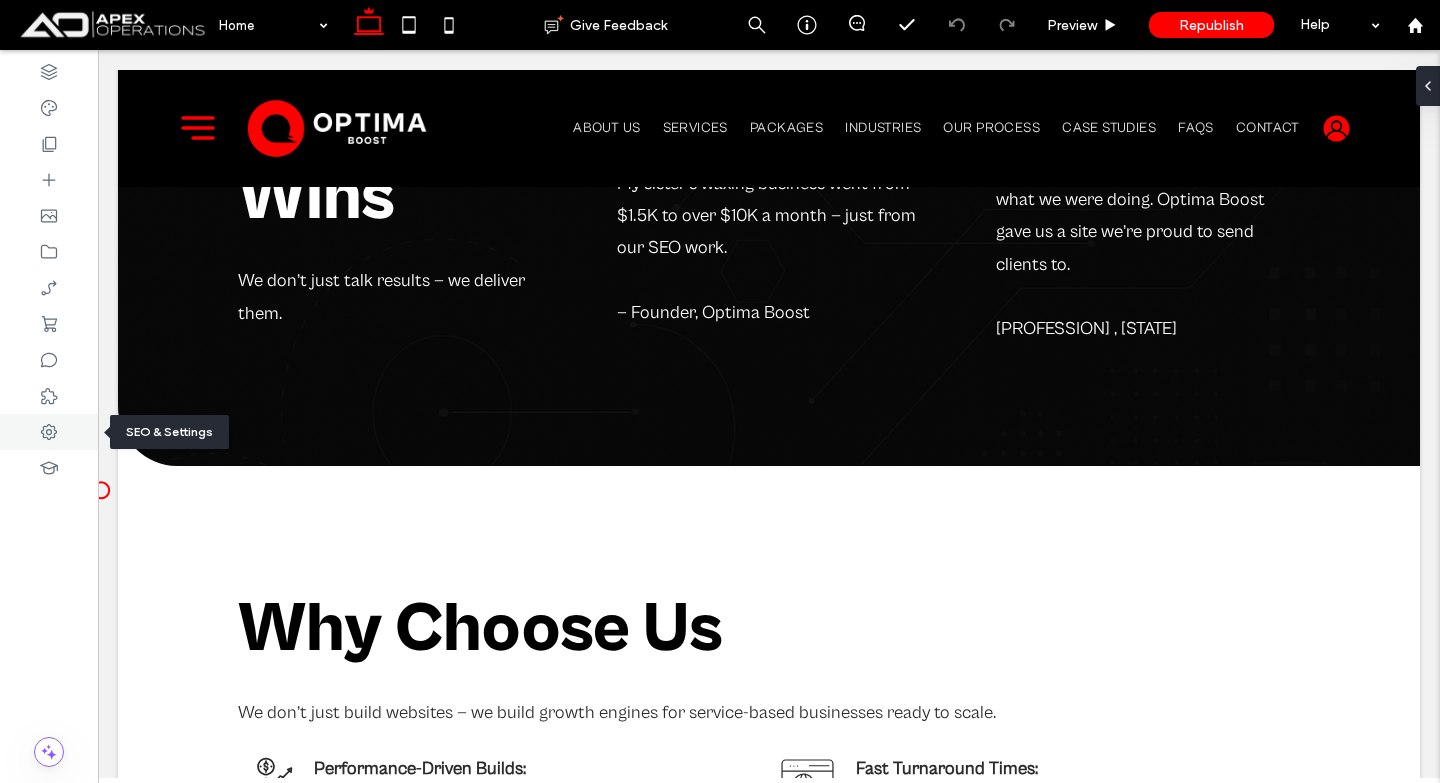 click 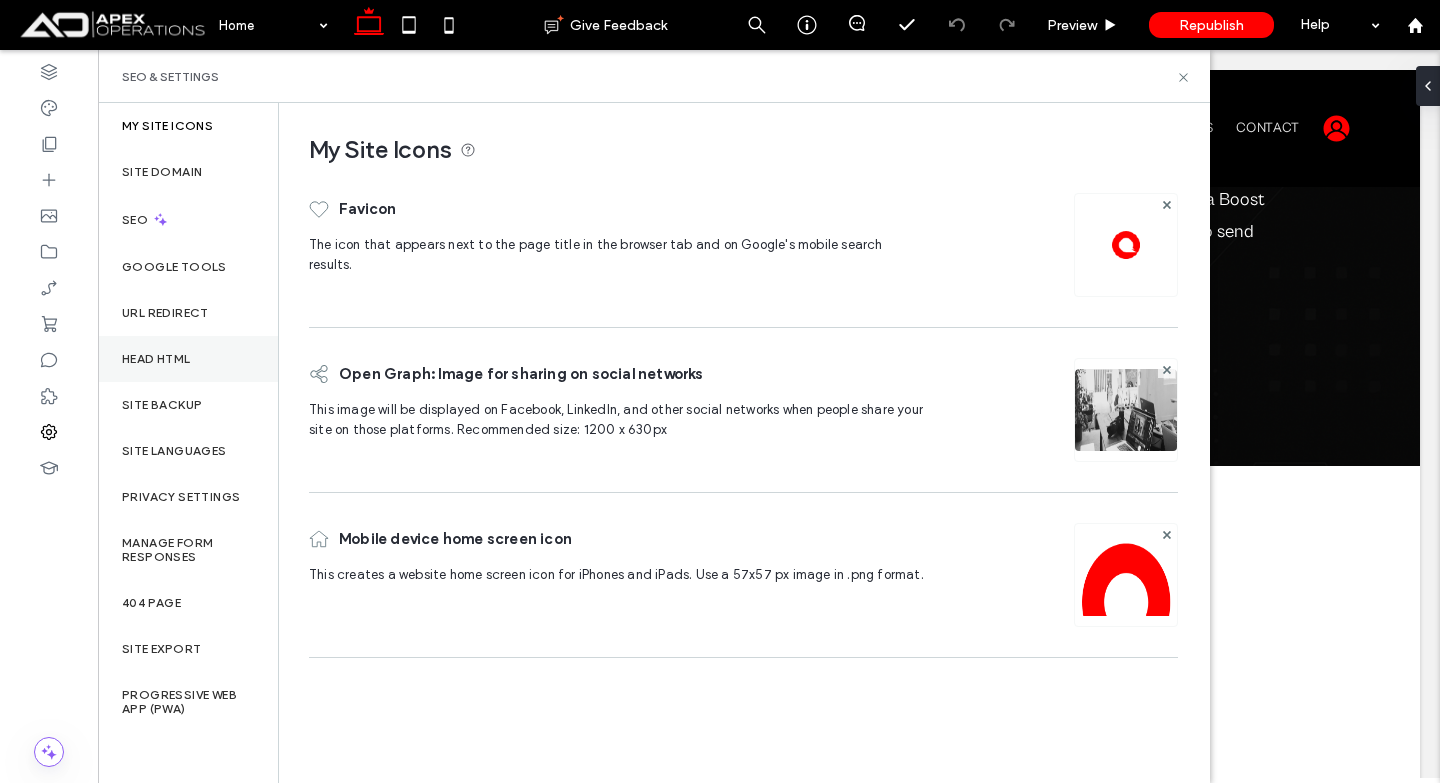click on "Head HTML" at bounding box center (156, 359) 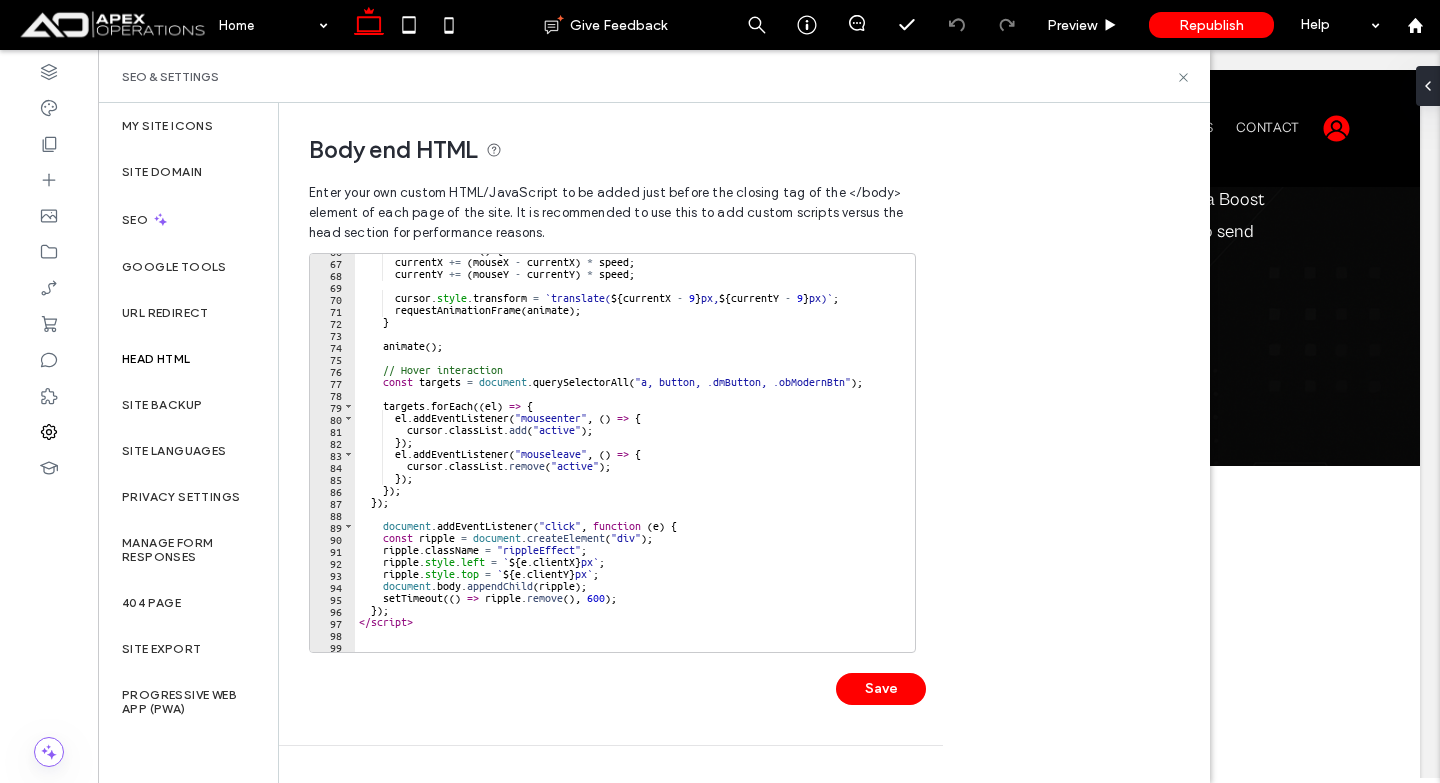 scroll, scrollTop: 790, scrollLeft: 0, axis: vertical 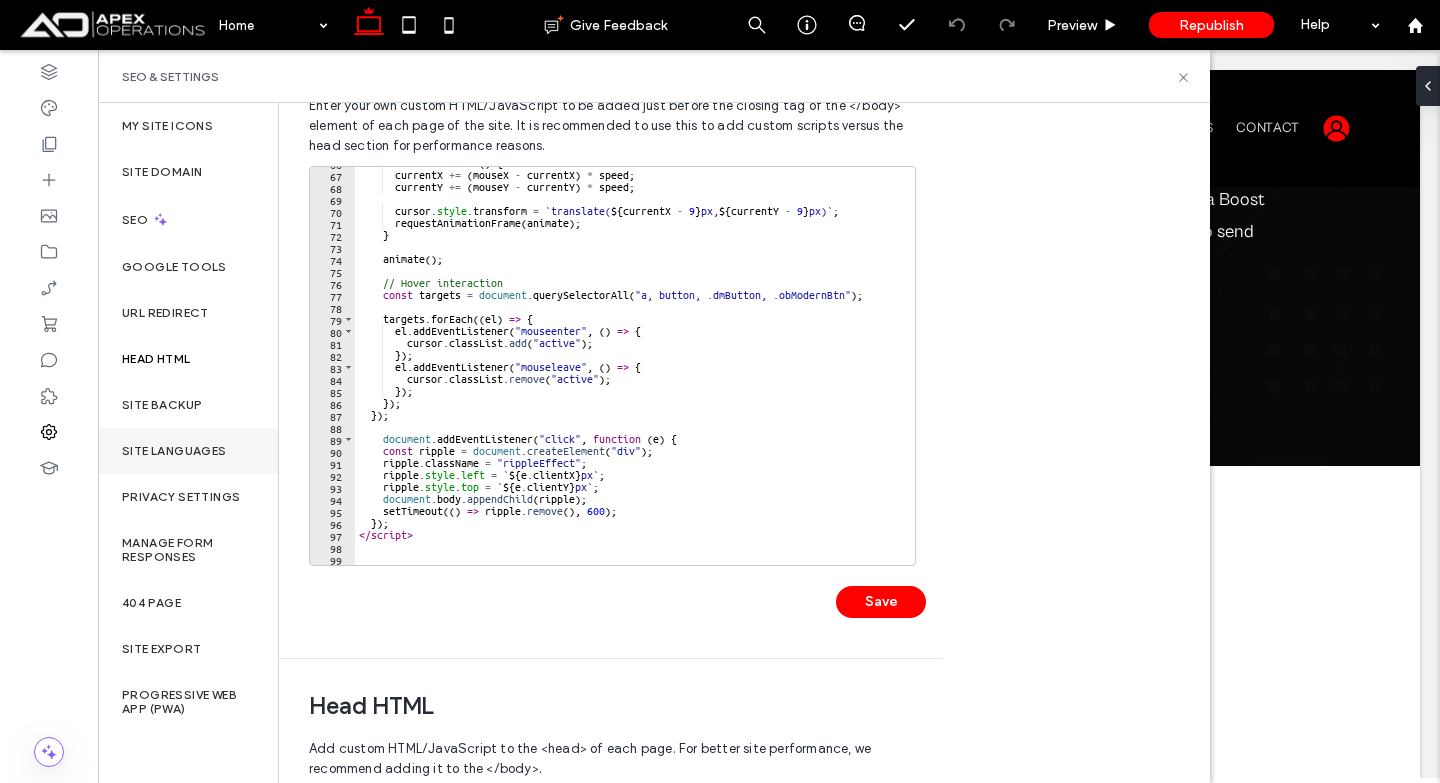 click on "Site Languages" at bounding box center (174, 451) 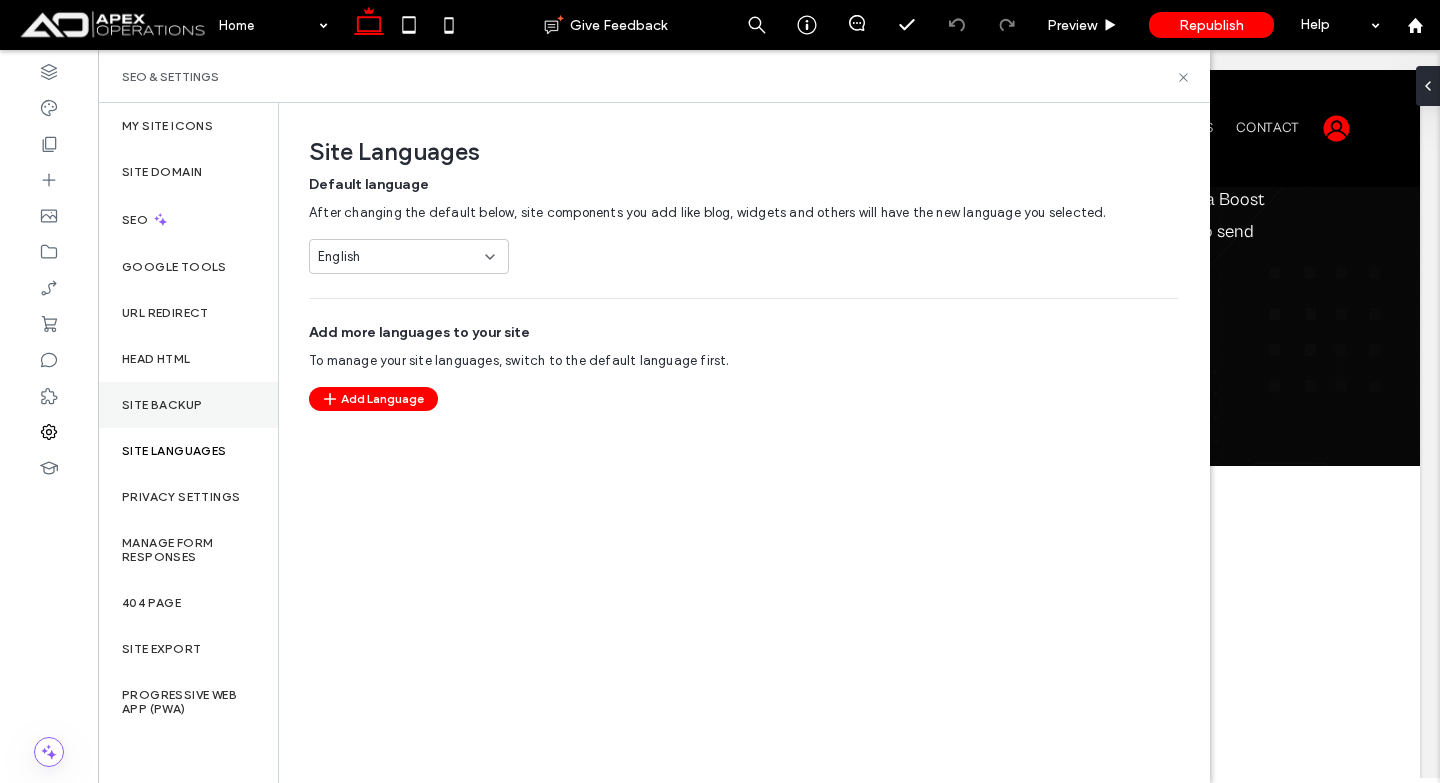 click on "Site Backup" at bounding box center (162, 405) 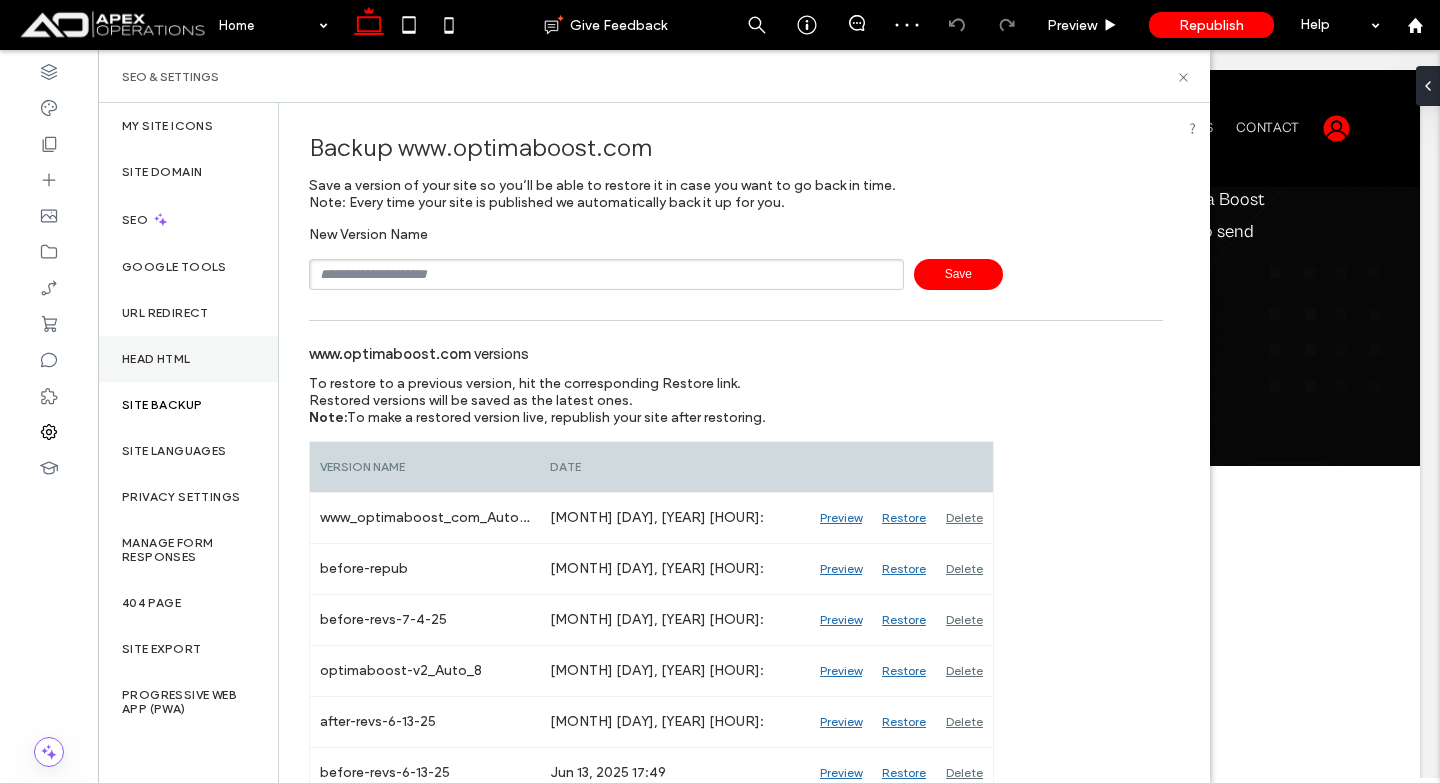 click on "Head HTML" at bounding box center (156, 359) 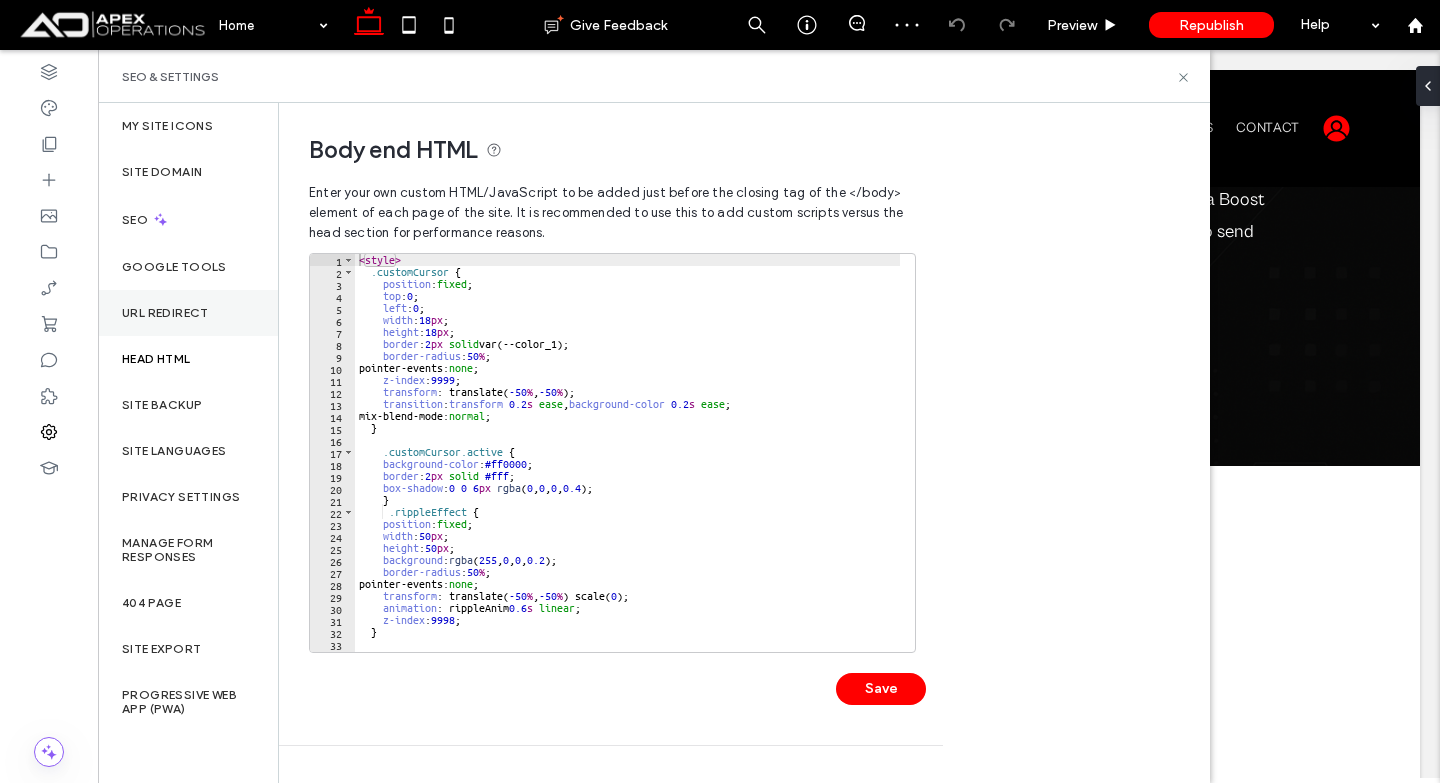 click on "URL Redirect" at bounding box center [165, 313] 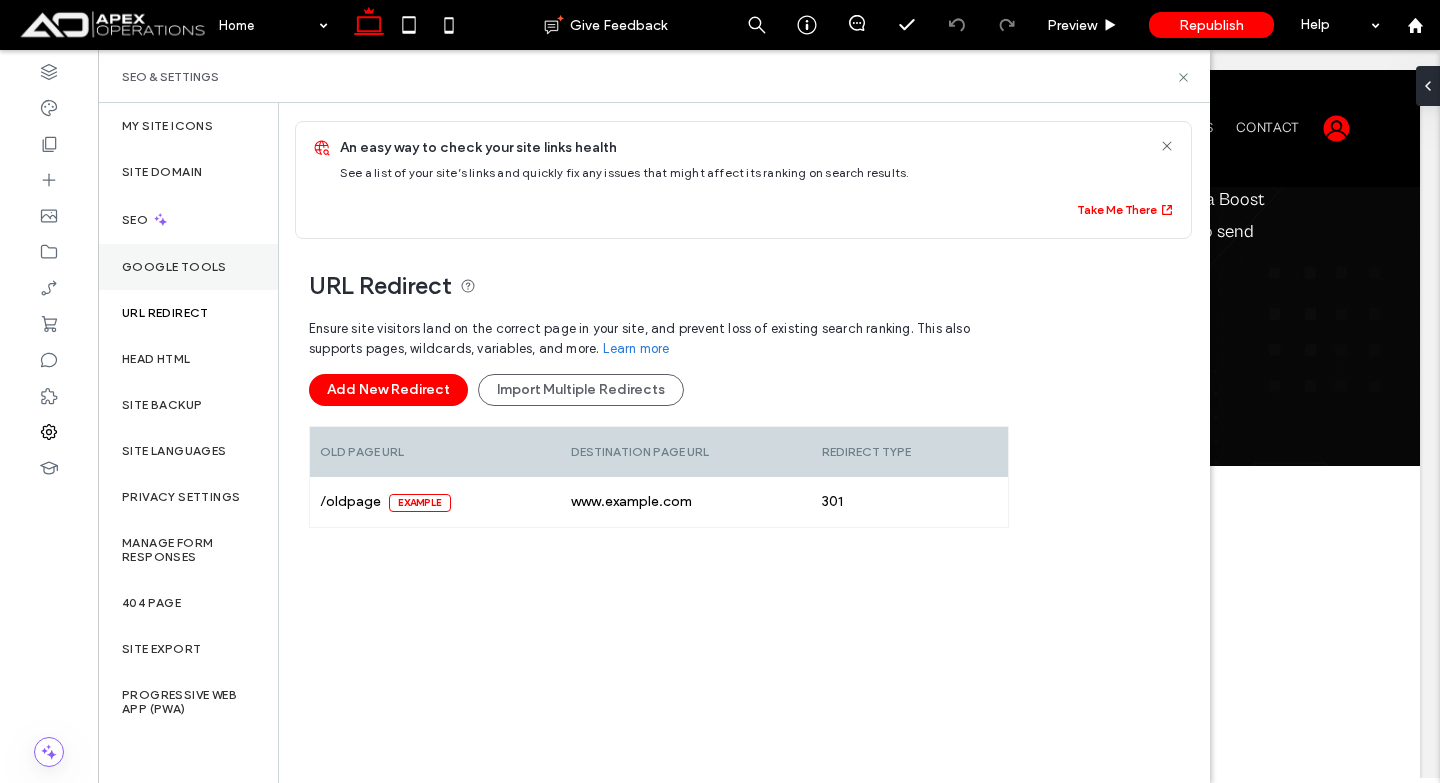click on "Google Tools" at bounding box center [188, 267] 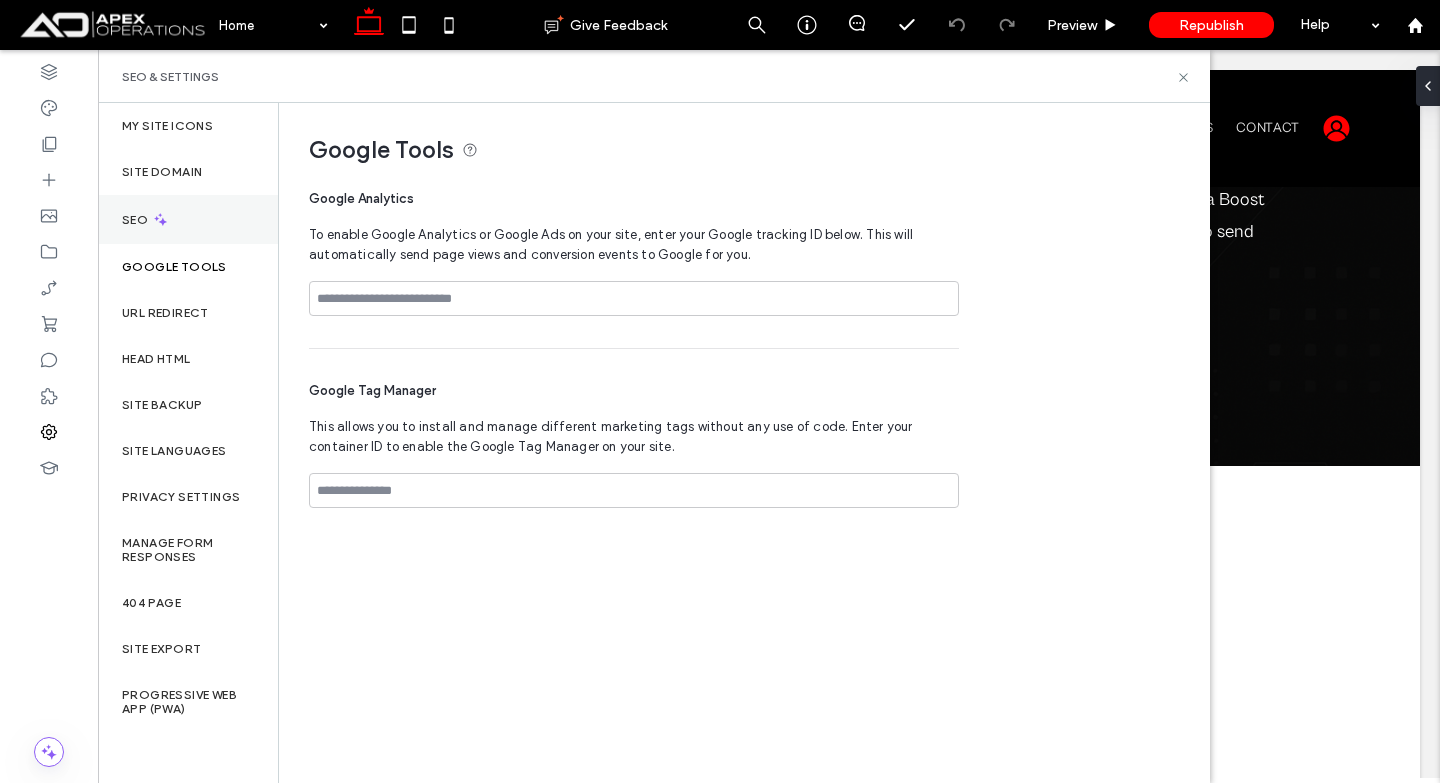 click on "SEO" at bounding box center [137, 220] 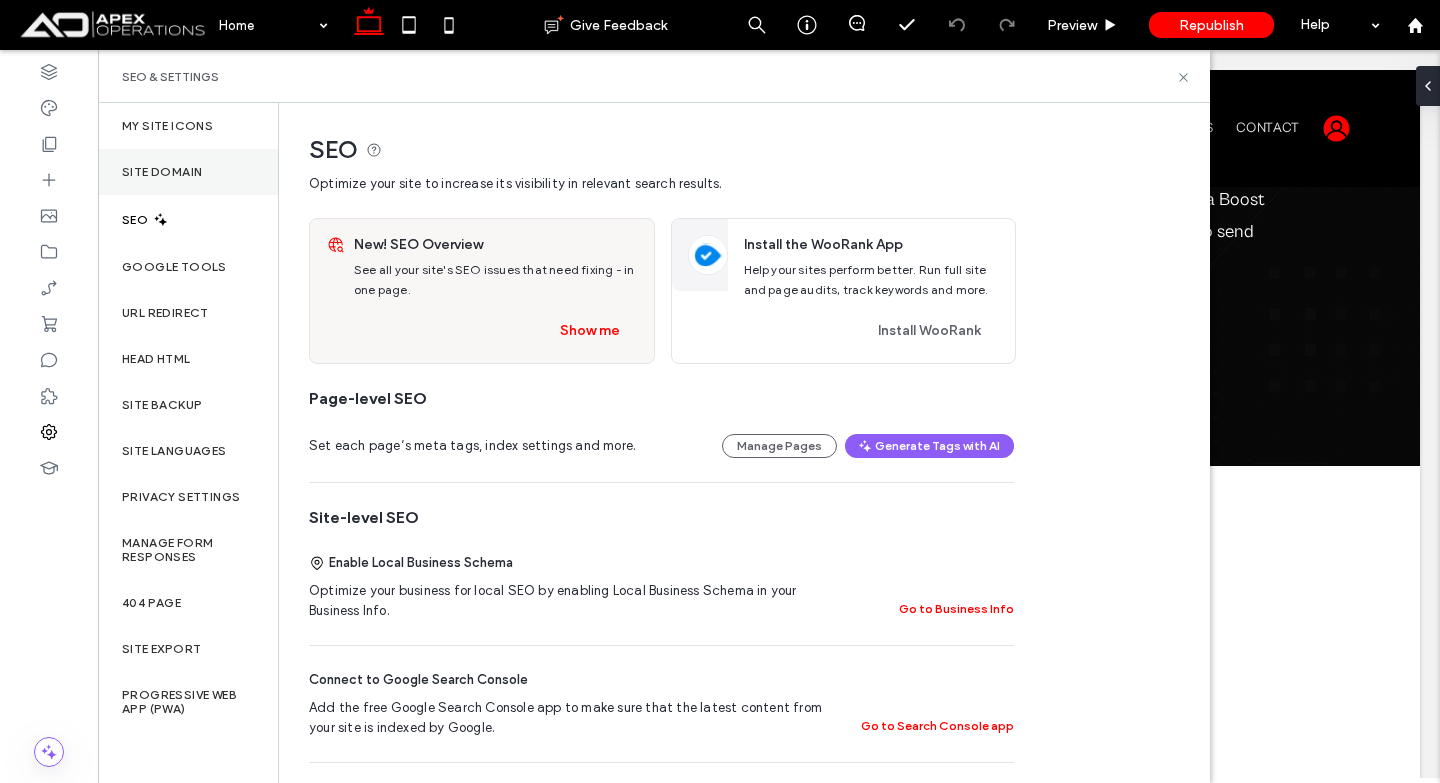 click on "Site Domain" at bounding box center [188, 172] 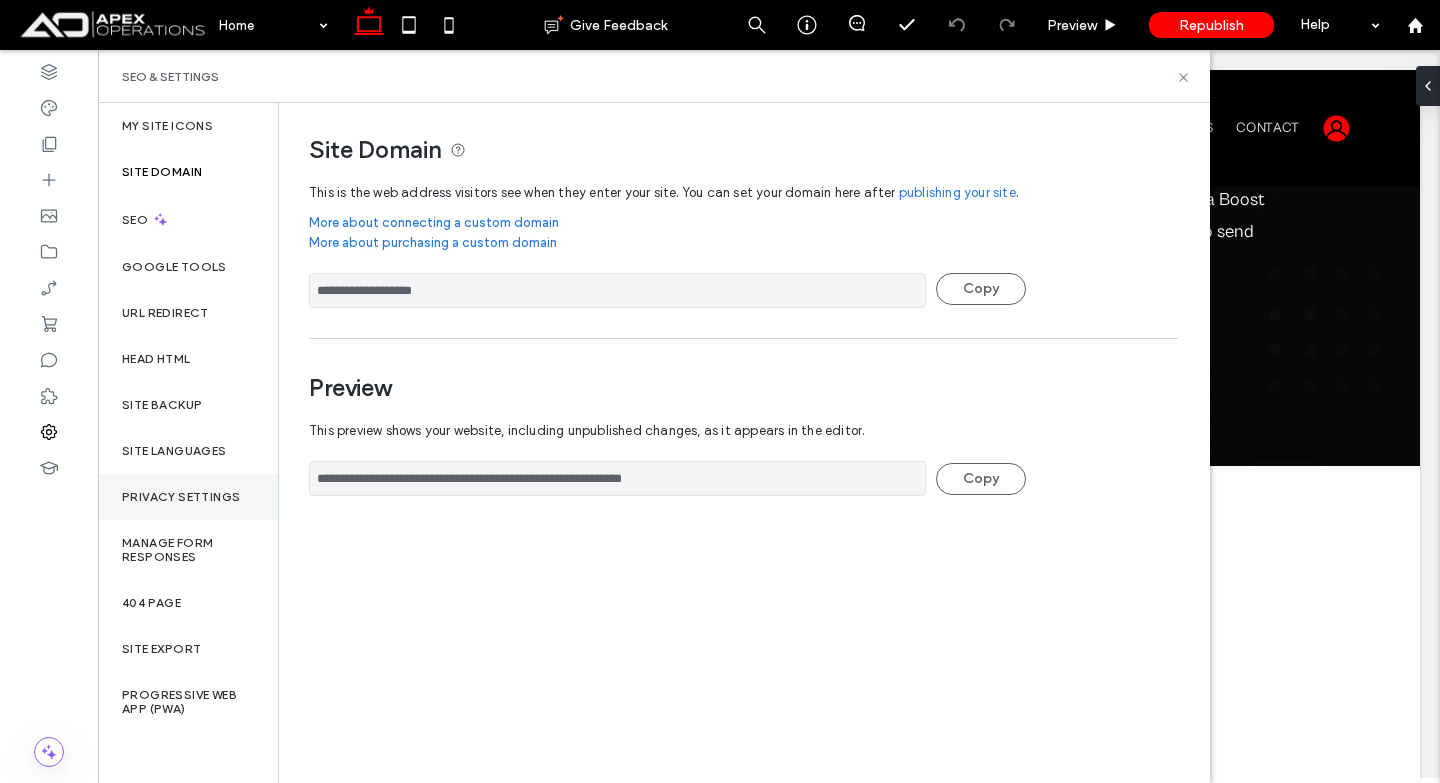 click on "Privacy Settings" at bounding box center (181, 497) 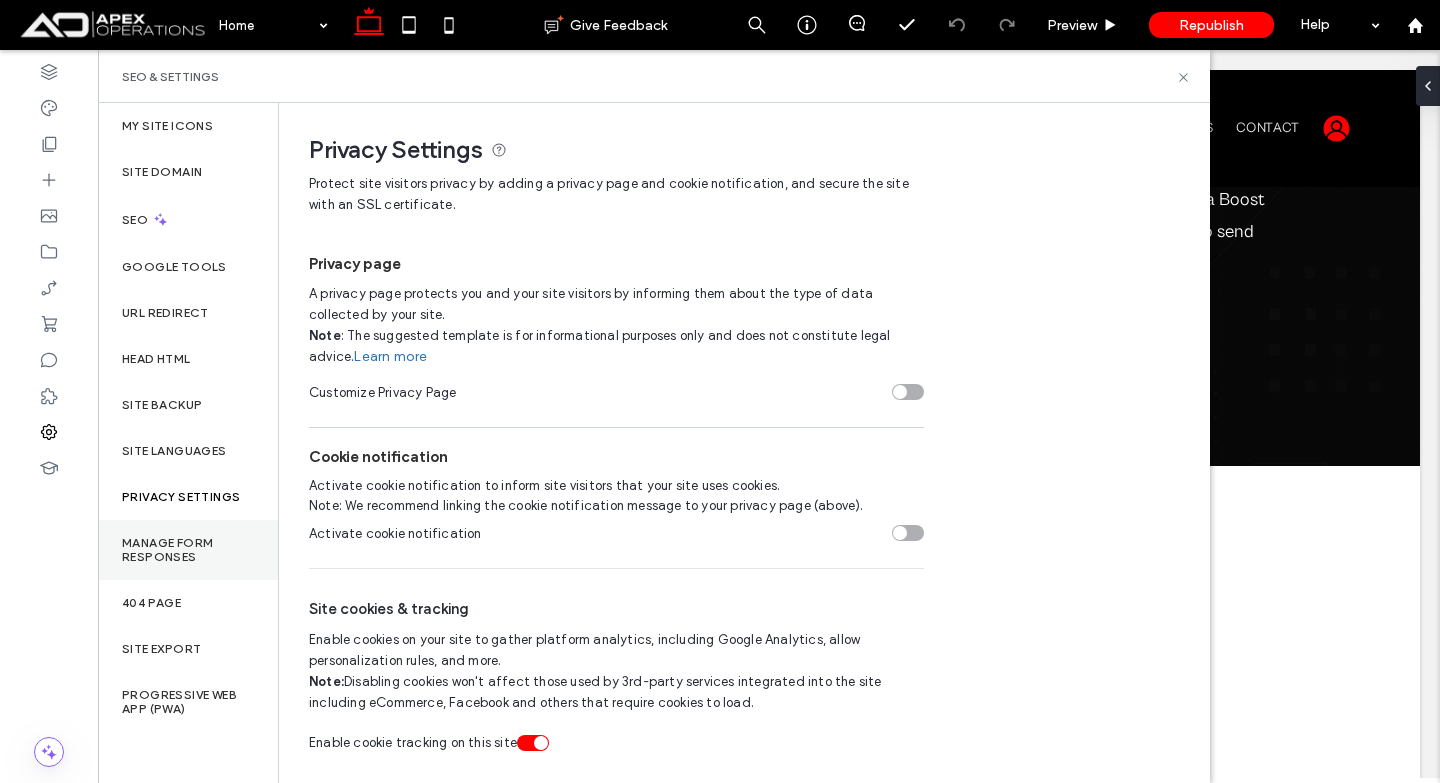 click on "Manage Form Responses" at bounding box center [188, 550] 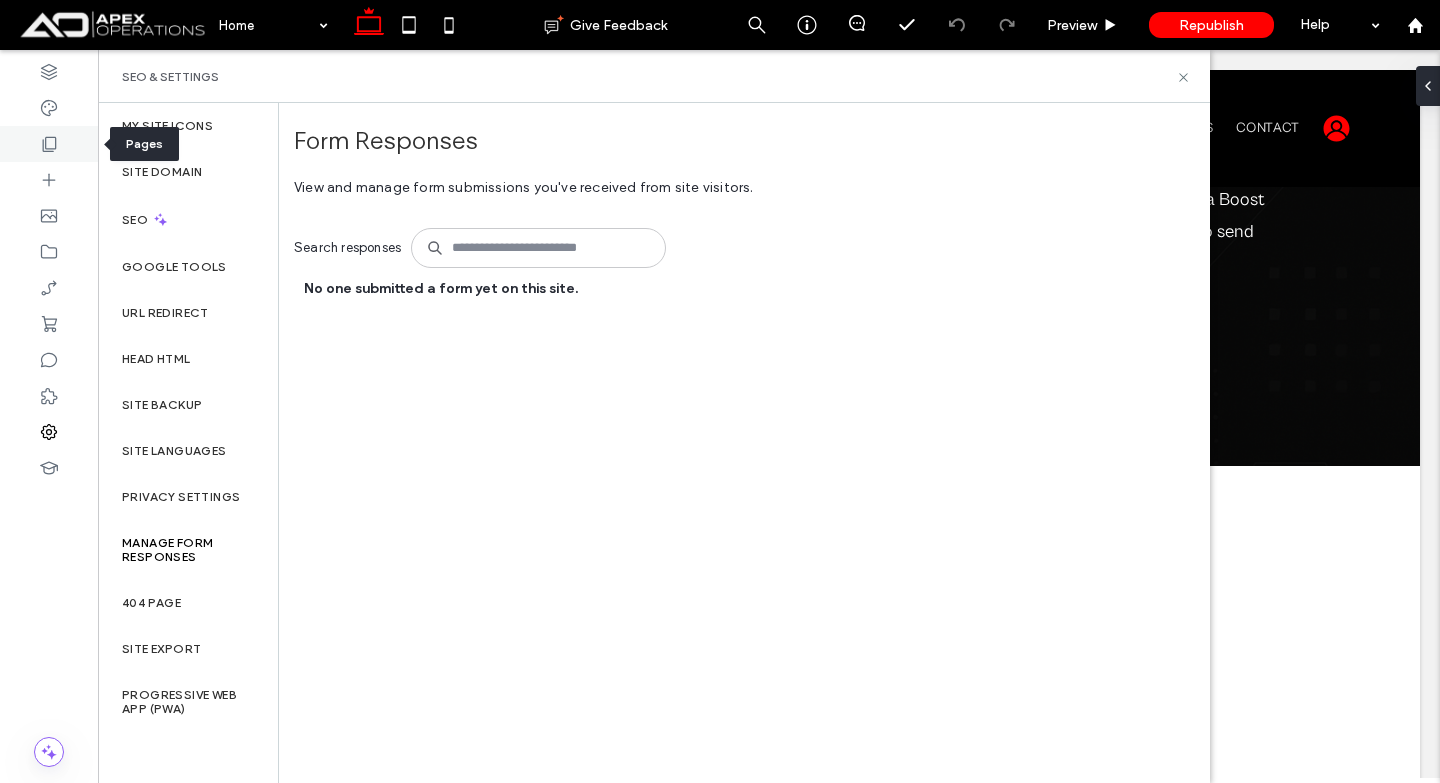 click 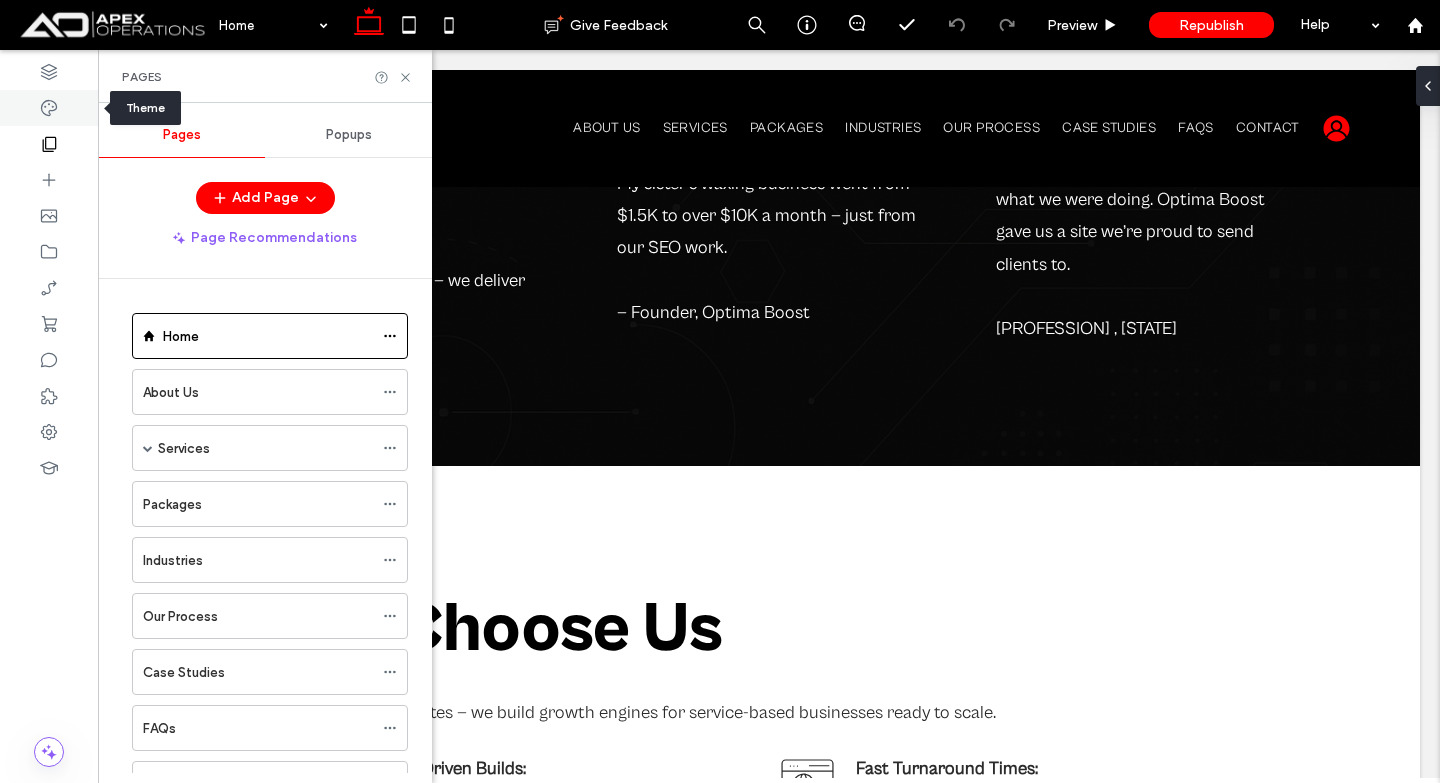 click 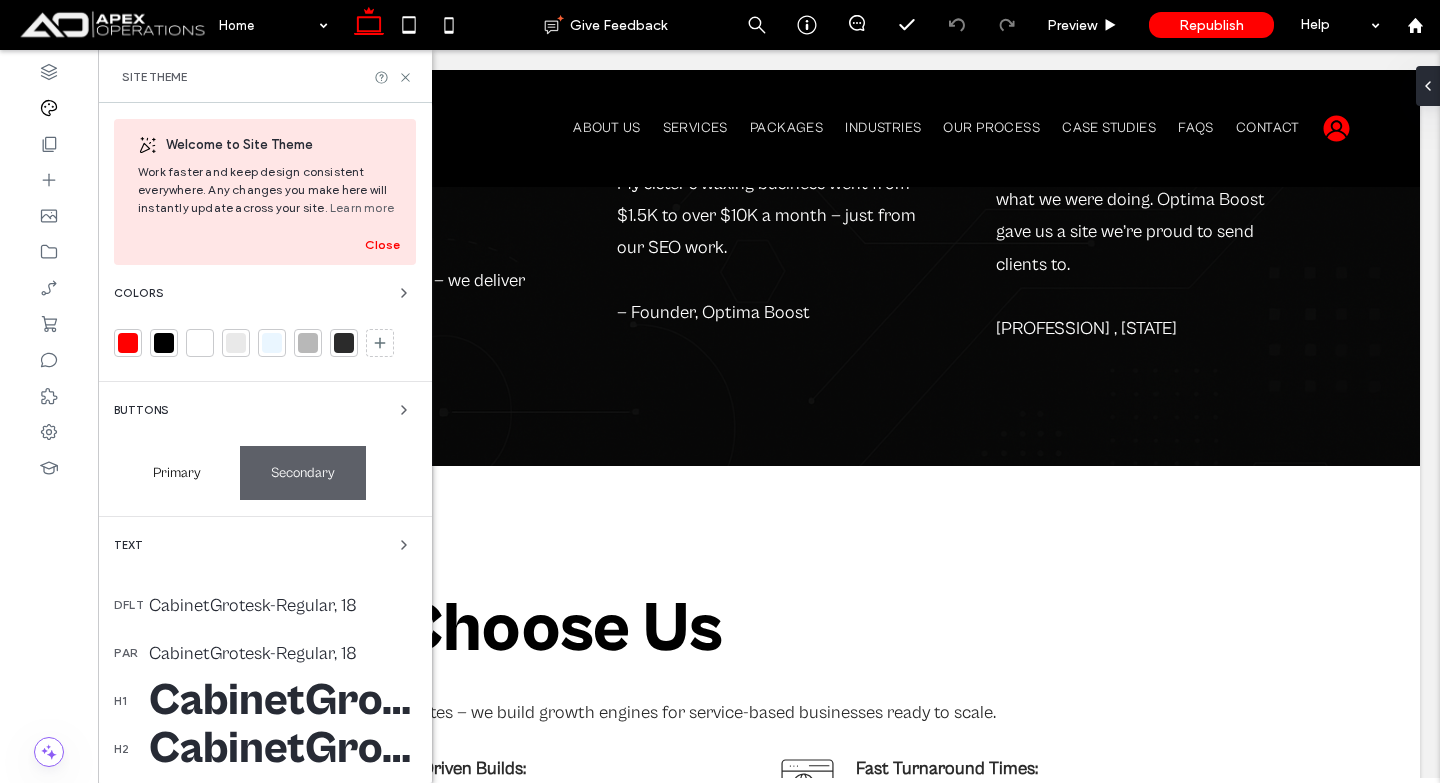 click on "Primary" at bounding box center [177, 473] 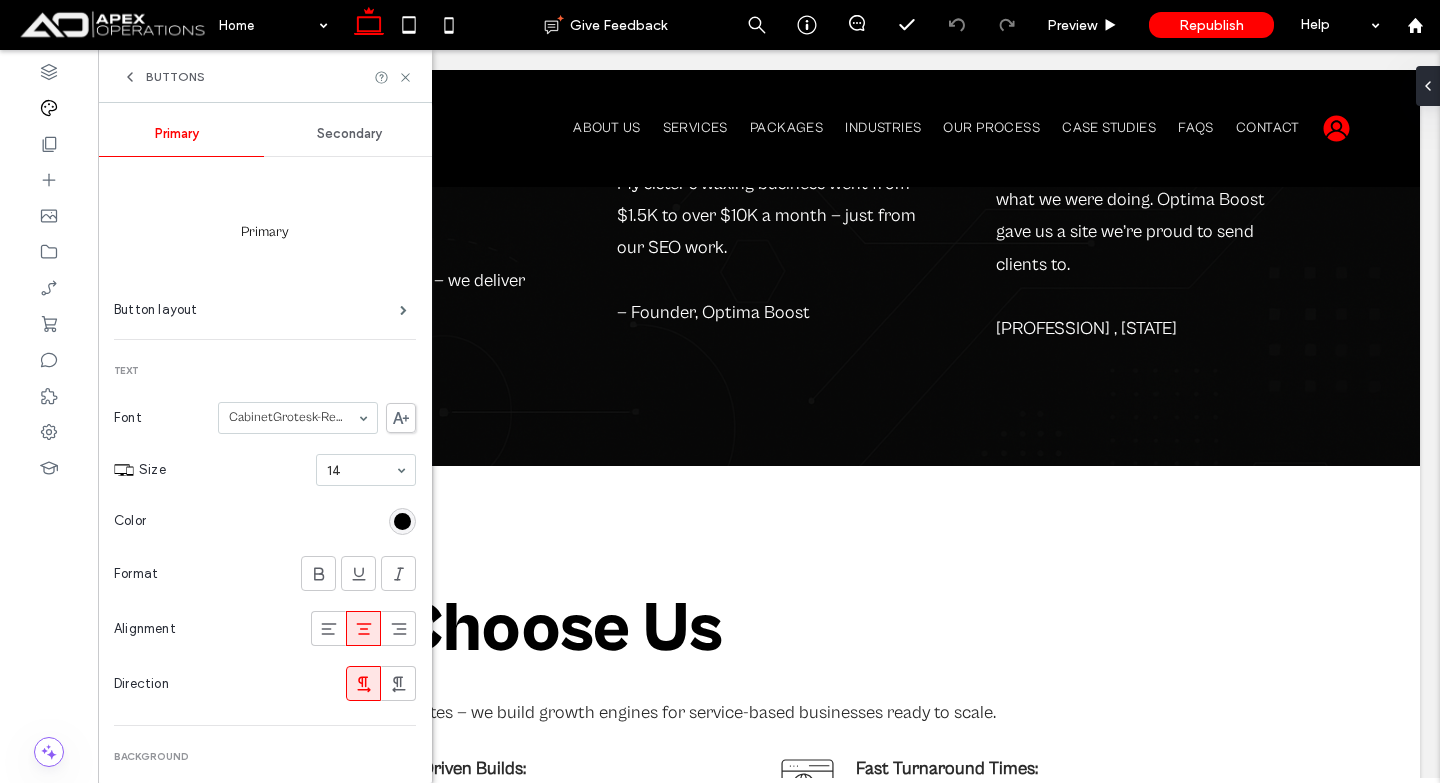 scroll, scrollTop: 0, scrollLeft: 0, axis: both 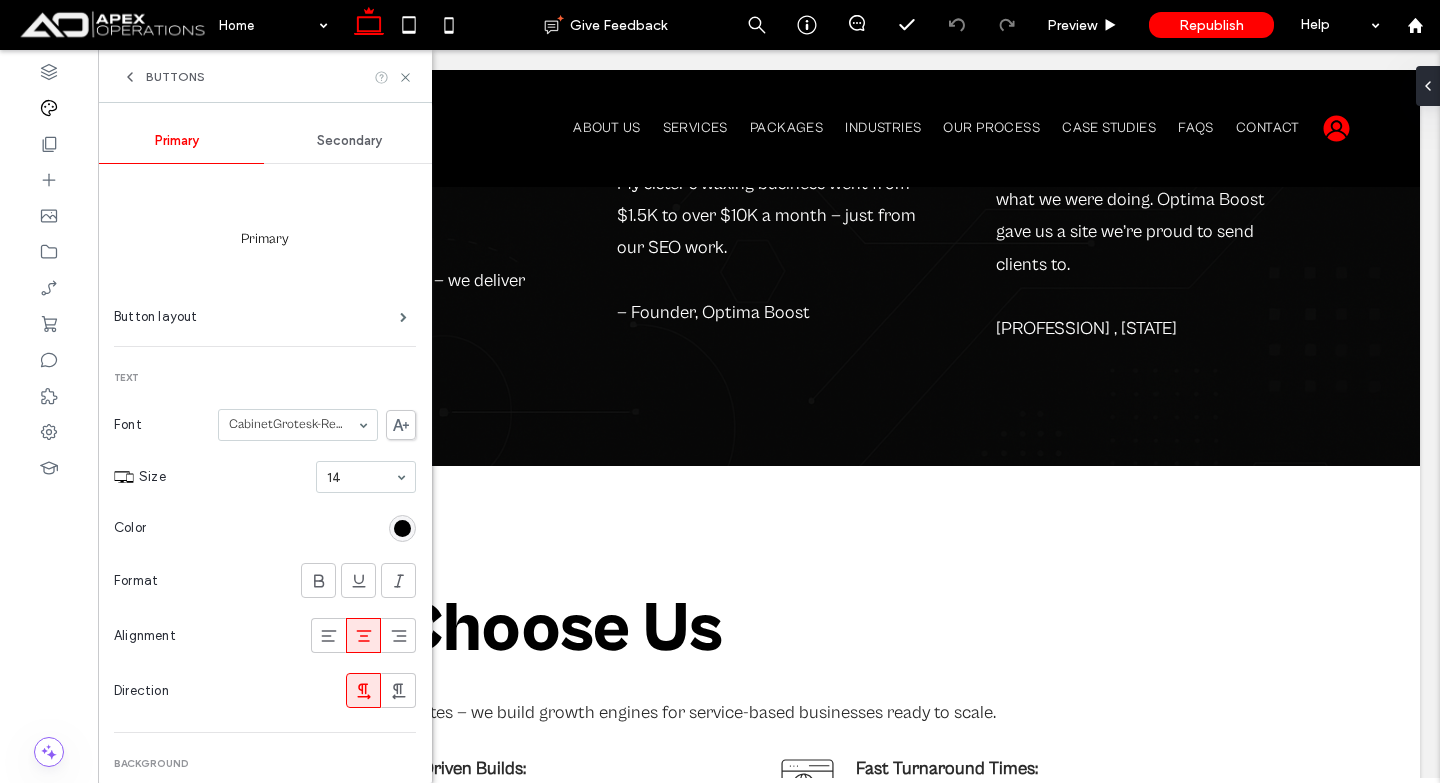 click 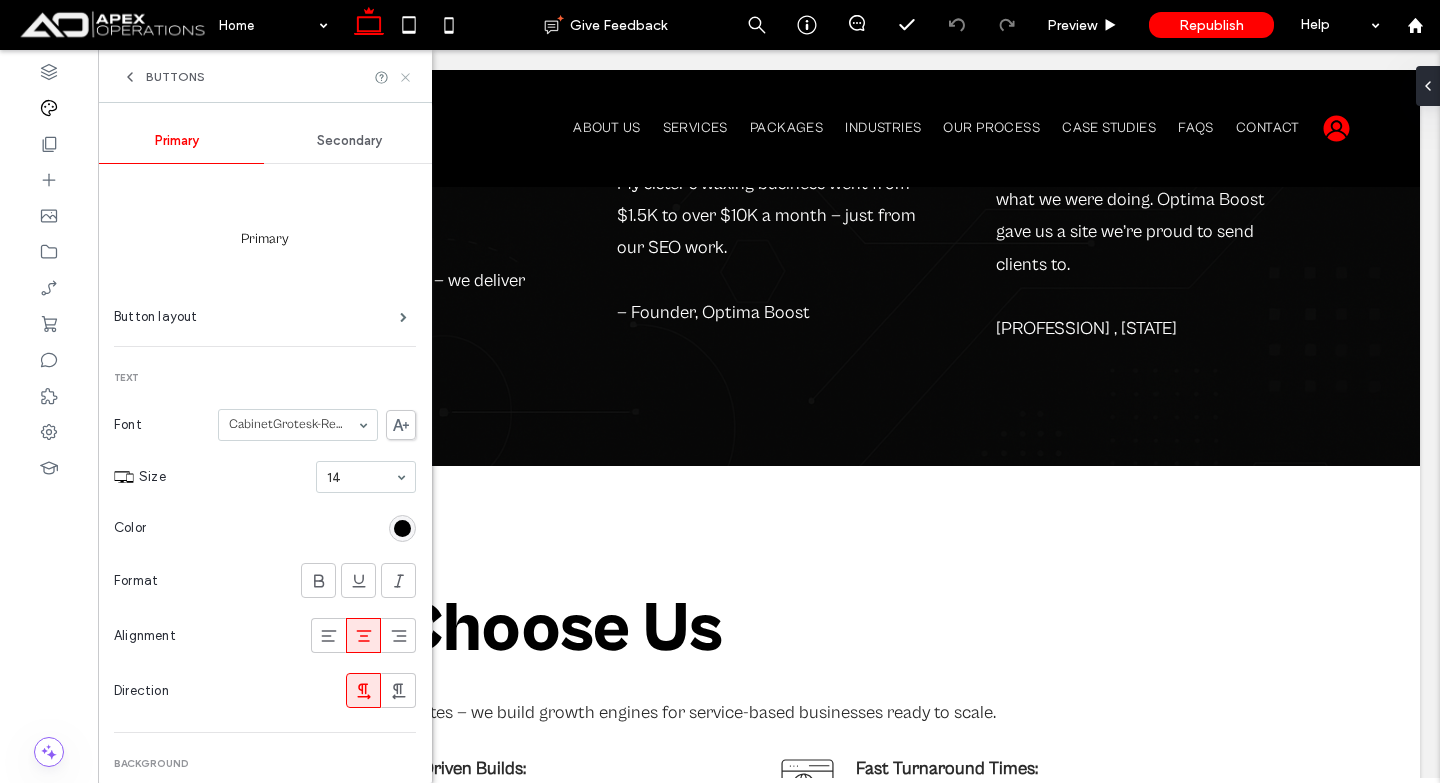 drag, startPoint x: 401, startPoint y: 79, endPoint x: 299, endPoint y: 29, distance: 113.59577 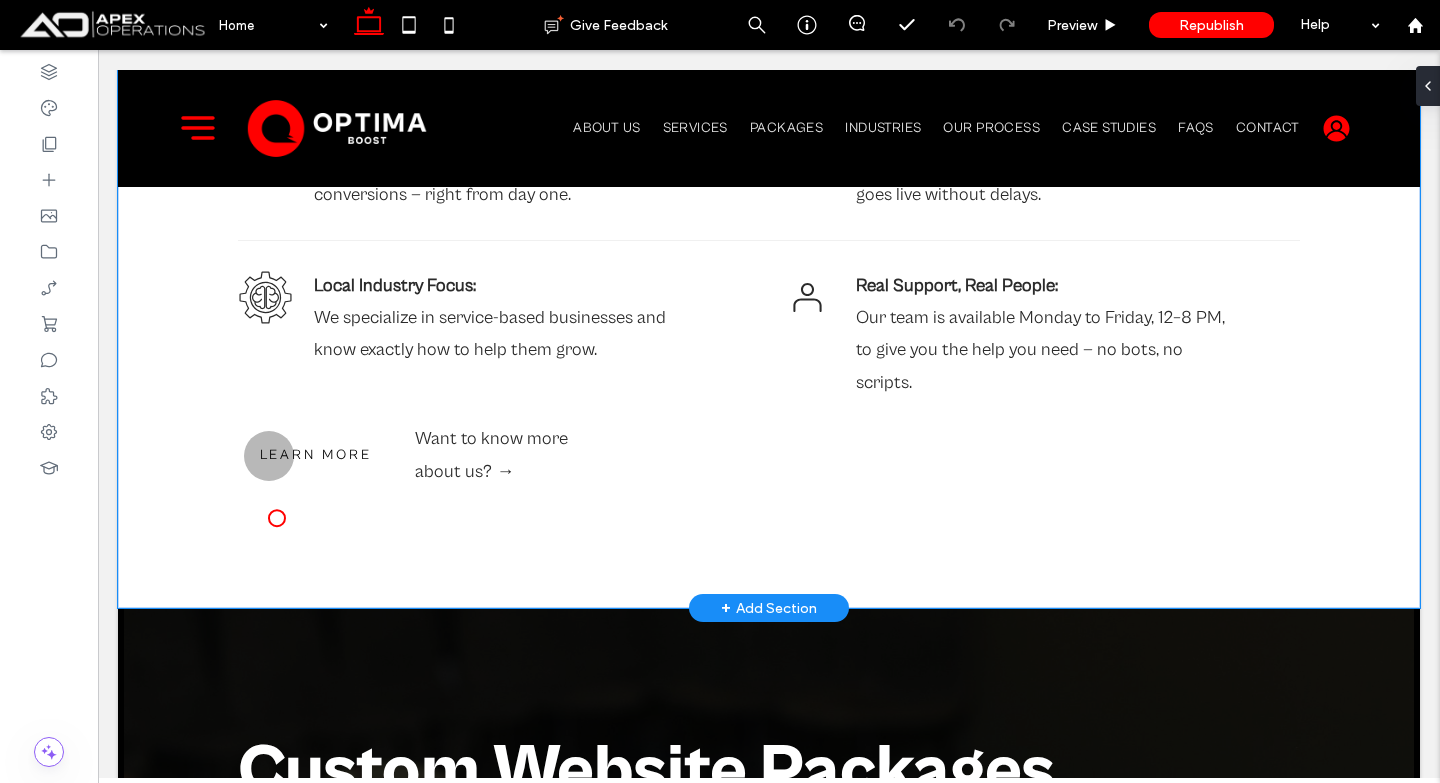 scroll, scrollTop: 4214, scrollLeft: 0, axis: vertical 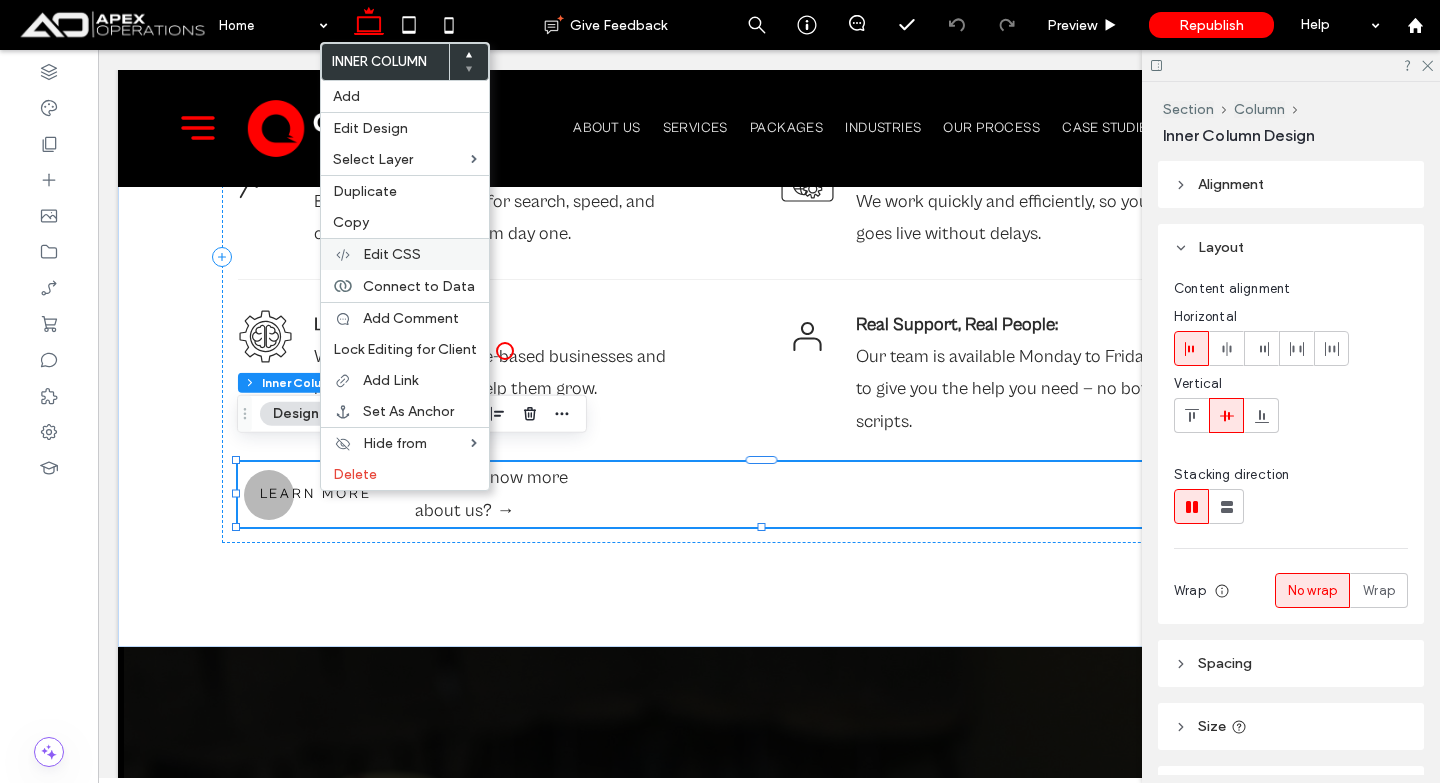 click on "Edit CSS" at bounding box center (392, 254) 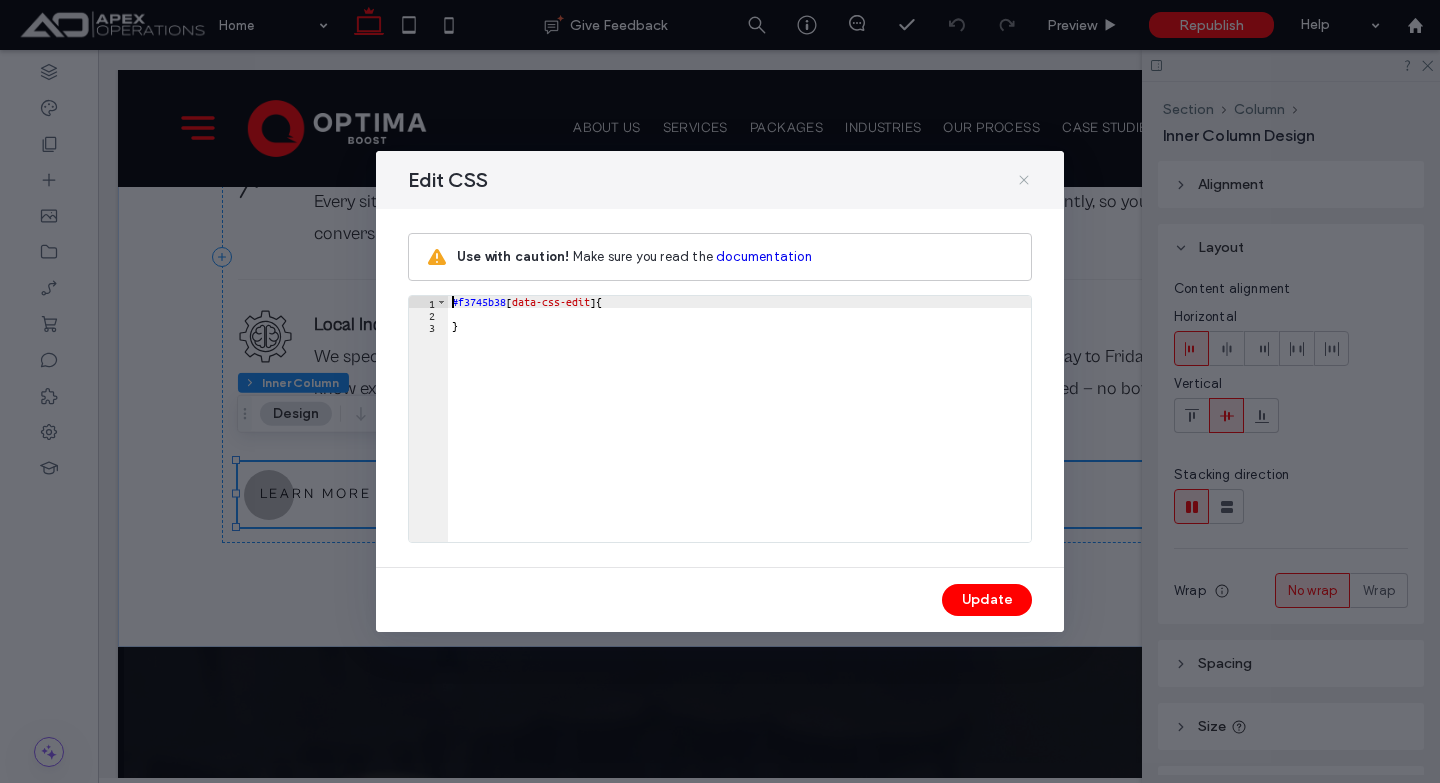 click 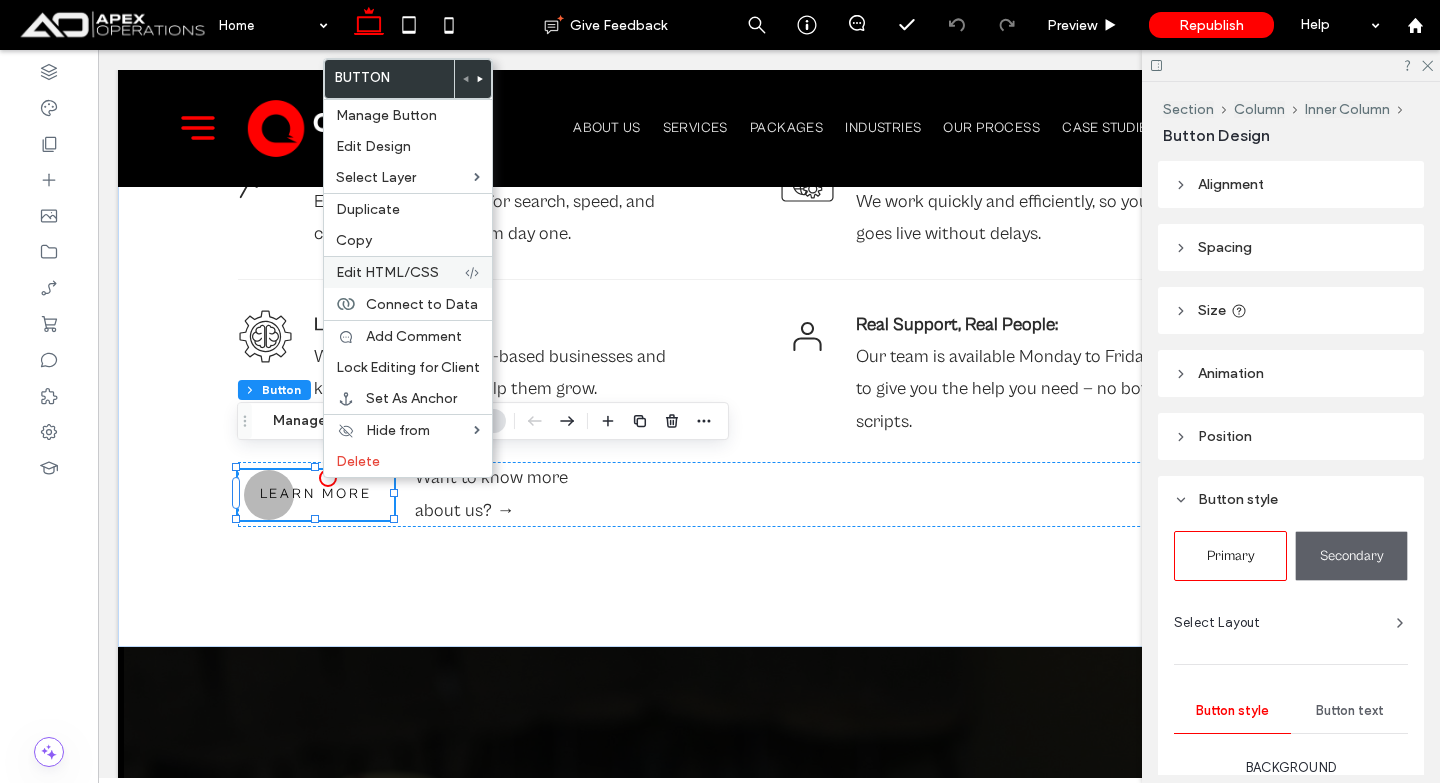 click on "Edit HTML/CSS" at bounding box center [387, 272] 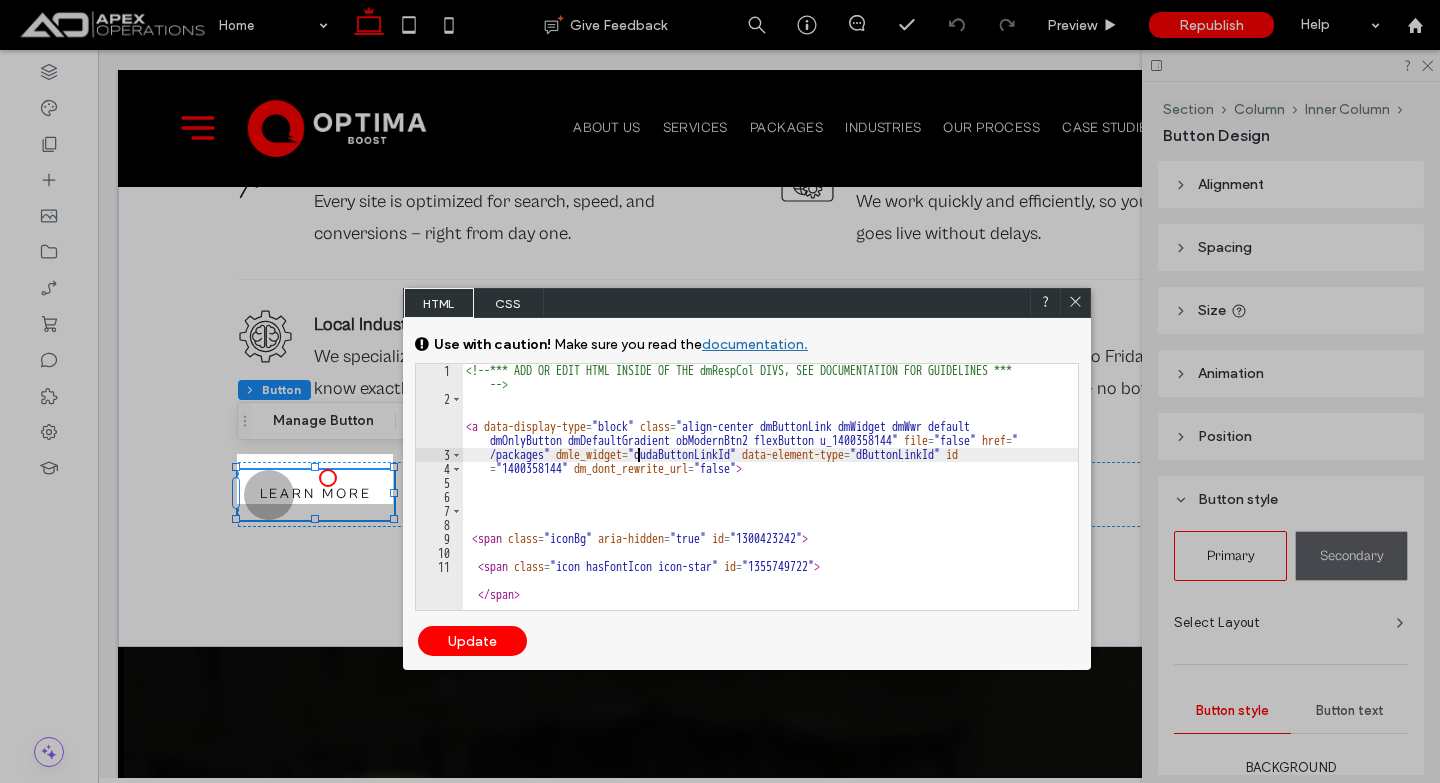 click on "<!--  *** ADD OR EDIT HTML INSIDE OF THE dmRespCol DIVS, SEE DOCUMENTATION FOR GUIDELINES ***       --> < a   data-display-type = "block"   class = "align-center dmButtonLink dmWidget dmWwr default       dmOnlyButton dmDefaultGradient obModernBtn2 flexButton u_1400358144"   file = "false"   href = "      /packages"   dmle_widget = "dudaButtonLinkId"   data-element-type = "dButtonLinkId"   id      = "1400358144"   dm_dont_rewrite_url = "false" >   < span   class = "iconBg"   aria-hidden = "true"   id = "1300423242" >    < span   class = "icon hasFontIcon icon-star"   id = "1355749722" >    </ span >   </ span >   < span   class = "text"   id = "1820321637" >   Learn more   </ span > </ a >" at bounding box center [770, 508] 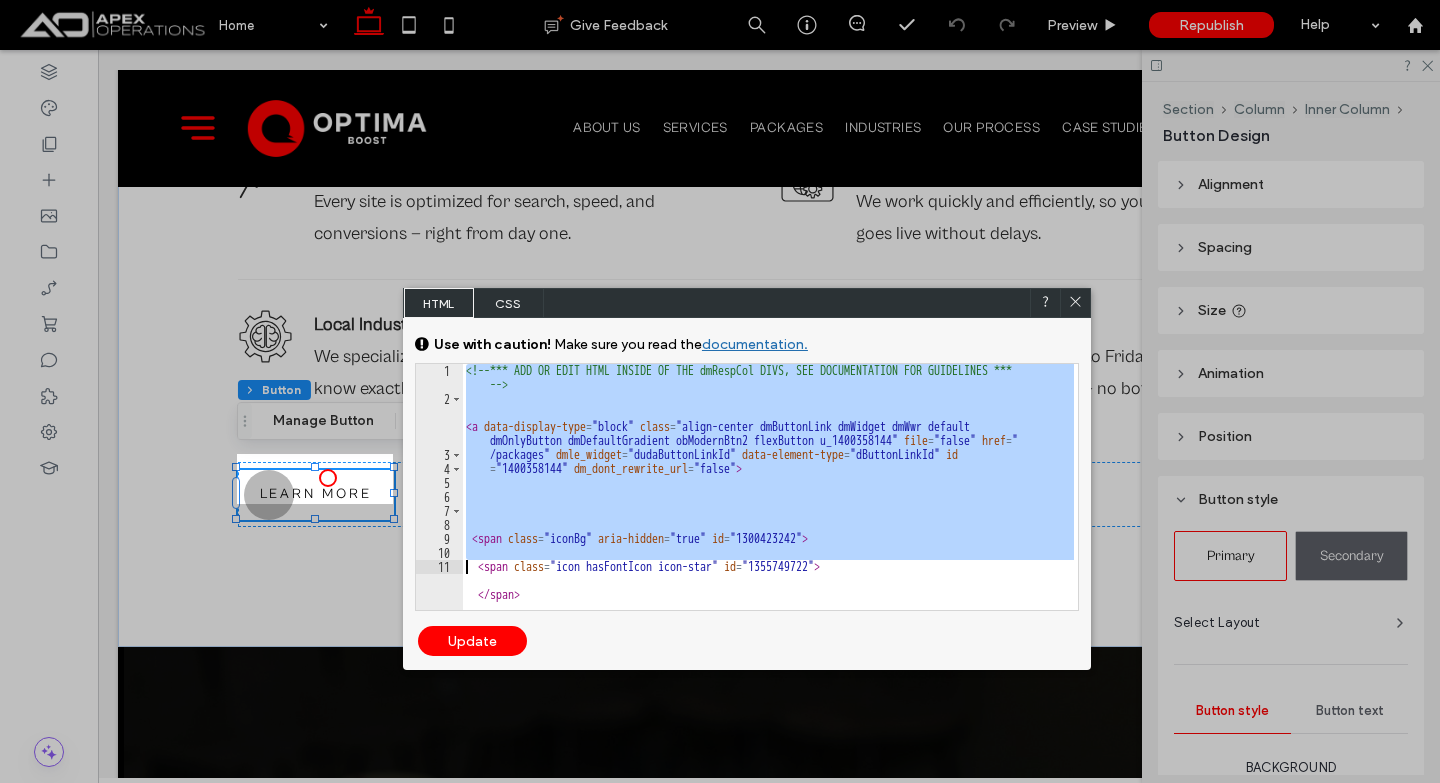 click on "<!--  *** ADD OR EDIT HTML INSIDE OF THE dmRespCol DIVS, SEE DOCUMENTATION FOR GUIDELINES ***       --> < a   data-display-type = "block"   class = "align-center dmButtonLink dmWidget dmWwr default       dmOnlyButton dmDefaultGradient obModernBtn2 flexButton u_1400358144"   file = "false"   href = "      /packages"   dmle_widget = "dudaButtonLinkId"   data-element-type = "dButtonLinkId"   id      = "1400358144"   dm_dont_rewrite_url = "false" >   < span   class = "iconBg"   aria-hidden = "true"   id = "1300423242" >    < span   class = "icon hasFontIcon icon-star"   id = "1355749722" >    </ span >   </ span >   < span   class = "text"   id = "1820321637" >   Learn more   </ span > </ a >" at bounding box center [770, 487] 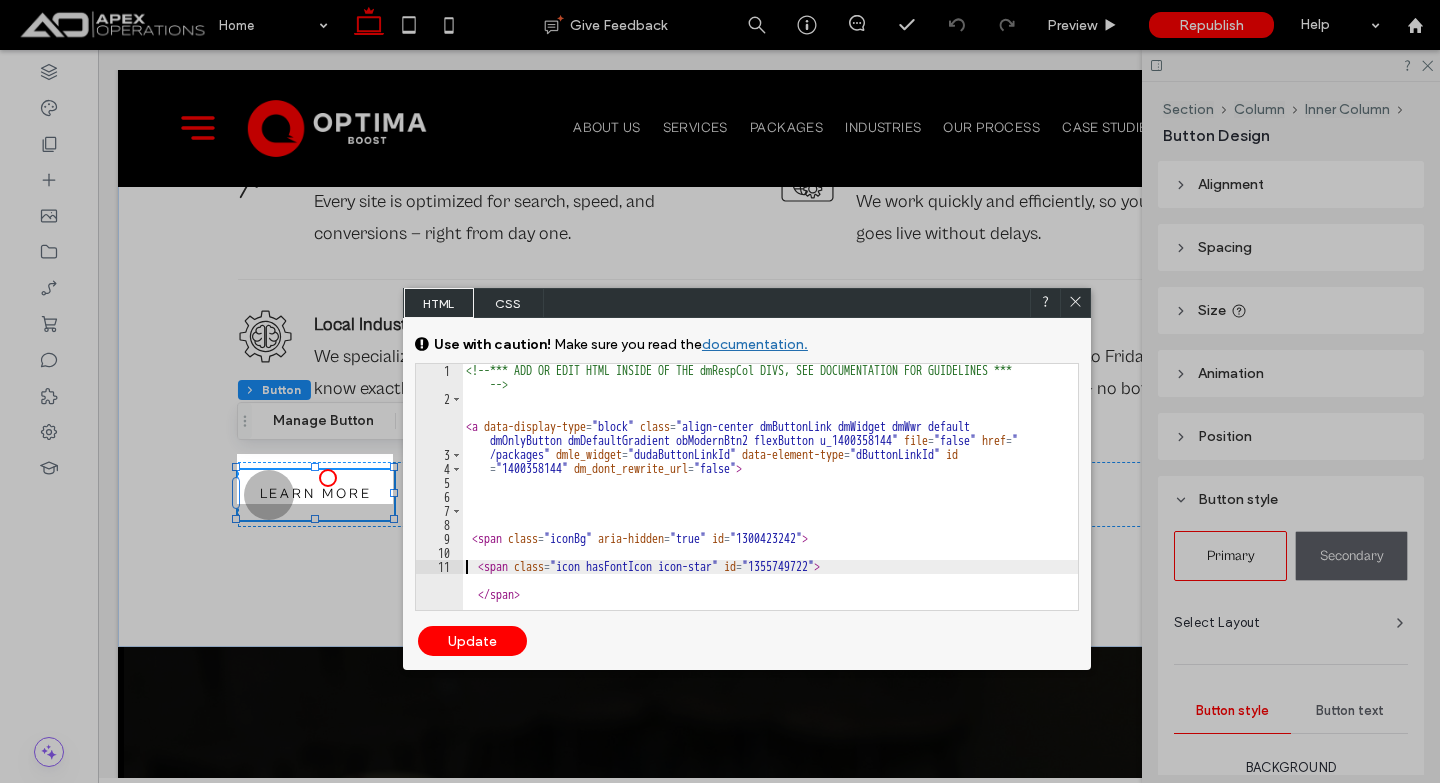 click on "<!--  *** ADD OR EDIT HTML INSIDE OF THE dmRespCol DIVS, SEE DOCUMENTATION FOR GUIDELINES ***       --> < a   data-display-type = "block"   class = "align-center dmButtonLink dmWidget dmWwr default       dmOnlyButton dmDefaultGradient obModernBtn2 flexButton u_1400358144"   file = "false"   href = "      /packages"   dmle_widget = "dudaButtonLinkId"   data-element-type = "dButtonLinkId"   id      = "1400358144"   dm_dont_rewrite_url = "false" >   < span   class = "iconBg"   aria-hidden = "true"   id = "1300423242" >    < span   class = "icon hasFontIcon icon-star"   id = "1355749722" >    </ span >   </ span >   < span   class = "text"   id = "1820321637" >   Learn more   </ span > </ a >" at bounding box center [770, 508] 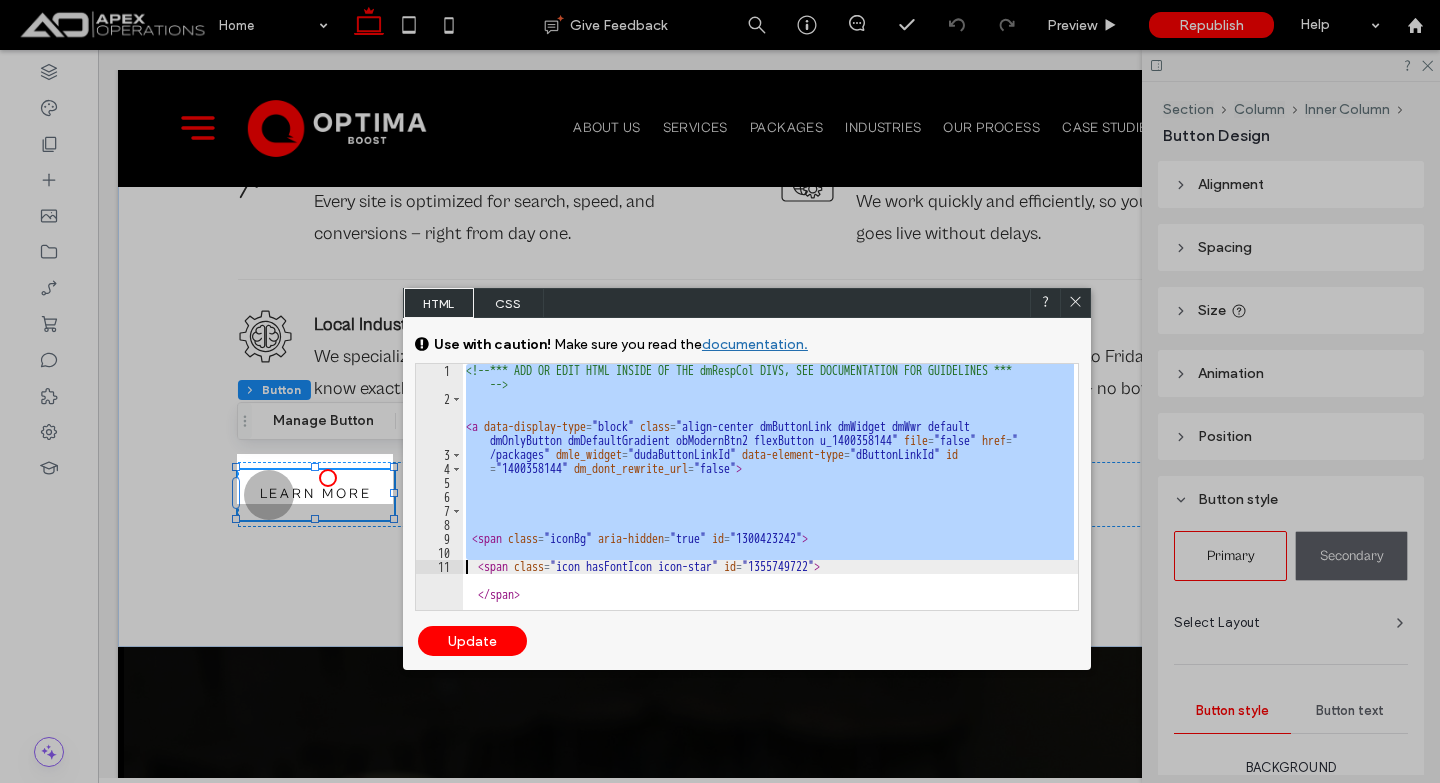 click on "<!--  *** ADD OR EDIT HTML INSIDE OF THE dmRespCol DIVS, SEE DOCUMENTATION FOR GUIDELINES ***       --> < a   data-display-type = "block"   class = "align-center dmButtonLink dmWidget dmWwr default       dmOnlyButton dmDefaultGradient obModernBtn2 flexButton u_1400358144"   file = "false"   href = "      /packages"   dmle_widget = "dudaButtonLinkId"   data-element-type = "dButtonLinkId"   id      = "1400358144"   dm_dont_rewrite_url = "false" >   < span   class = "iconBg"   aria-hidden = "true"   id = "1300423242" >    < span   class = "icon hasFontIcon icon-star"   id = "1355749722" >    </ span >   </ span >   < span   class = "text"   id = "1820321637" >   Learn more   </ span > </ a >" at bounding box center [770, 487] 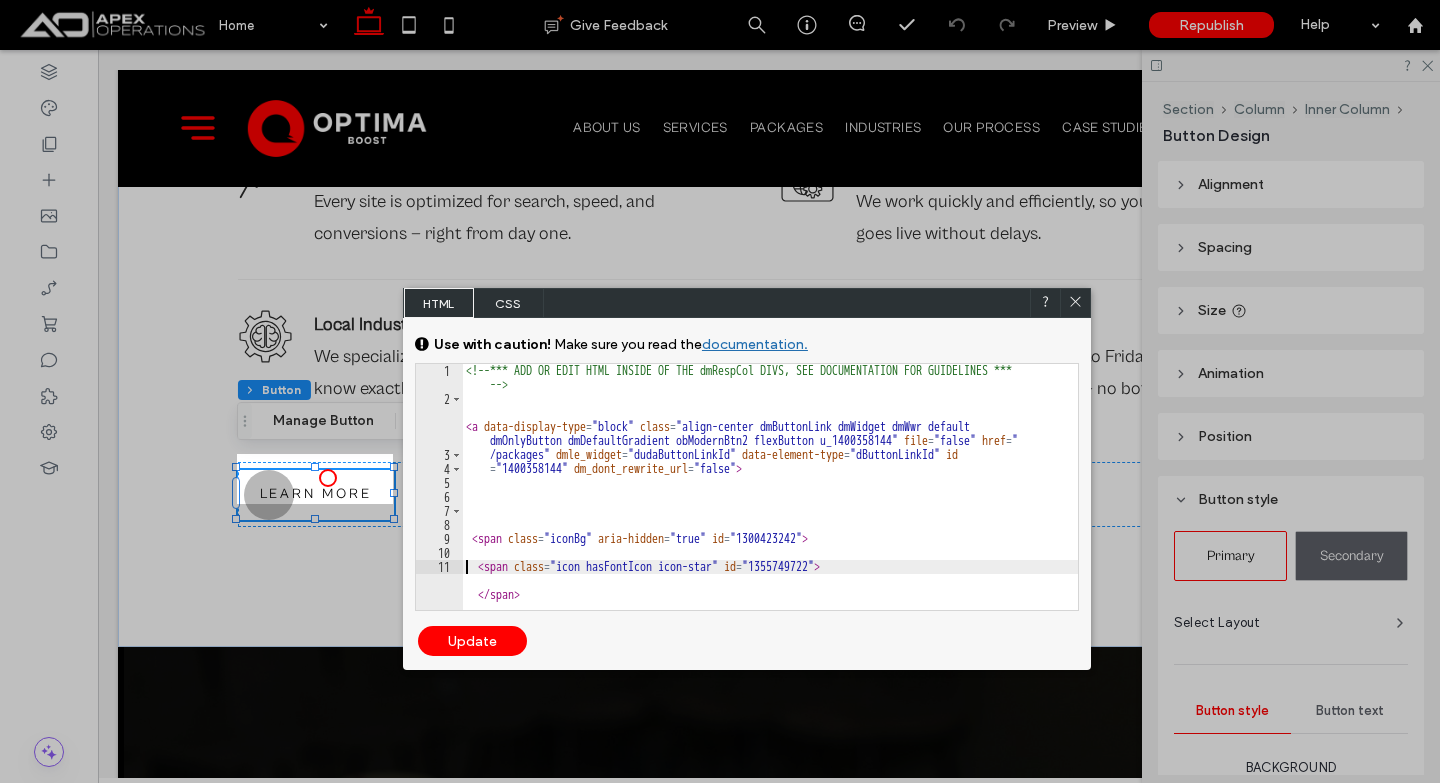 click on "<!--  *** ADD OR EDIT HTML INSIDE OF THE dmRespCol DIVS, SEE DOCUMENTATION FOR GUIDELINES ***       --> < a   data-display-type = "block"   class = "align-center dmButtonLink dmWidget dmWwr default       dmOnlyButton dmDefaultGradient obModernBtn2 flexButton u_1400358144"   file = "false"   href = "      /packages"   dmle_widget = "dudaButtonLinkId"   data-element-type = "dButtonLinkId"   id      = "1400358144"   dm_dont_rewrite_url = "false" >   < span   class = "iconBg"   aria-hidden = "true"   id = "1300423242" >    < span   class = "icon hasFontIcon icon-star"   id = "1355749722" >    </ span >   </ span >   < span   class = "text"   id = "1820321637" >   Learn more   </ span > </ a >" at bounding box center [770, 508] 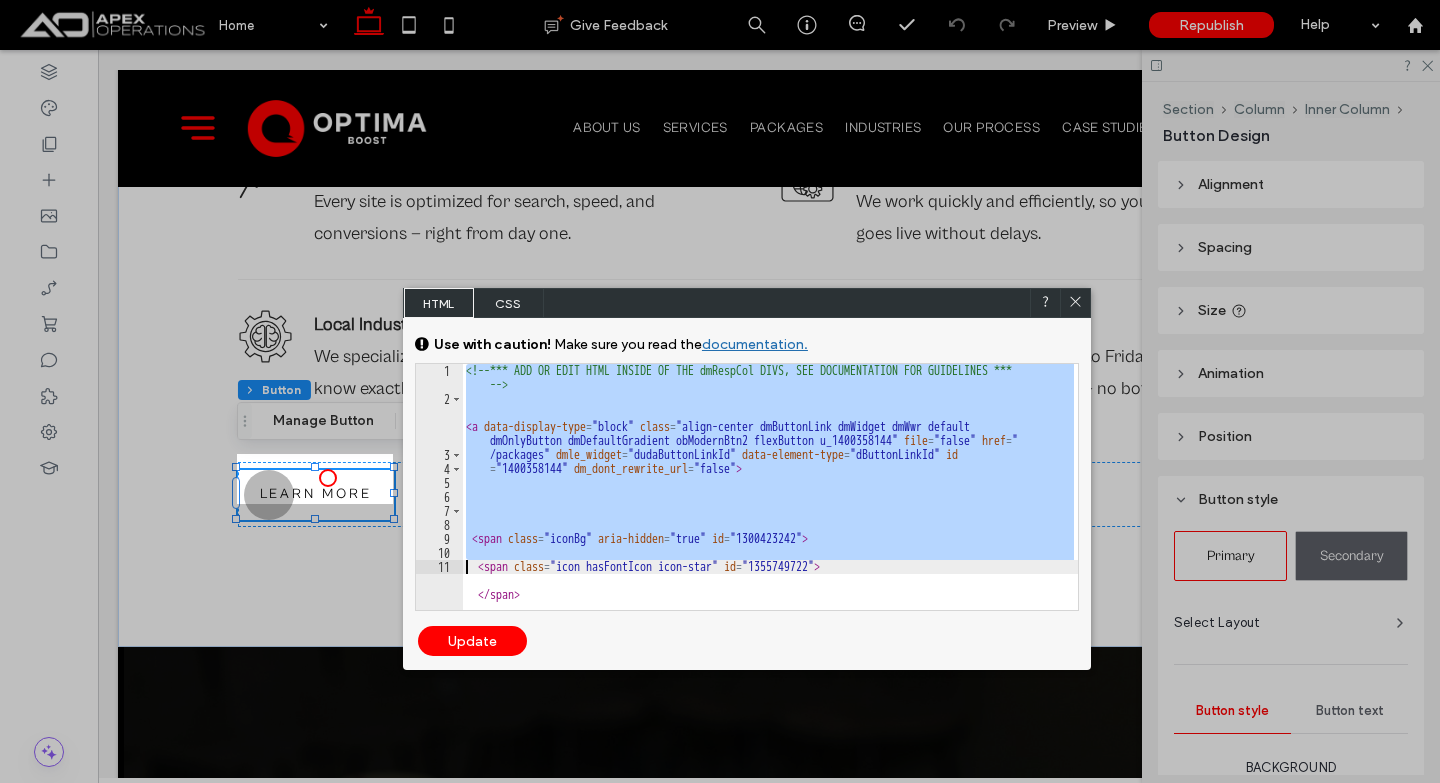 click on "<!--  *** ADD OR EDIT HTML INSIDE OF THE dmRespCol DIVS, SEE DOCUMENTATION FOR GUIDELINES ***       --> < a   data-display-type = "block"   class = "align-center dmButtonLink dmWidget dmWwr default       dmOnlyButton dmDefaultGradient obModernBtn2 flexButton u_1400358144"   file = "false"   href = "      /packages"   dmle_widget = "dudaButtonLinkId"   data-element-type = "dButtonLinkId"   id      = "1400358144"   dm_dont_rewrite_url = "false" >   < span   class = "iconBg"   aria-hidden = "true"   id = "1300423242" >    < span   class = "icon hasFontIcon icon-star"   id = "1355749722" >    </ span >   </ span >   < span   class = "text"   id = "1820321637" >   Learn more   </ span > </ a >" at bounding box center [770, 487] 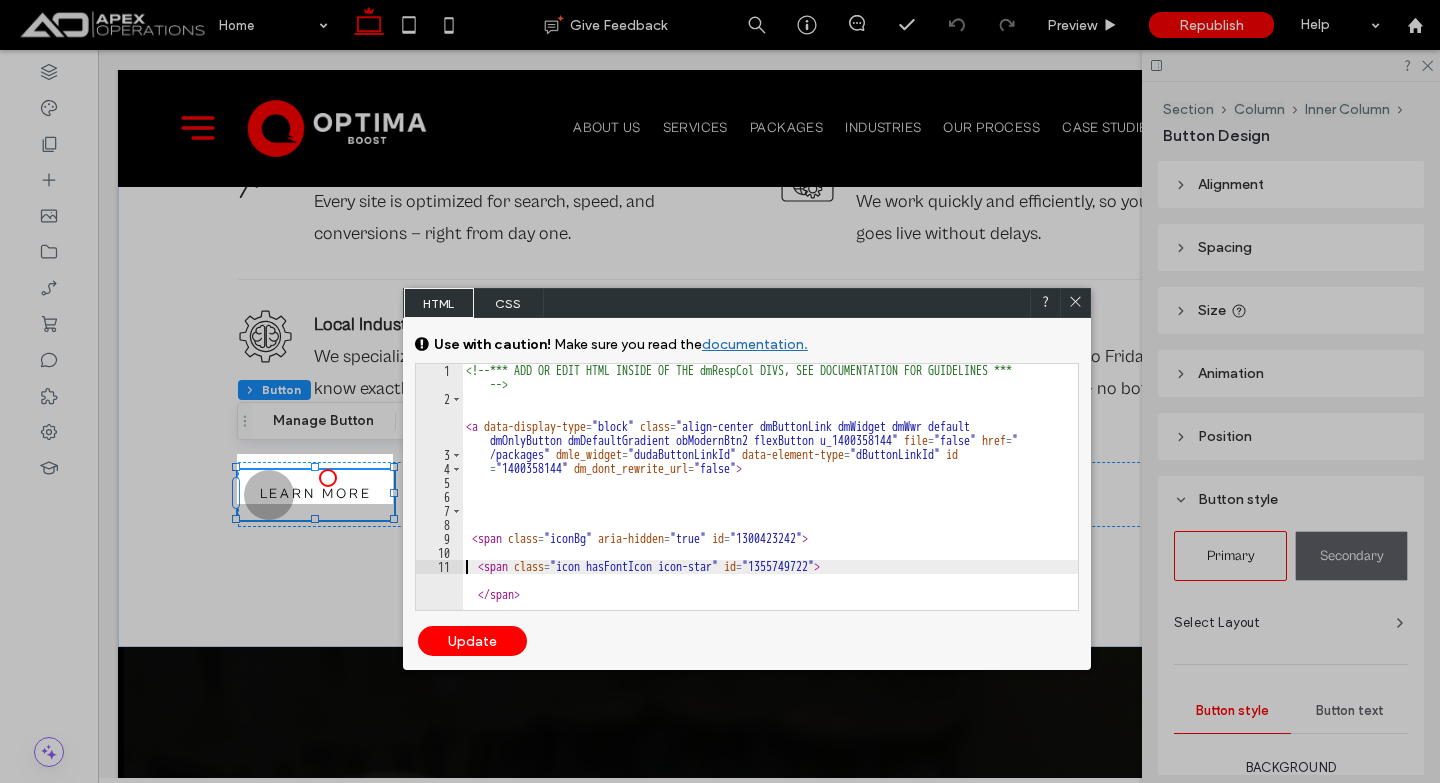 type on "****" 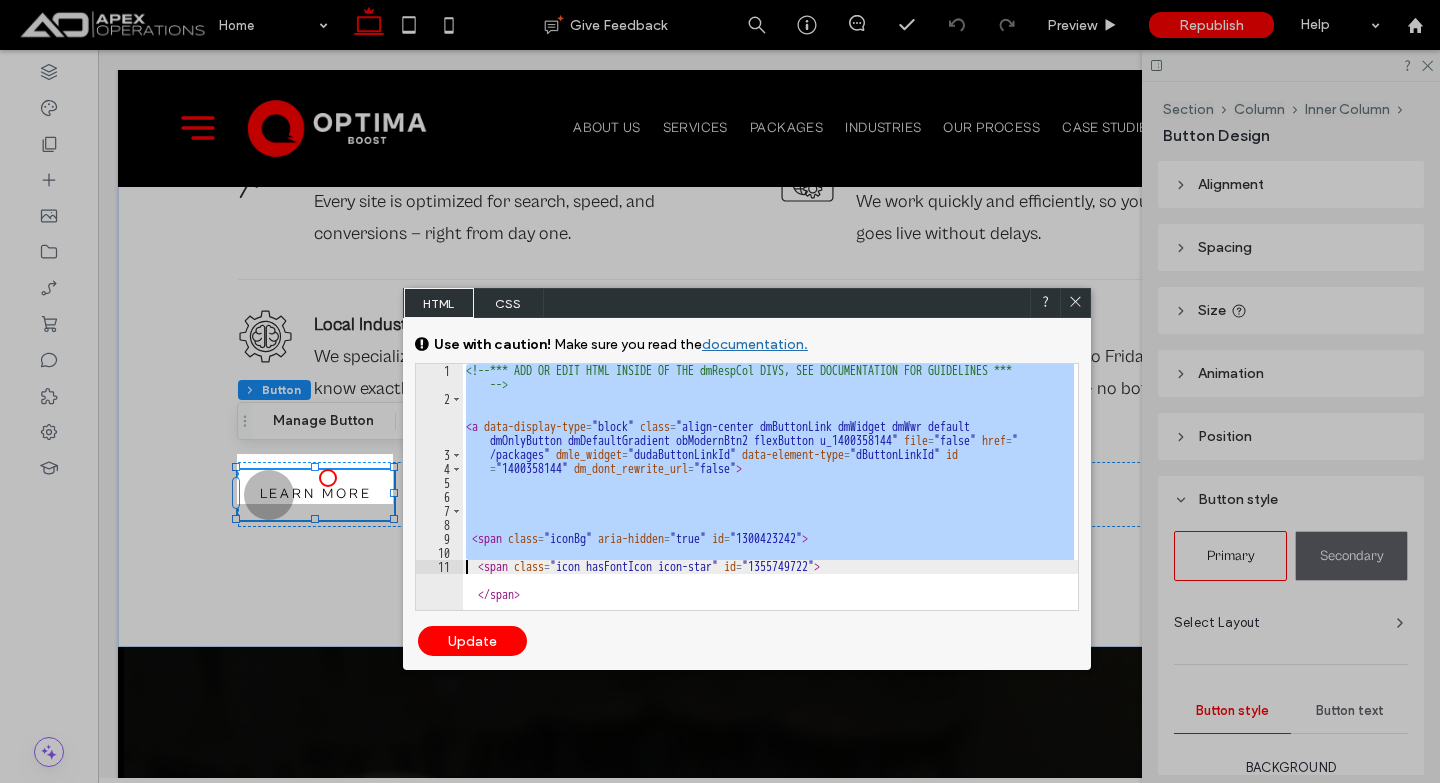 click on "CSS" at bounding box center (509, 303) 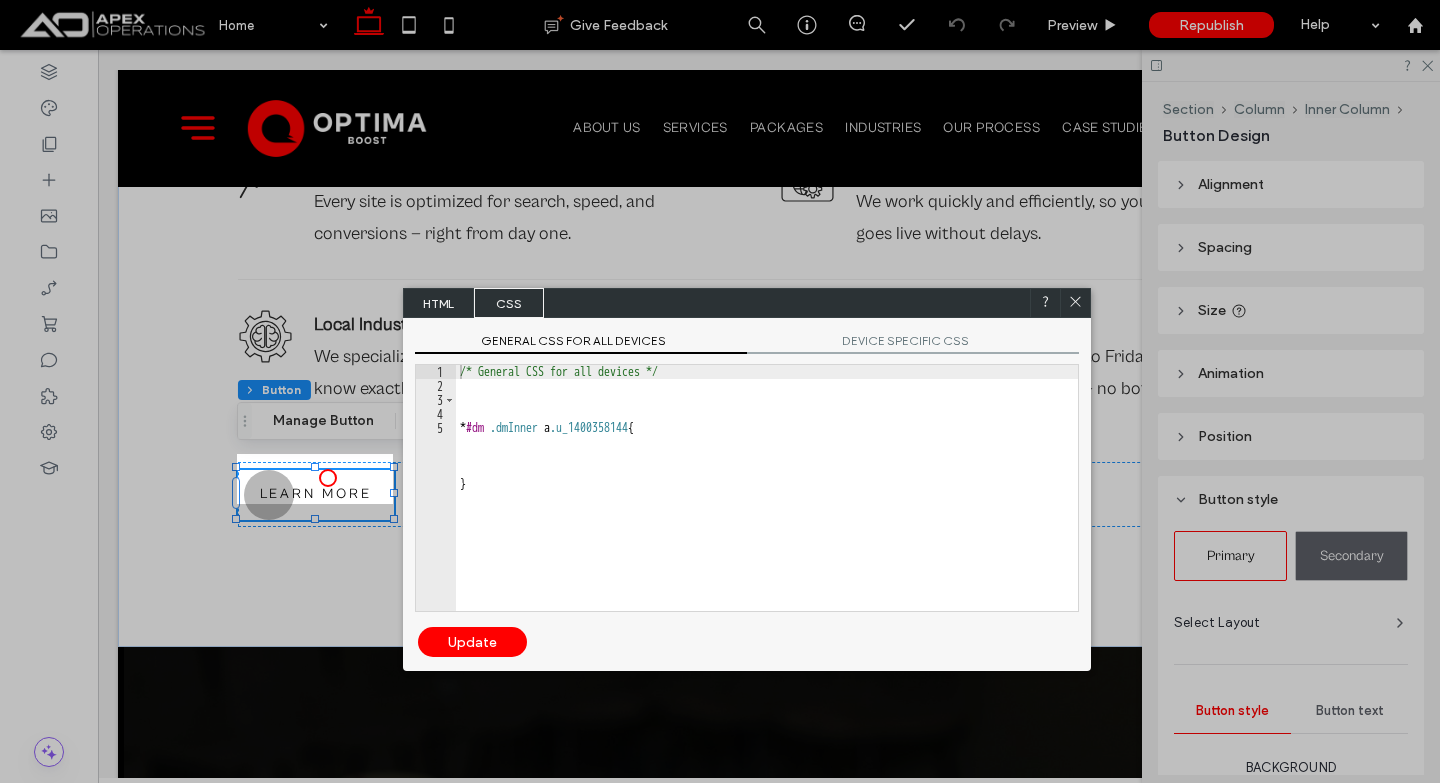 drag, startPoint x: 1070, startPoint y: 299, endPoint x: 970, endPoint y: 247, distance: 112.71202 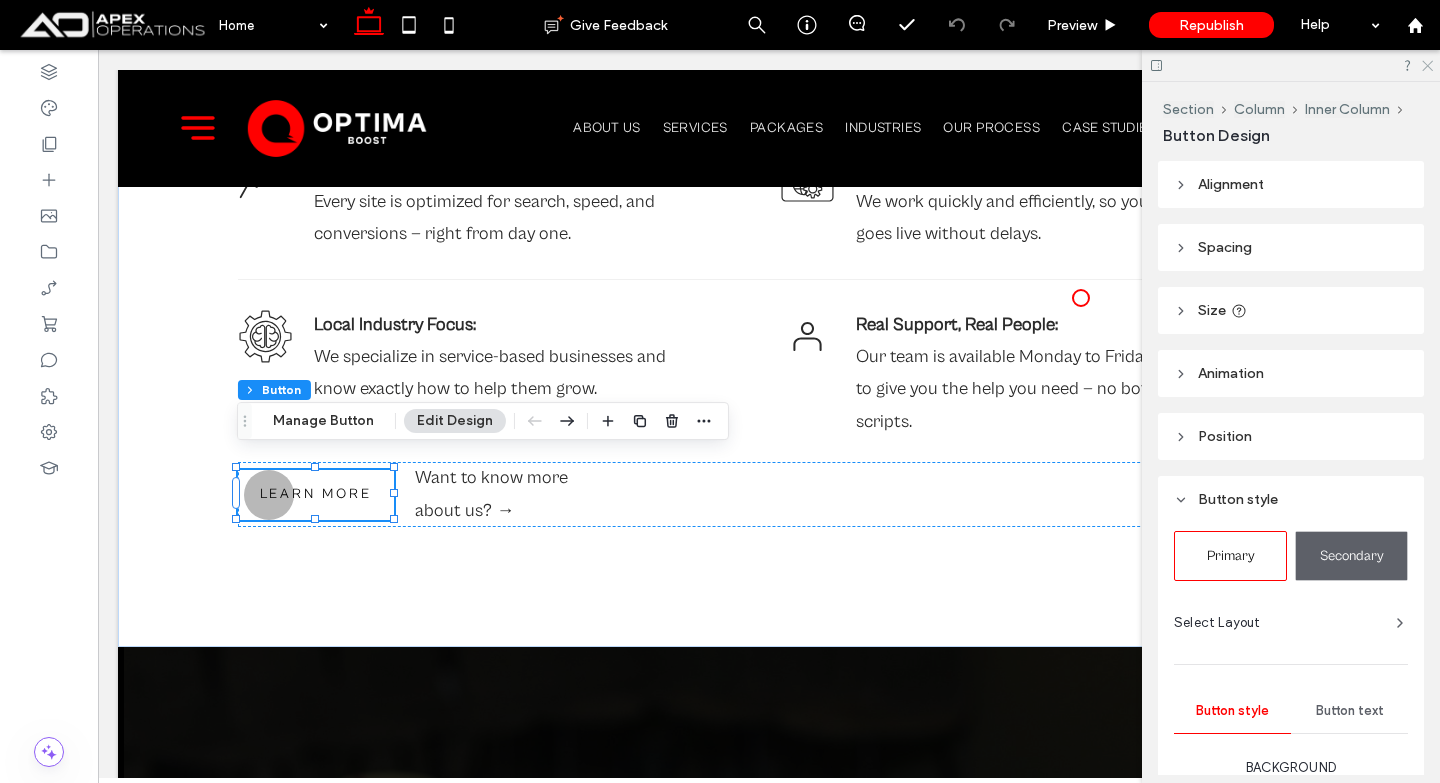 click 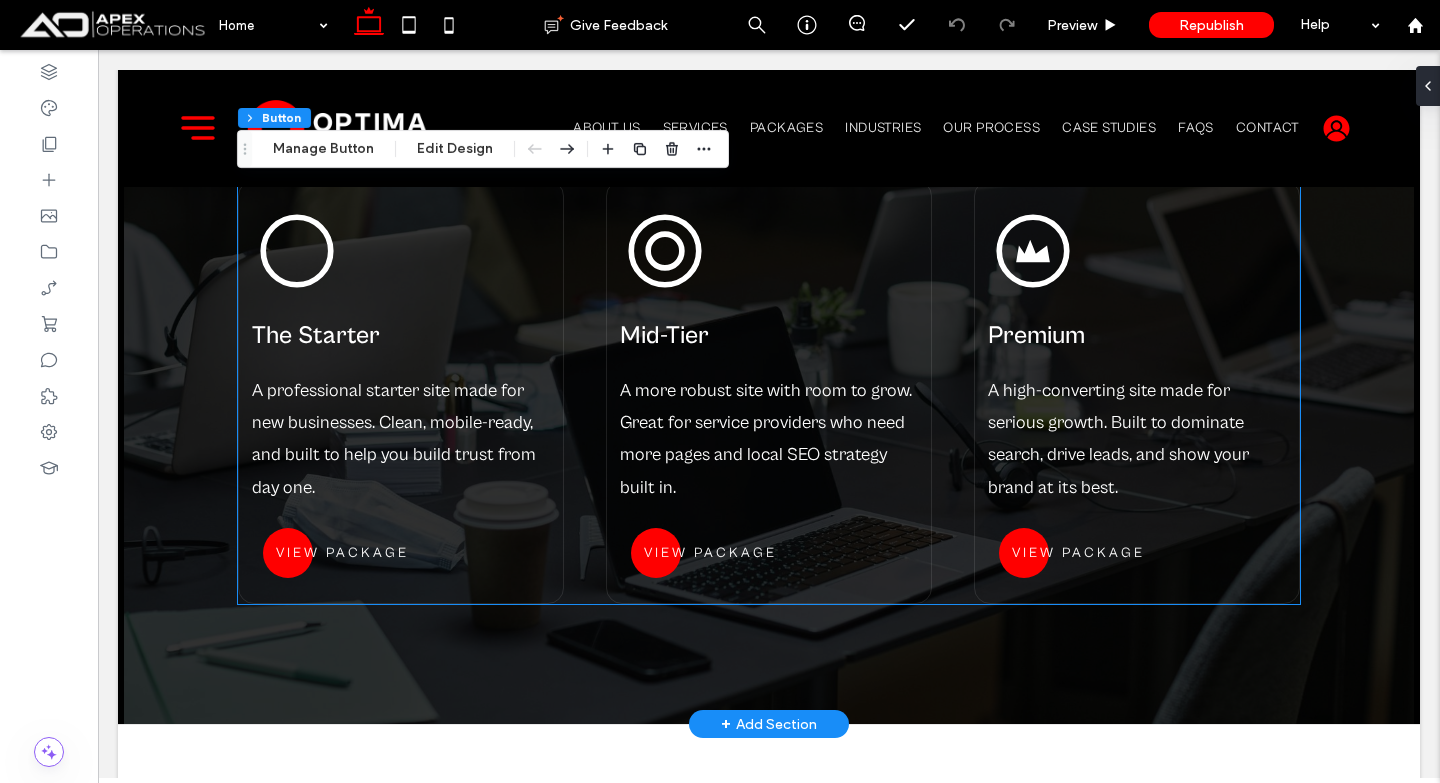 scroll, scrollTop: 5114, scrollLeft: 0, axis: vertical 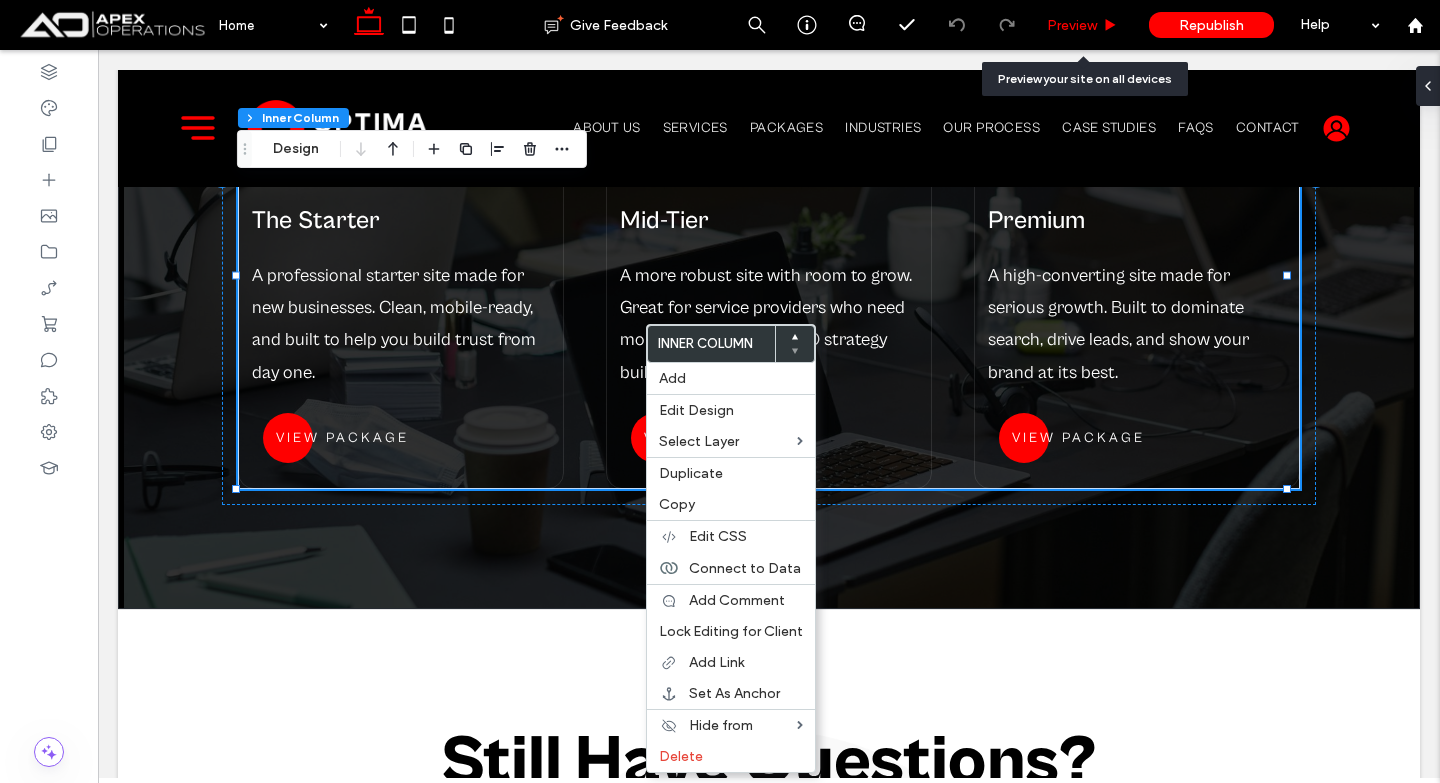 click on "Preview" at bounding box center (1072, 25) 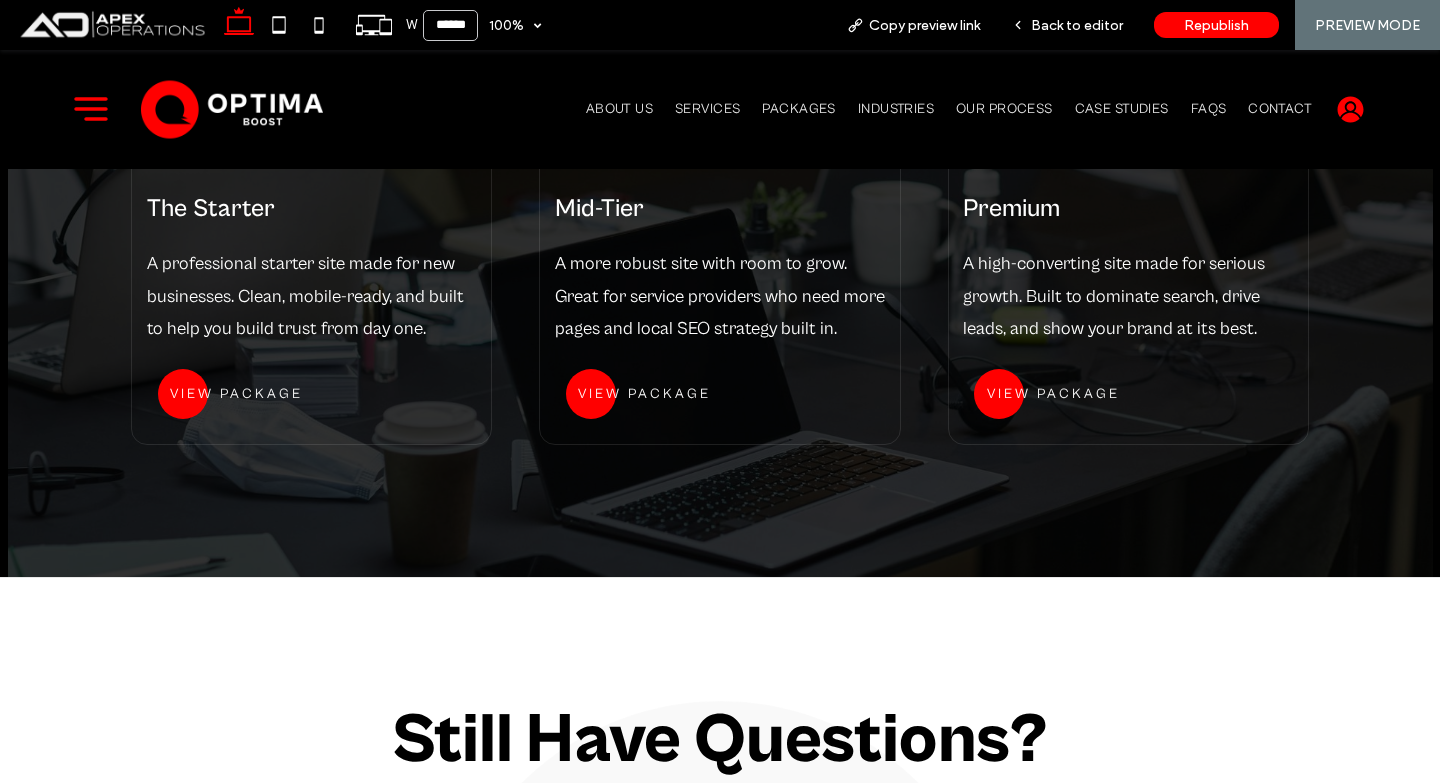 scroll, scrollTop: 5141, scrollLeft: 0, axis: vertical 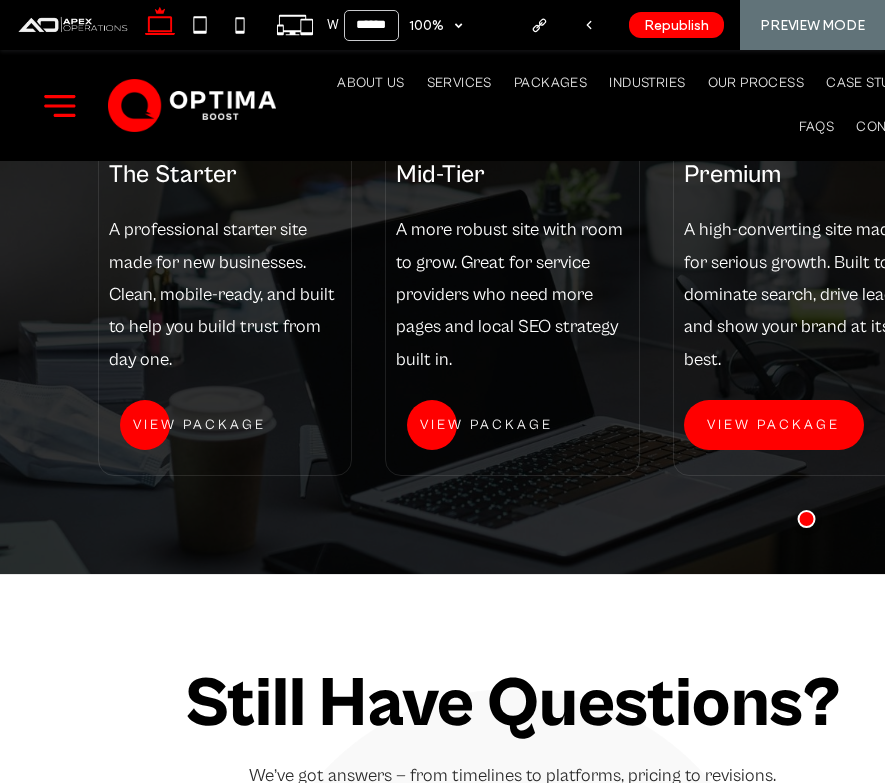 click on "View Package" at bounding box center (773, 425) 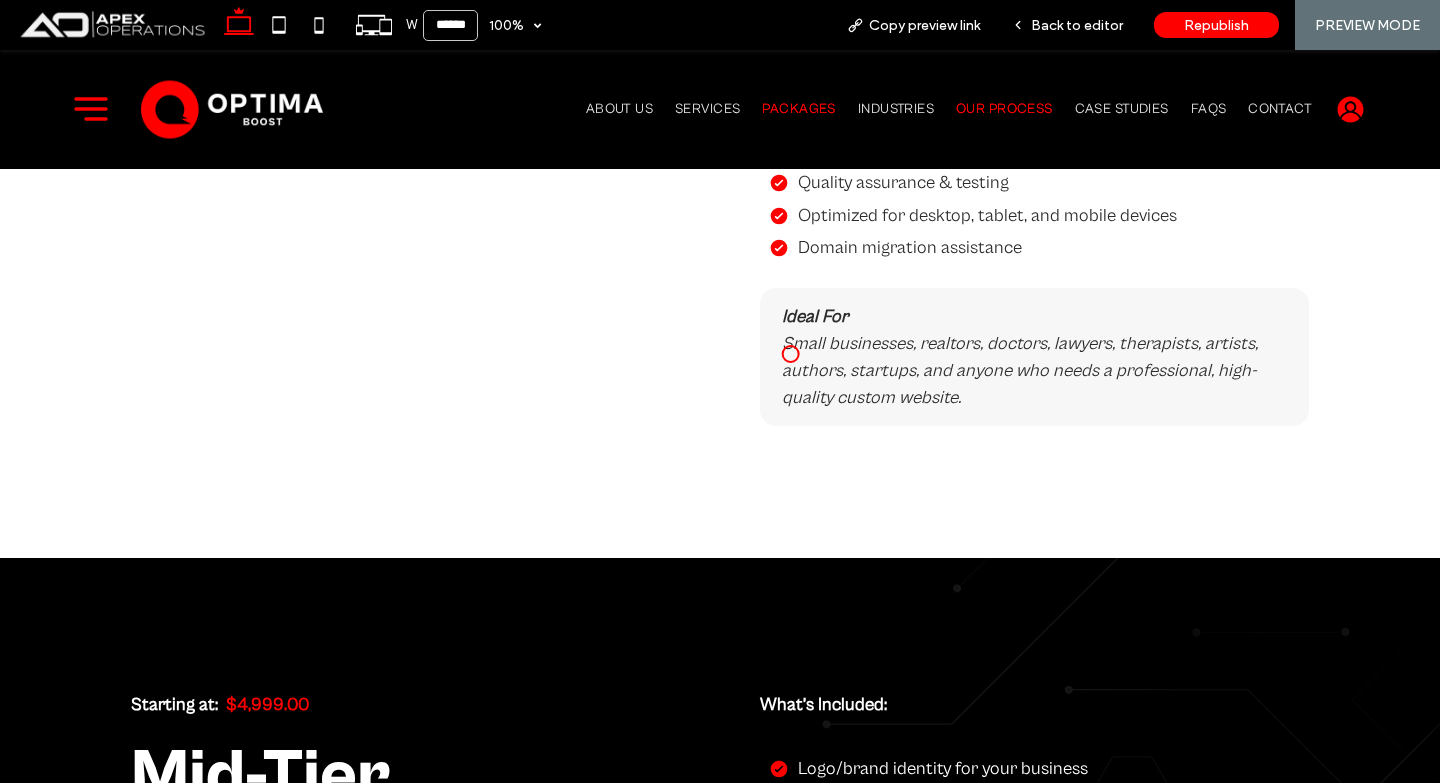 scroll, scrollTop: 600, scrollLeft: 0, axis: vertical 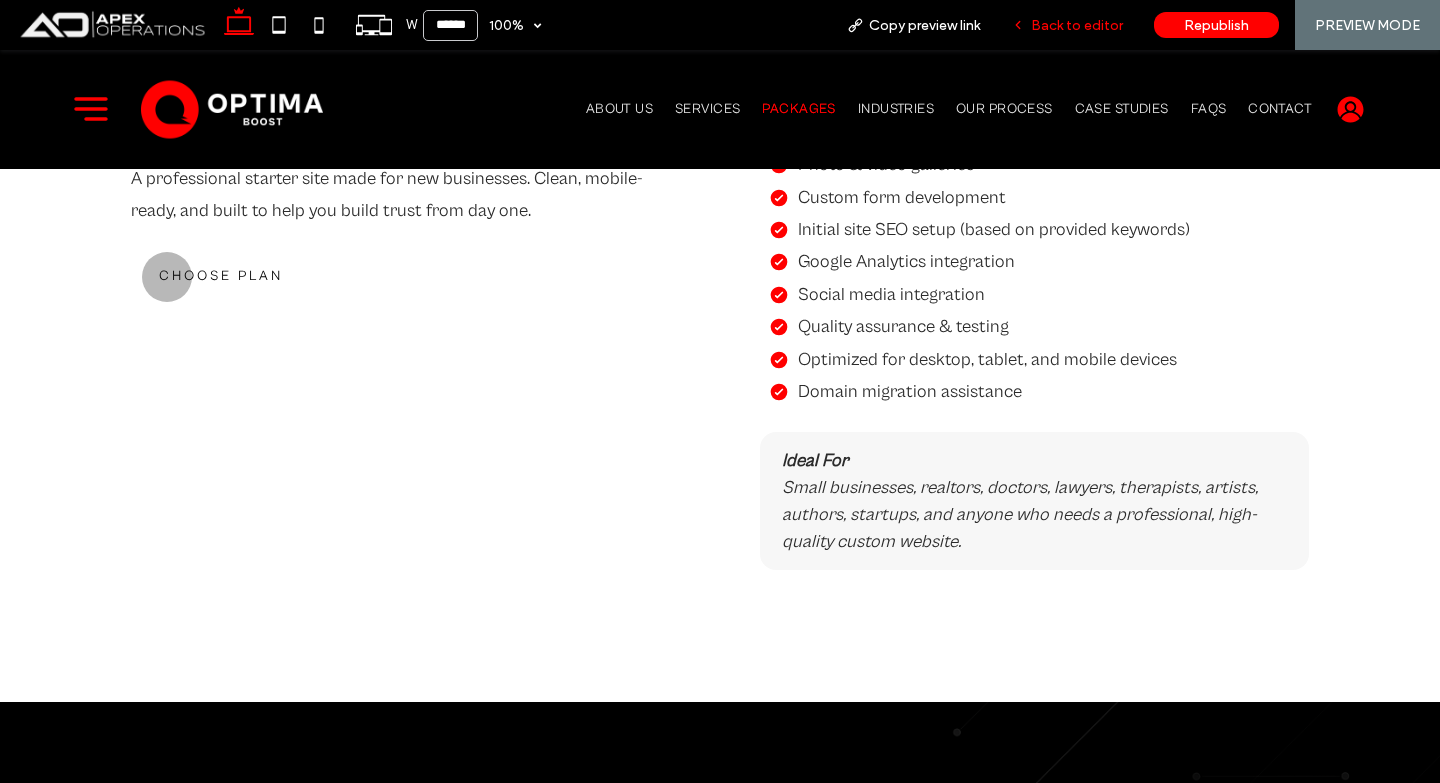 click on "Back to editor" at bounding box center [1077, 25] 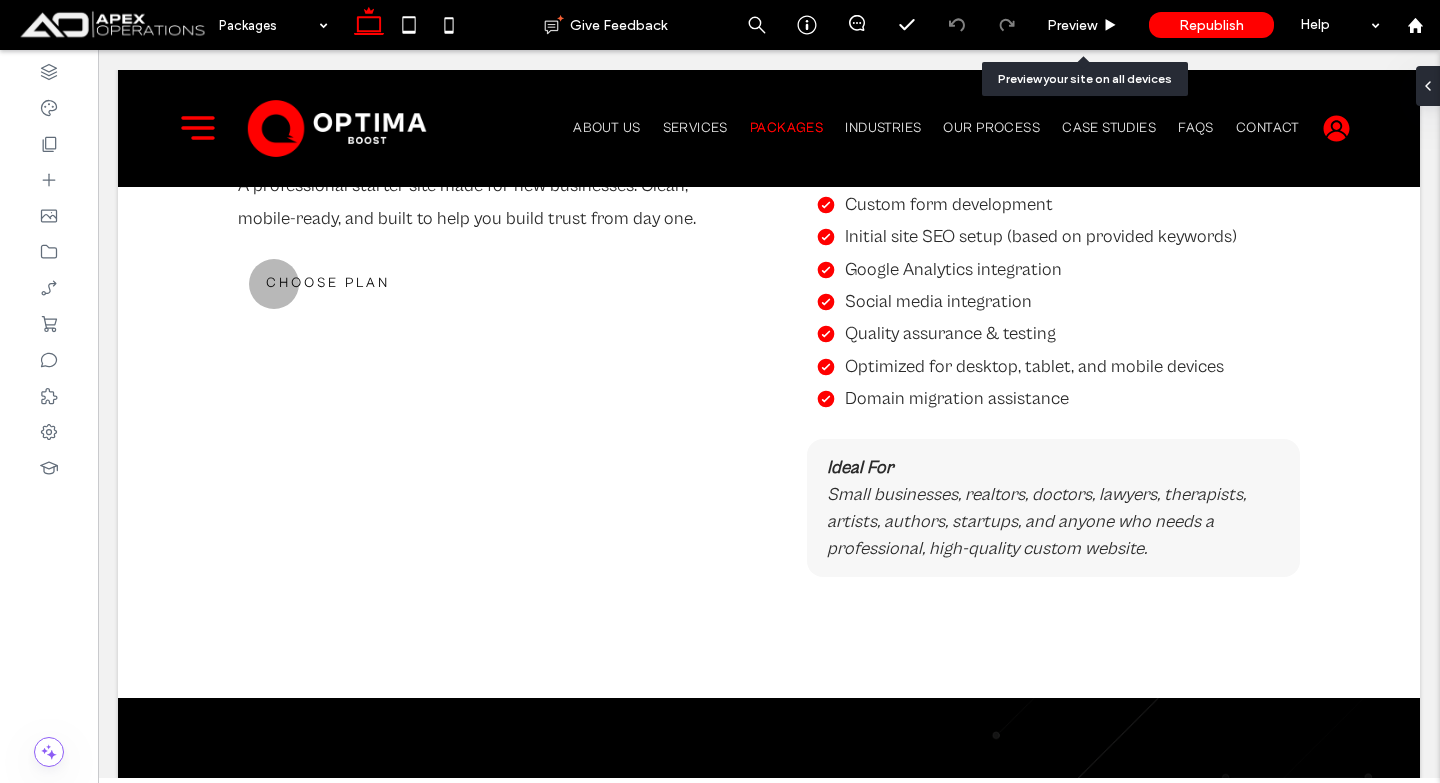 scroll, scrollTop: 598, scrollLeft: 0, axis: vertical 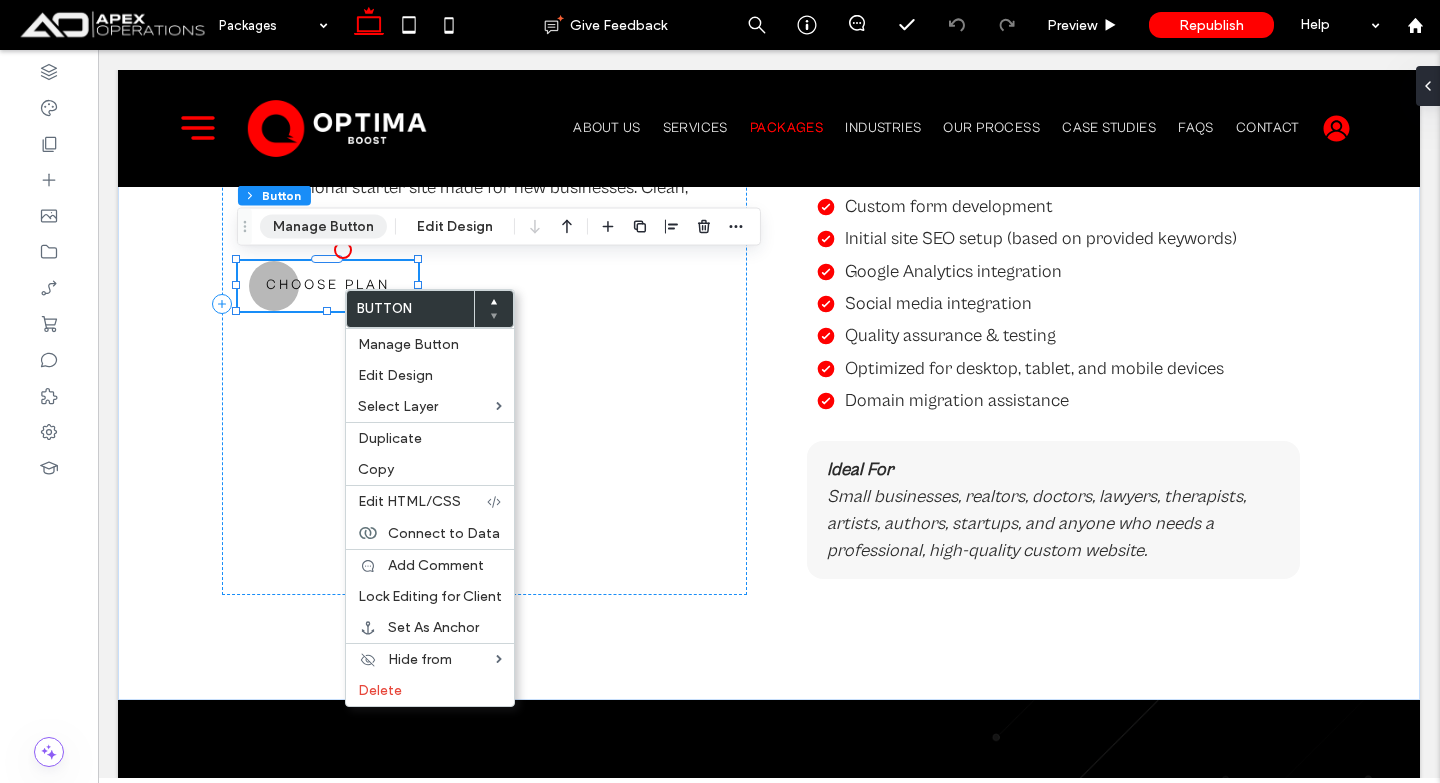 click on "Manage Button" at bounding box center (323, 227) 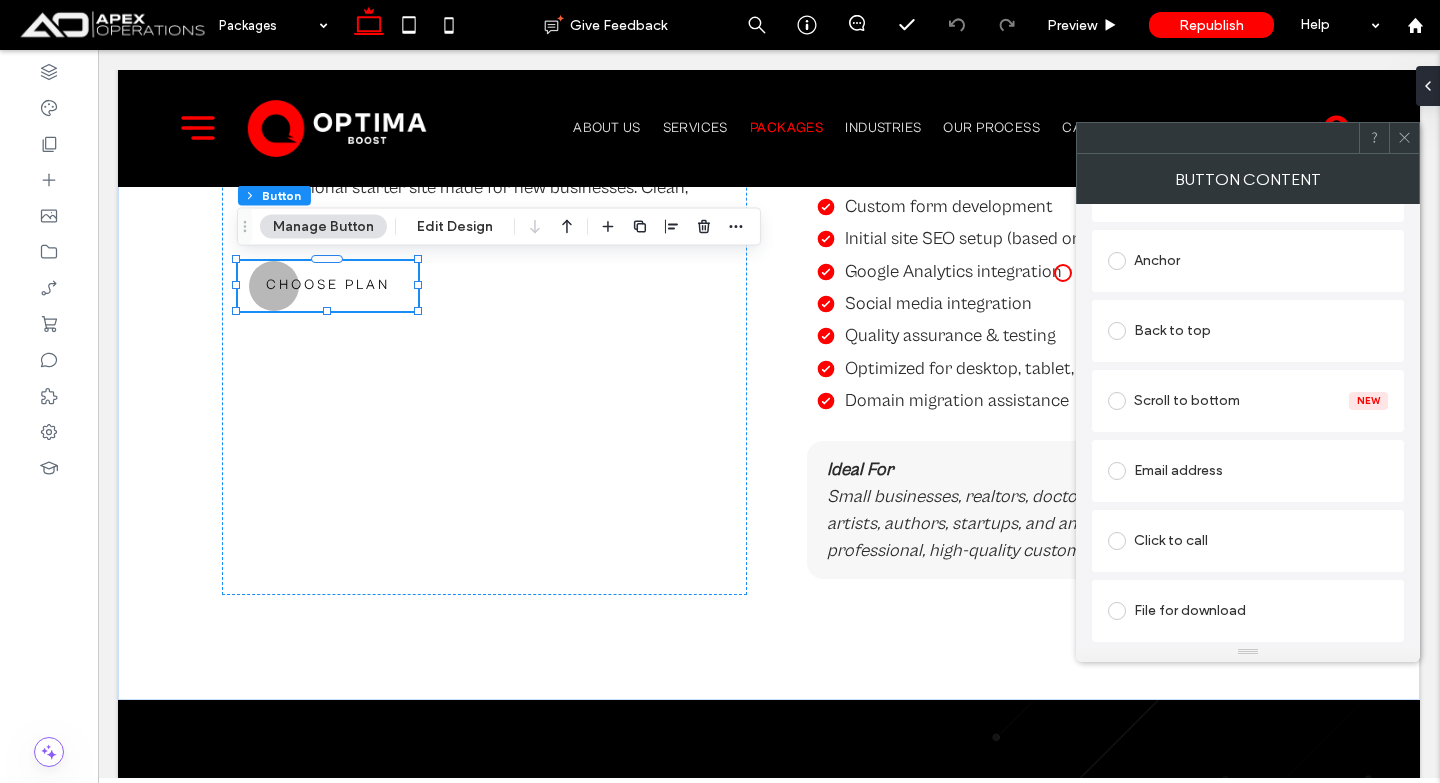 scroll, scrollTop: 0, scrollLeft: 0, axis: both 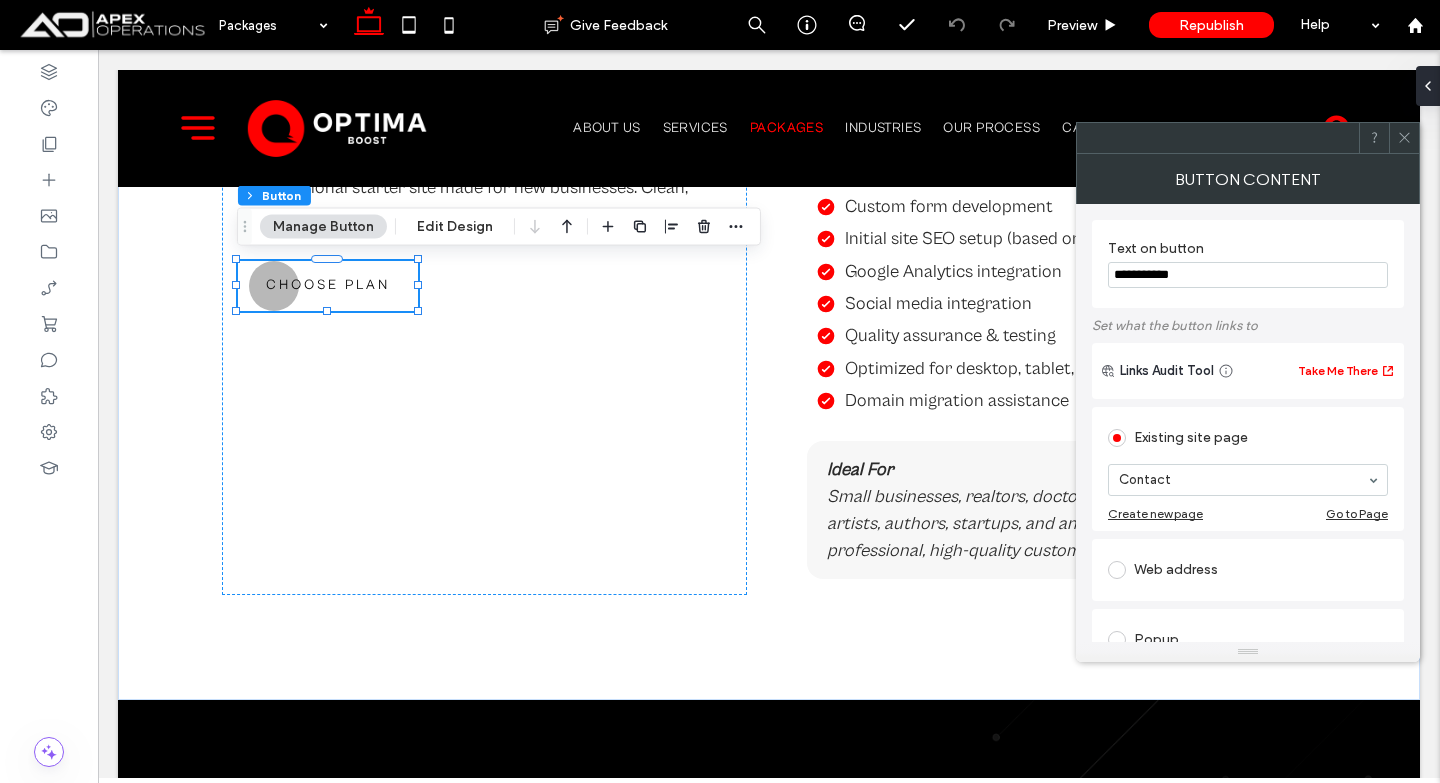click 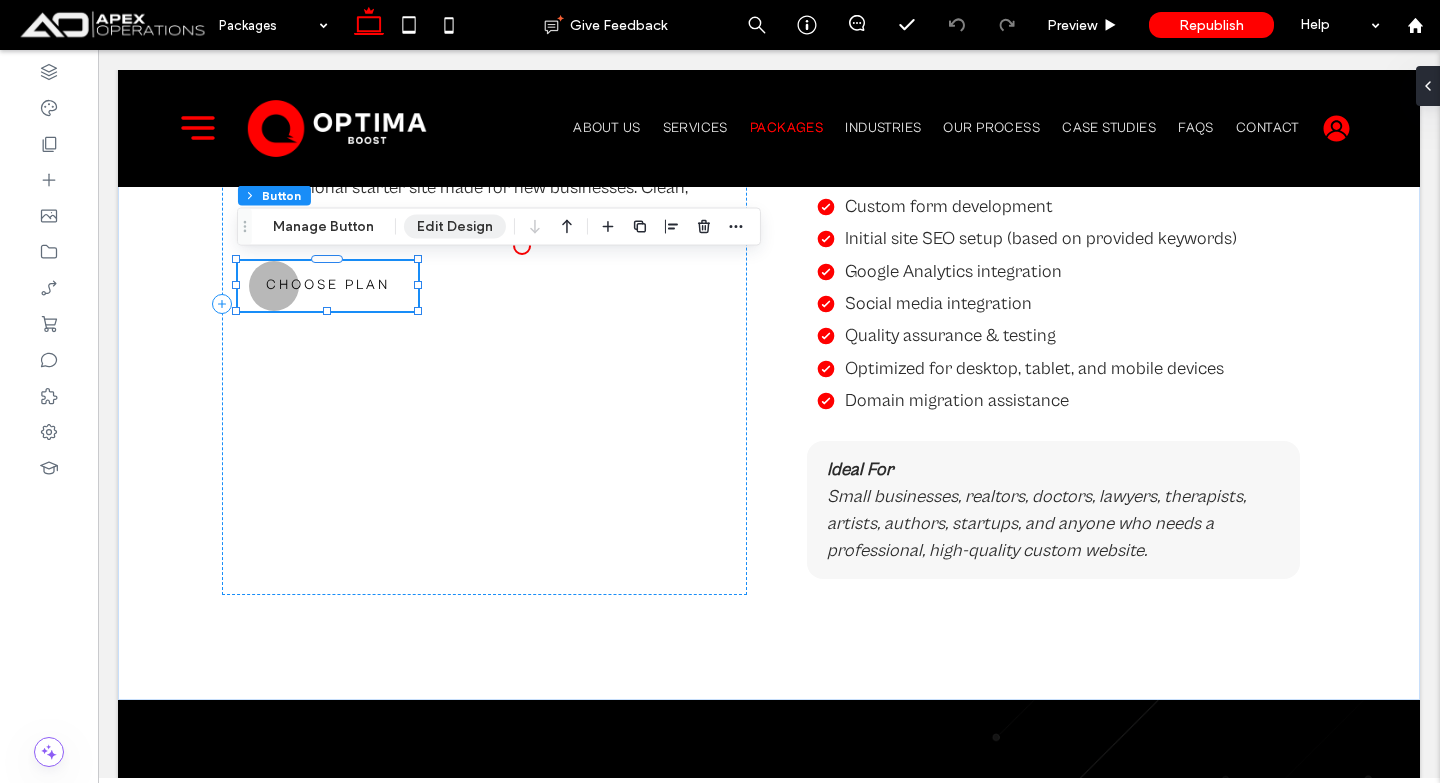 click on "Edit Design" at bounding box center (455, 227) 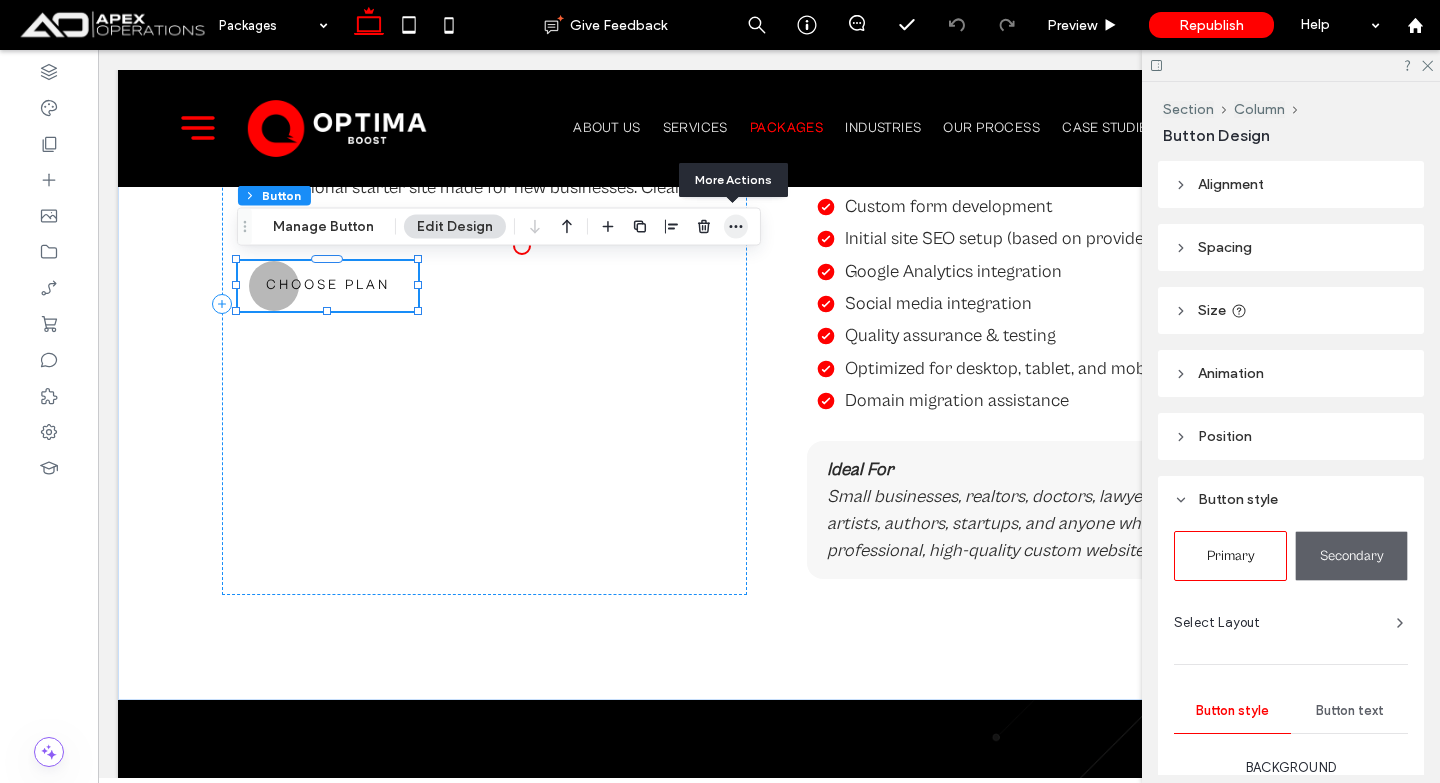 click 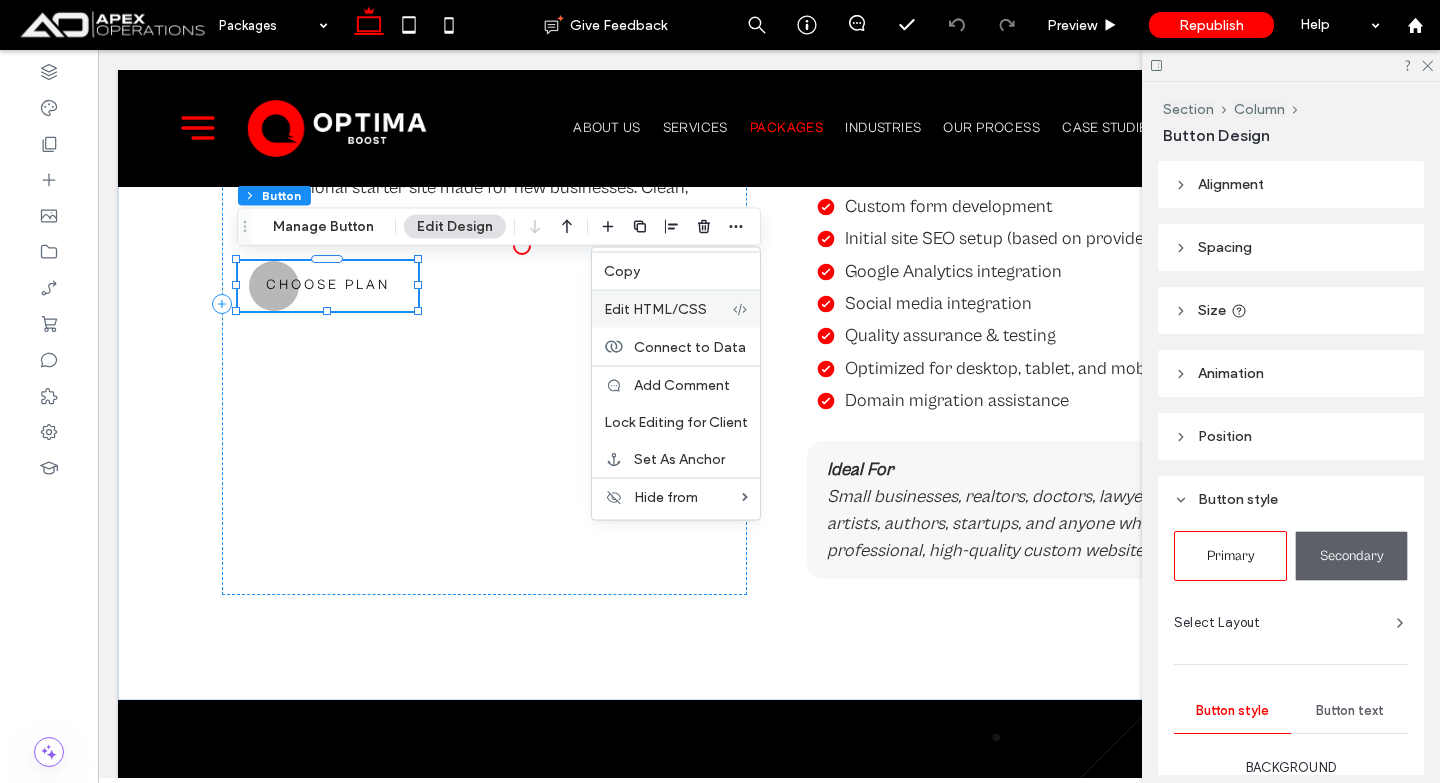 click on "Edit HTML/CSS" at bounding box center (655, 309) 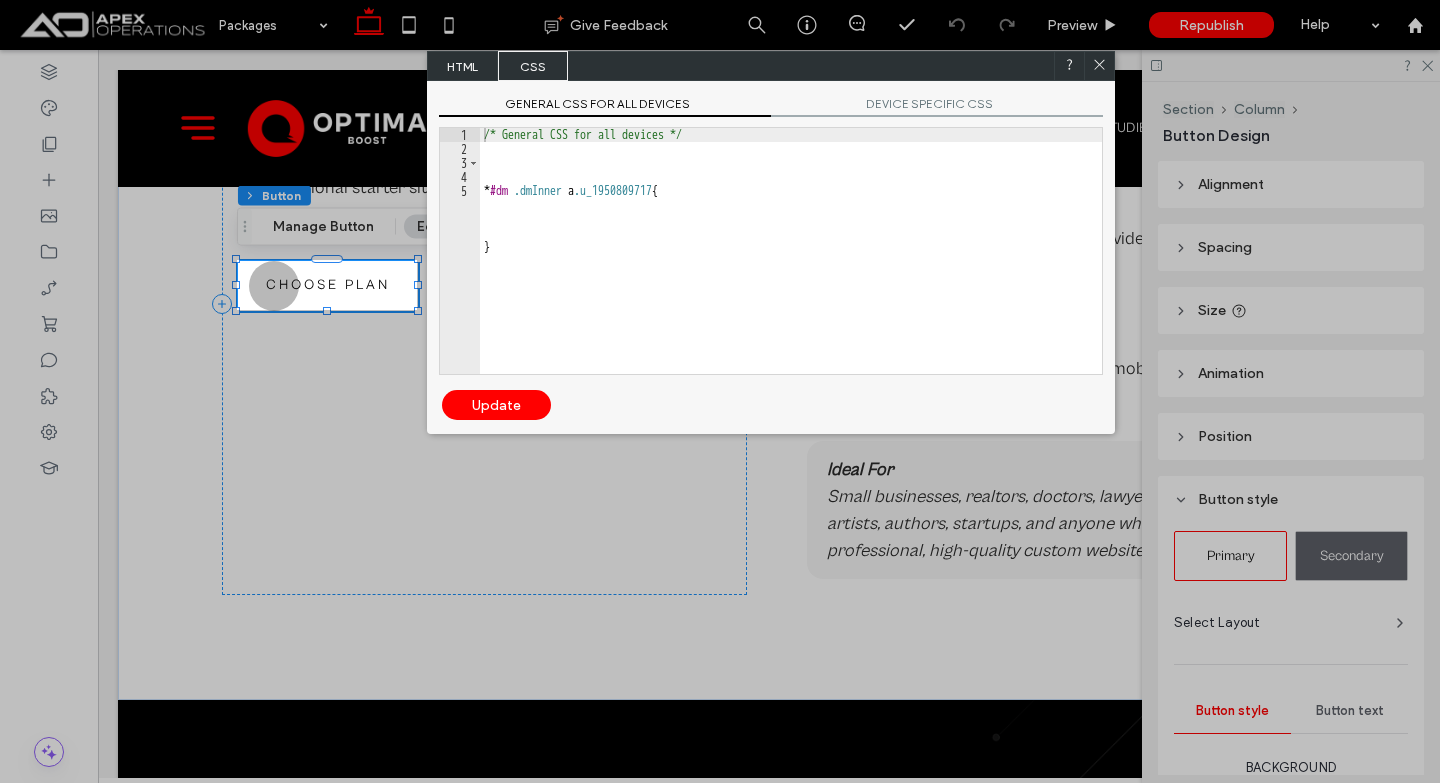 click on "GENERAL CSS FOR ALL DEVICES" at bounding box center [605, 106] 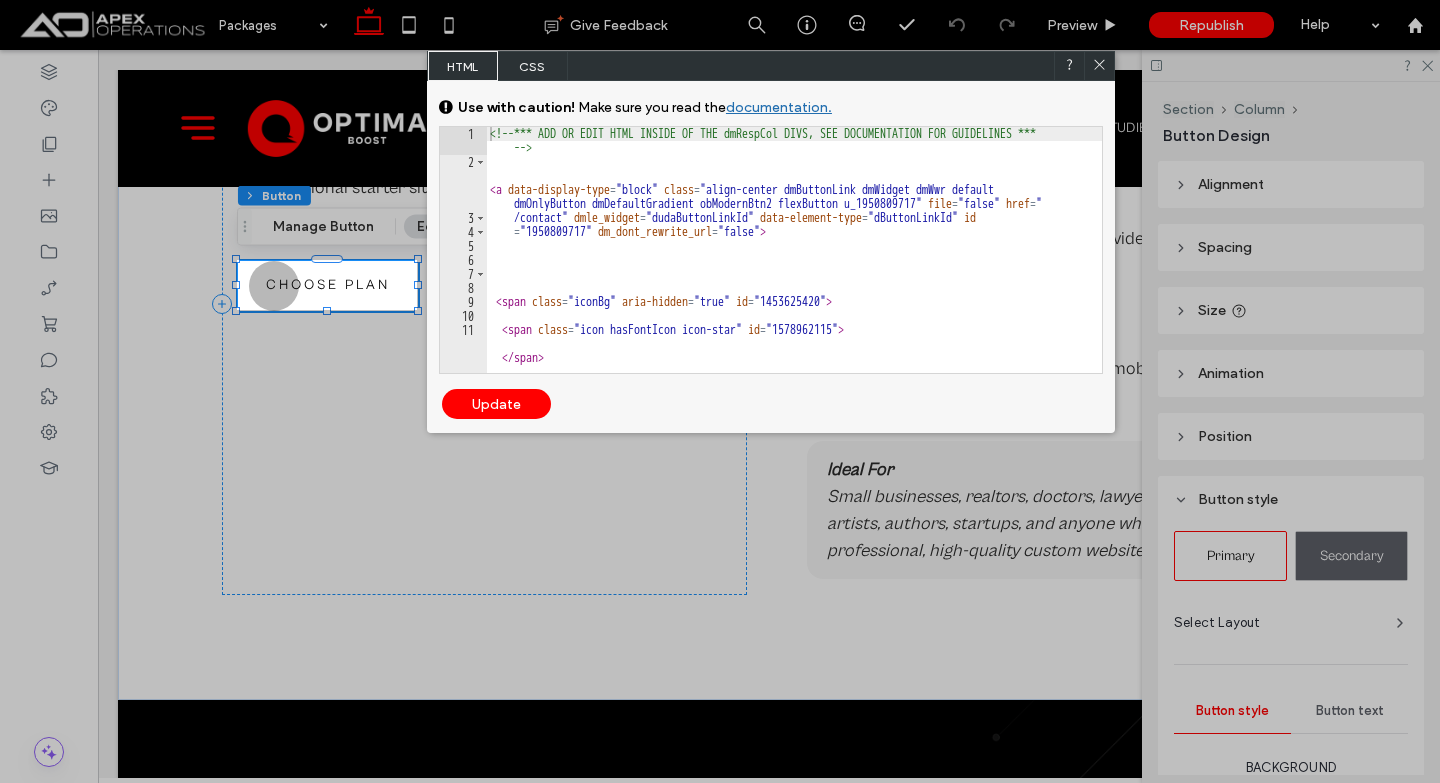 click 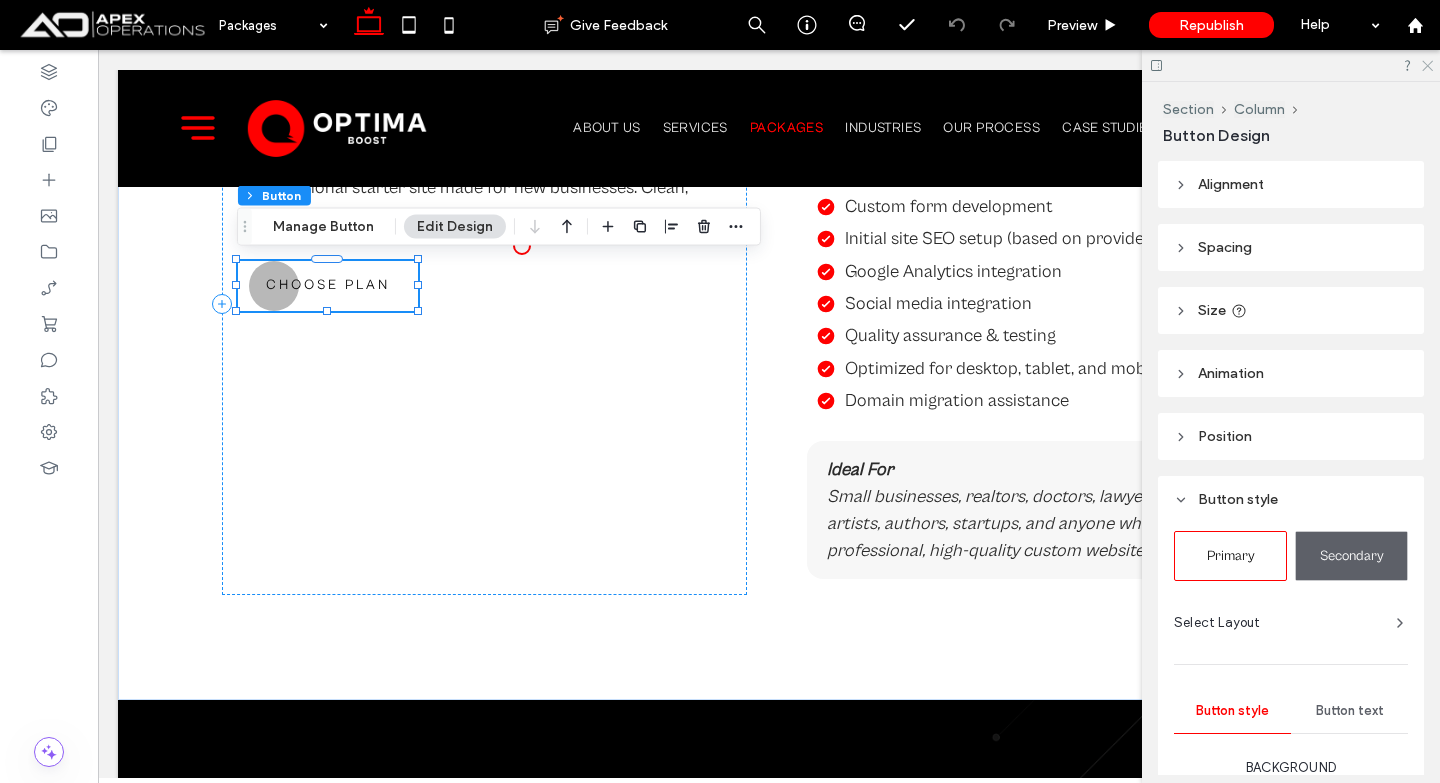 click 